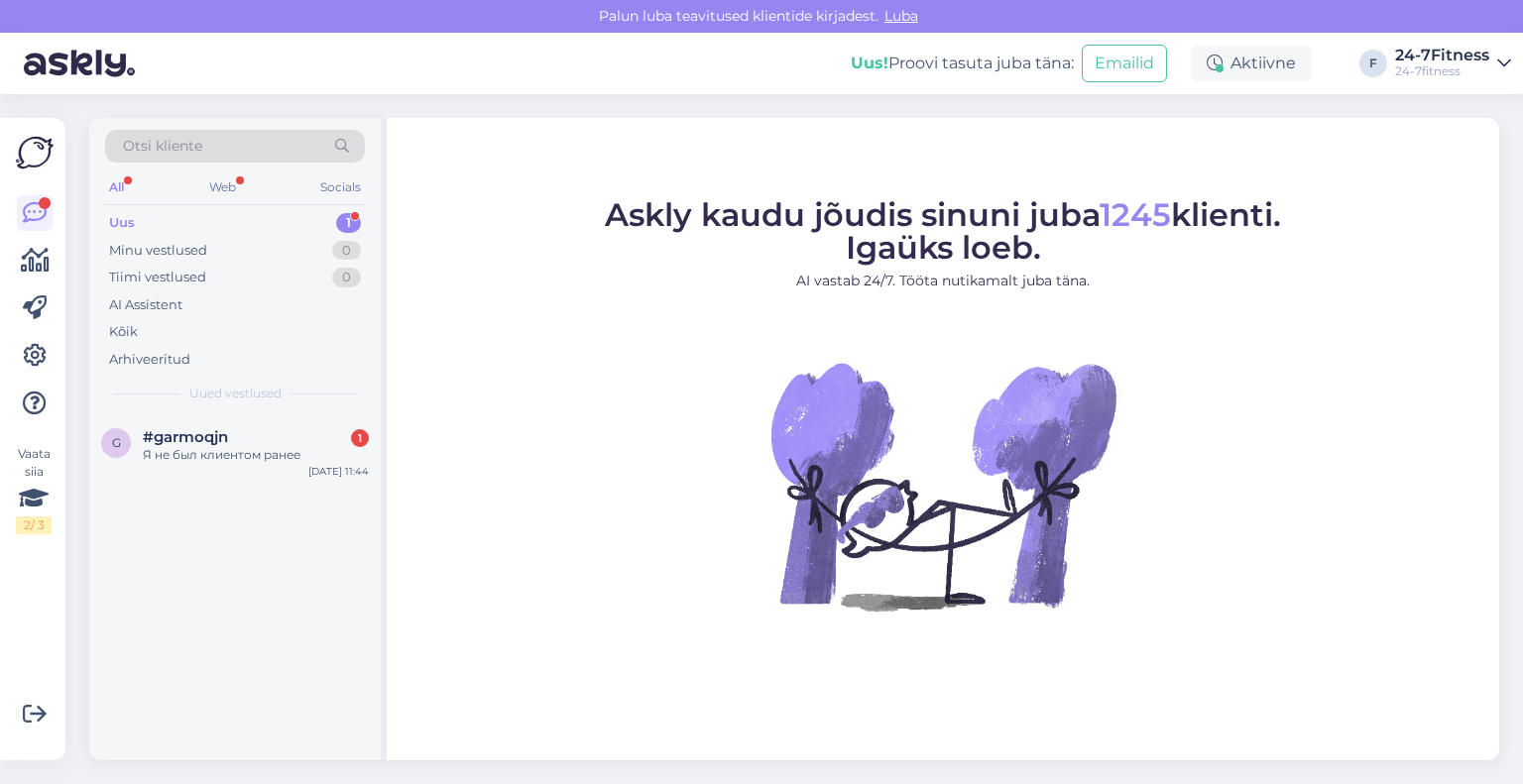 scroll, scrollTop: 0, scrollLeft: 0, axis: both 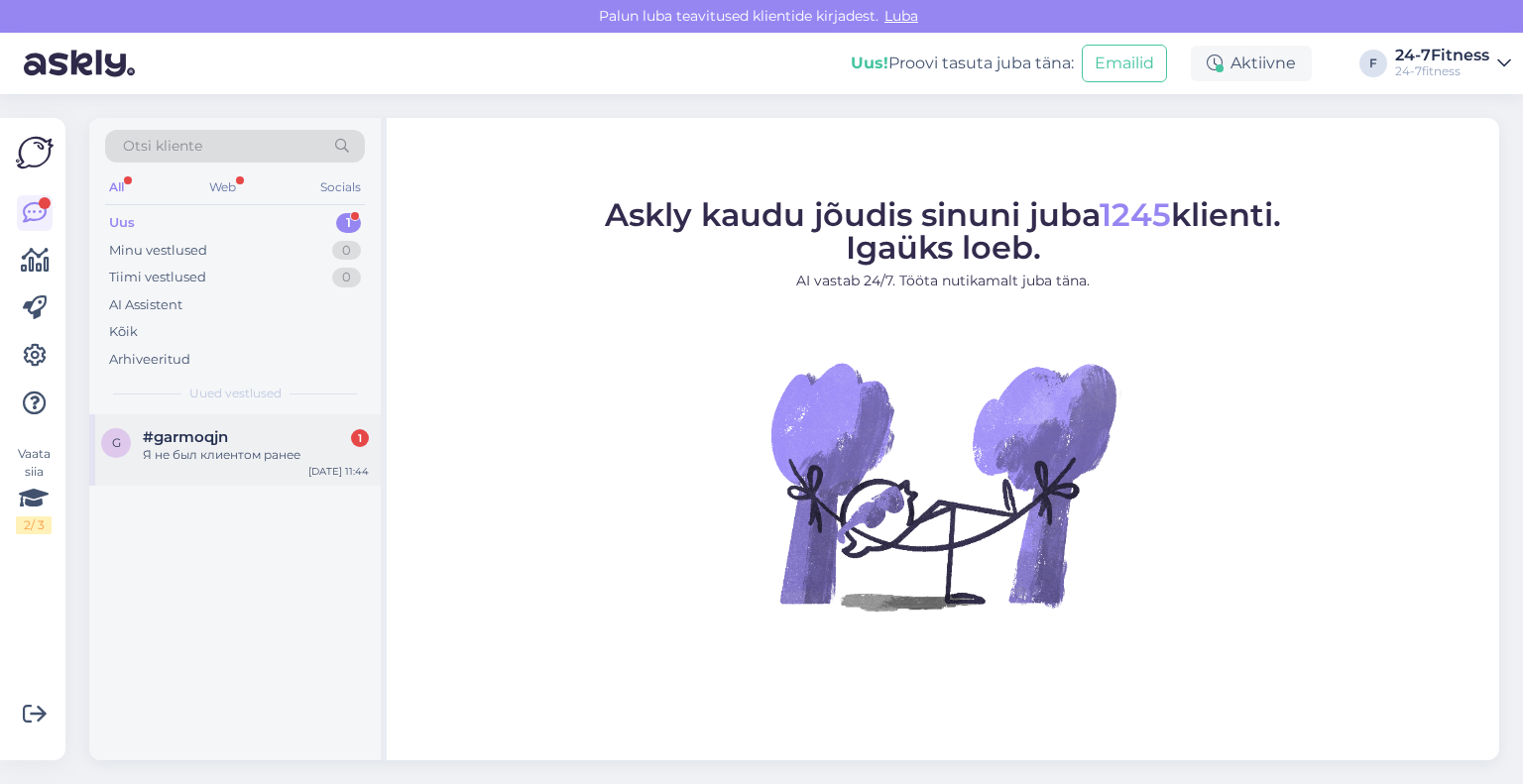 click on "Я не был клиентом ранее" at bounding box center [256, 455] 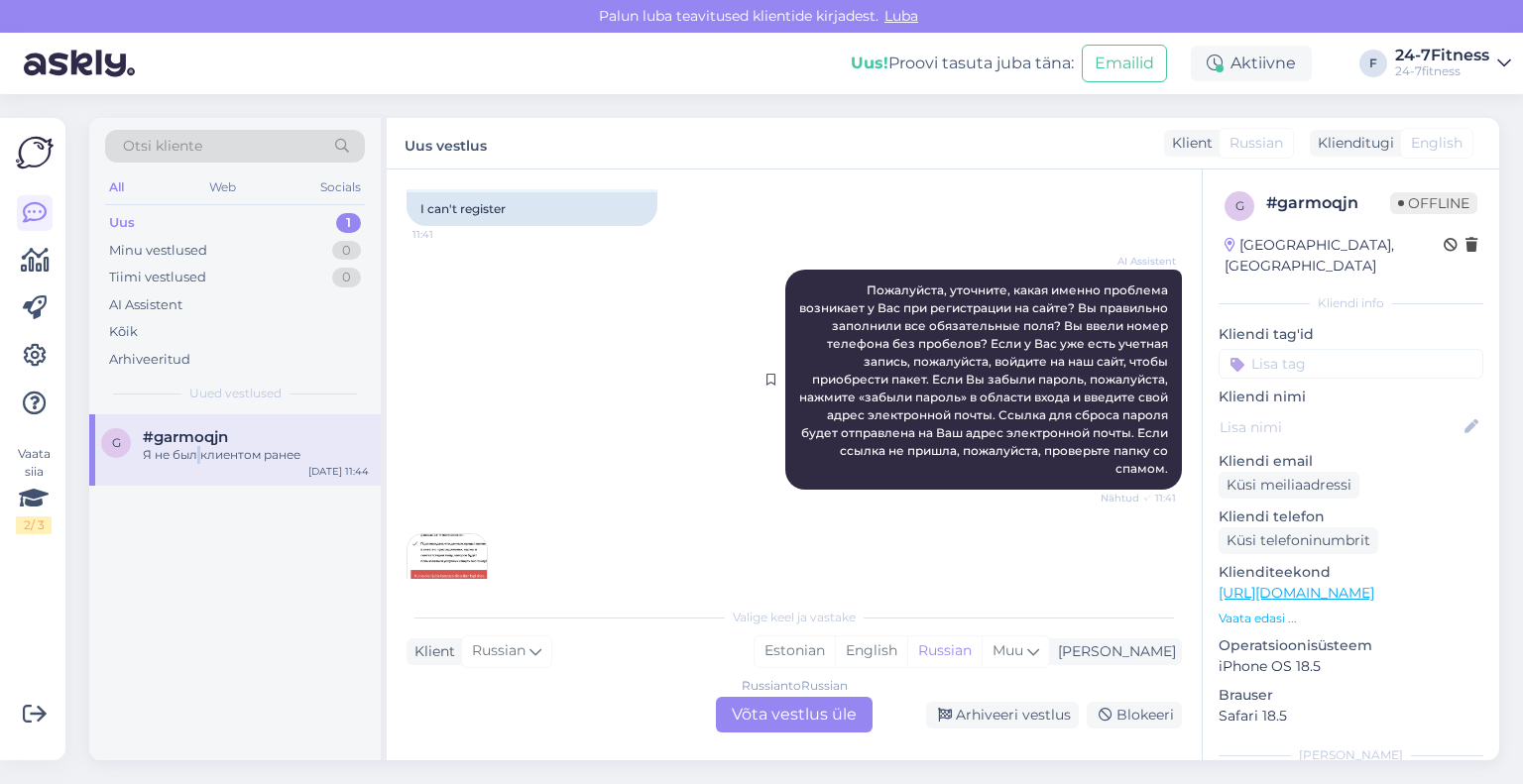 scroll, scrollTop: 396, scrollLeft: 0, axis: vertical 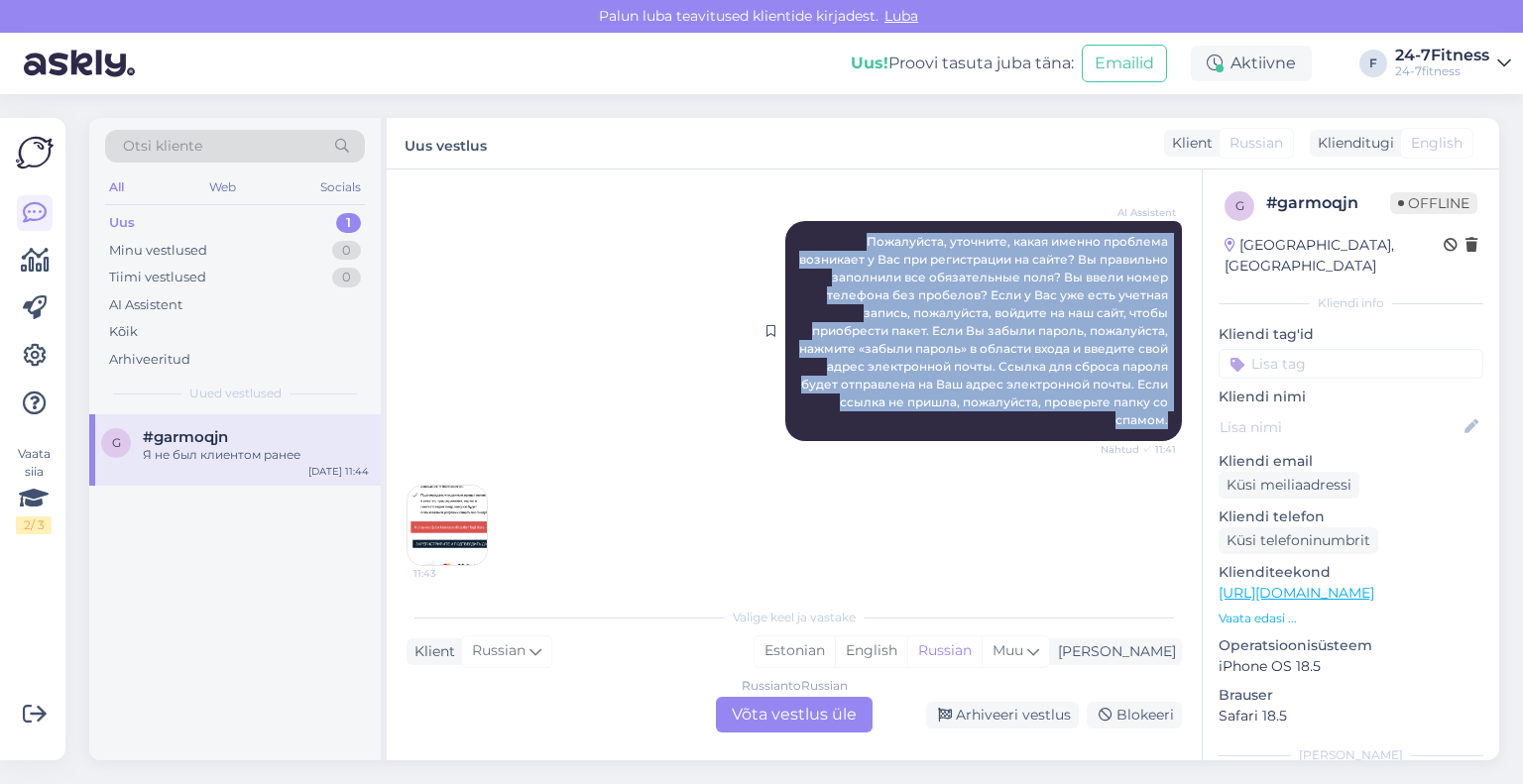 drag, startPoint x: 1154, startPoint y: 423, endPoint x: 781, endPoint y: 240, distance: 415.47322 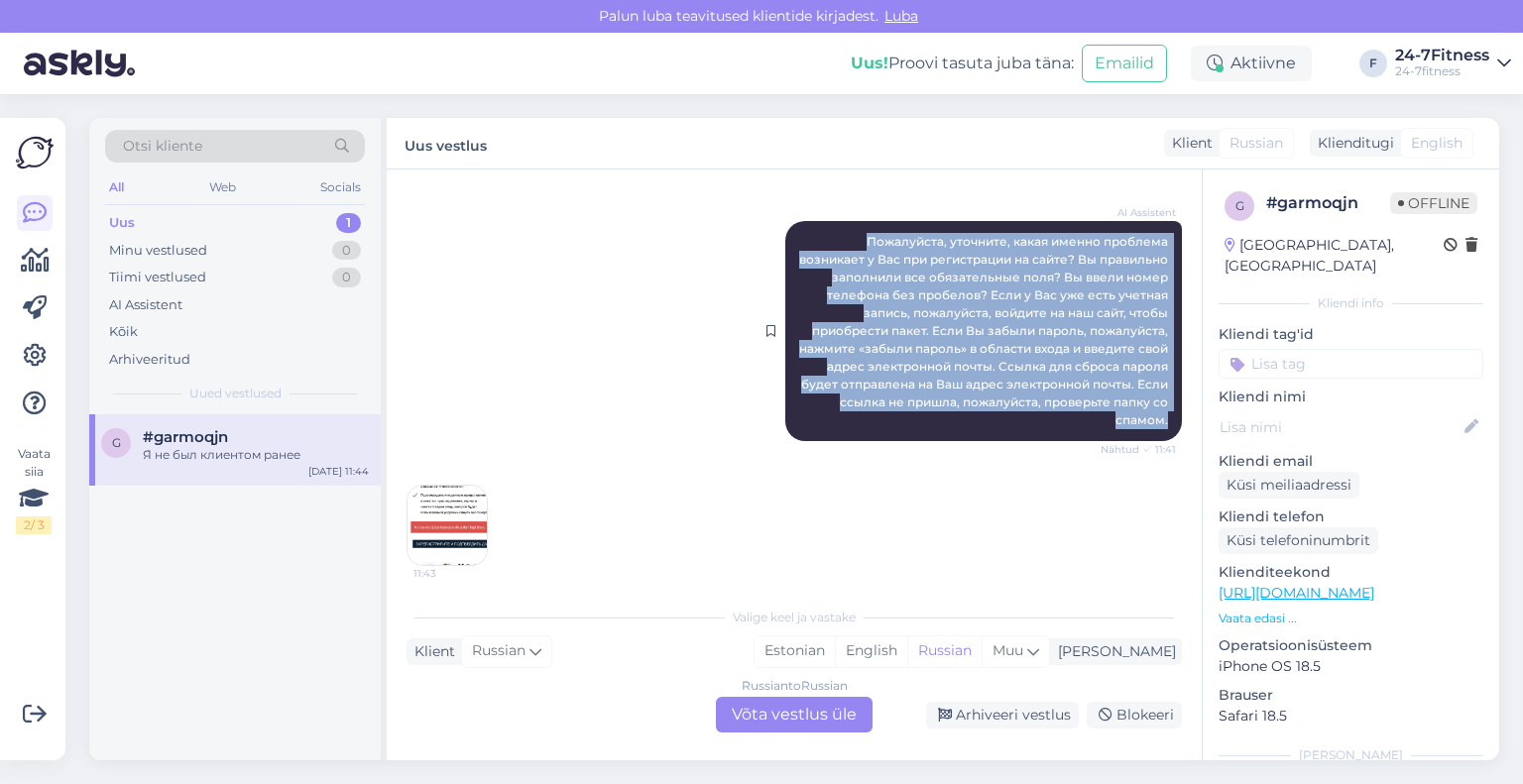 click on "AI Assistent Пожалуйста, уточните, какая именно проблема возникает у Вас при регистрации на сайте? Вы правильно заполнили все обязательные поля? Вы ввели номер телефона без пробелов? Если у Вас уже есть учетная запись, пожалуйста, войдите на наш сайт, чтобы приобрести пакет. Если Вы забыли пароль, пожалуйста, нажмите «забыли пароль» в области входа и введите свой адрес электронной почты. Ссылка для сброса пароля будет отправлена на Ваш адрес электронной почты. Если ссылка не пришла, пожалуйста, проверьте папку со спамом. Nähtud ✓ 11:41" at bounding box center [984, 331] 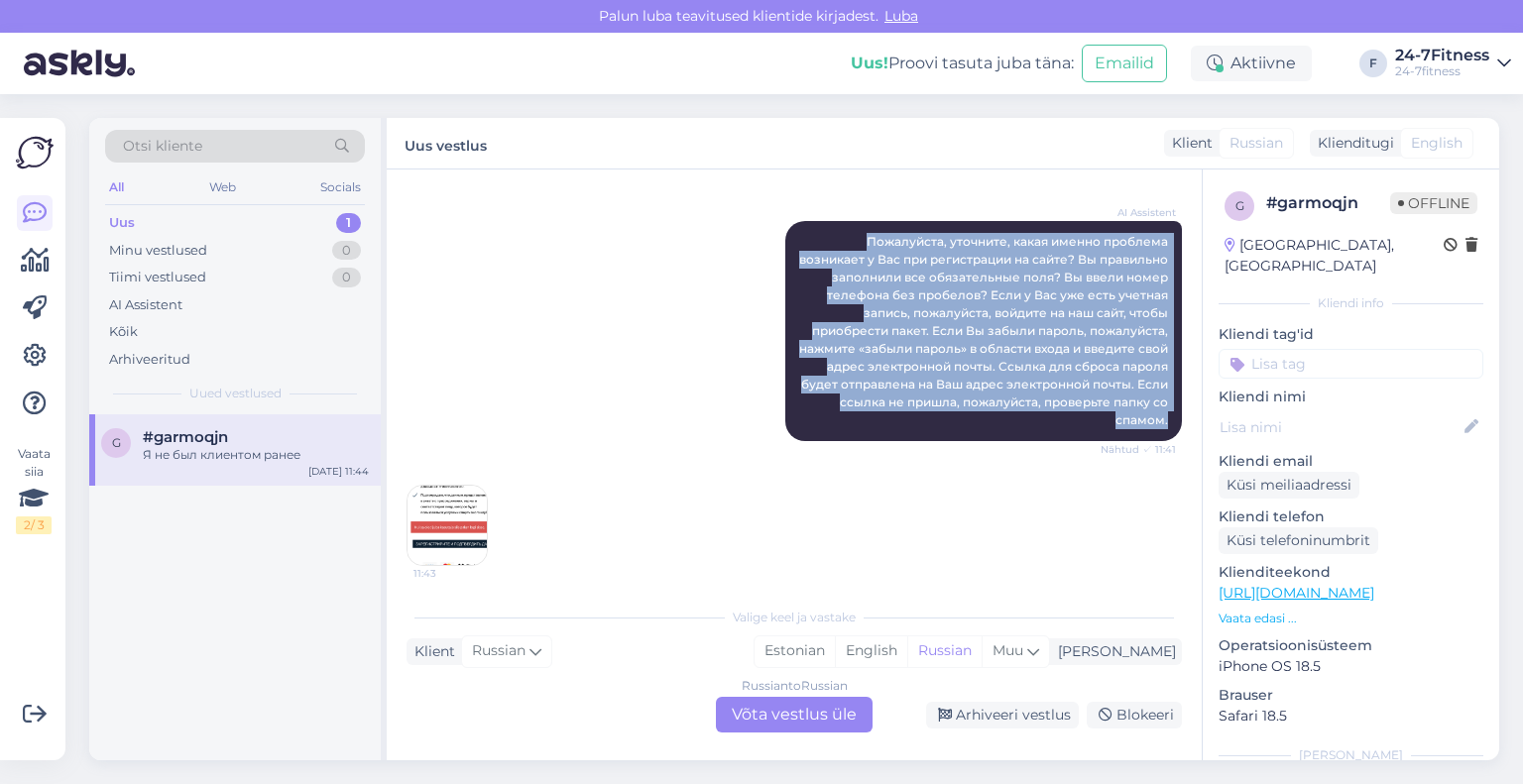 copy on "Пожалуйста, уточните, какая именно проблема возникает у Вас при регистрации на сайте? Вы правильно заполнили все обязательные поля? Вы ввели номер телефона без пробелов? Если у Вас уже есть учетная запись, пожалуйста, войдите на наш сайт, чтобы приобрести пакет. Если Вы забыли пароль, пожалуйста, нажмите «забыли пароль» в области входа и введите свой адрес электронной почты. Ссылка для сброса пароля будет отправлена на Ваш адрес электронной почты. Если ссылка не пришла, пожалуйста, проверьте папку со спамом." 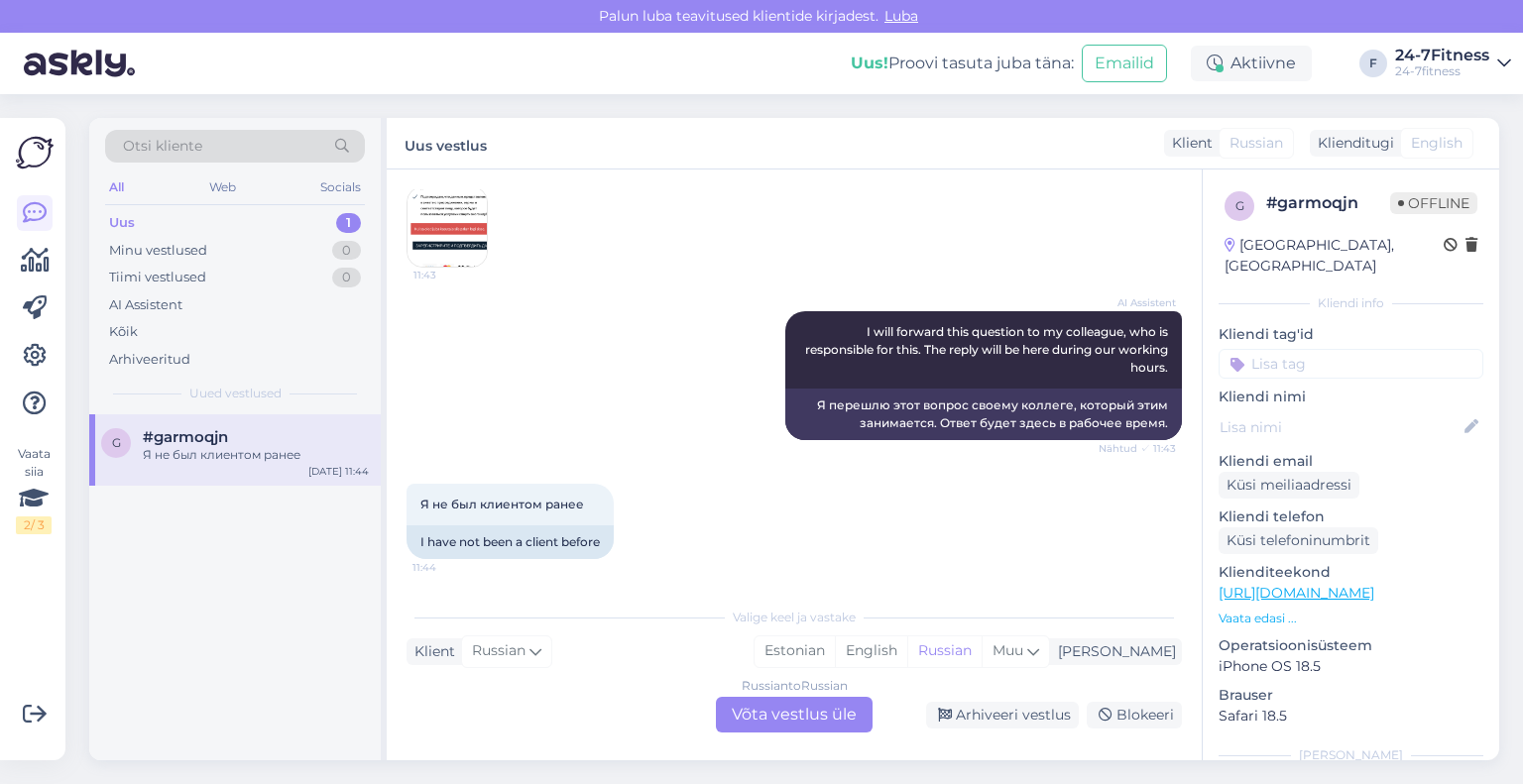 scroll, scrollTop: 696, scrollLeft: 0, axis: vertical 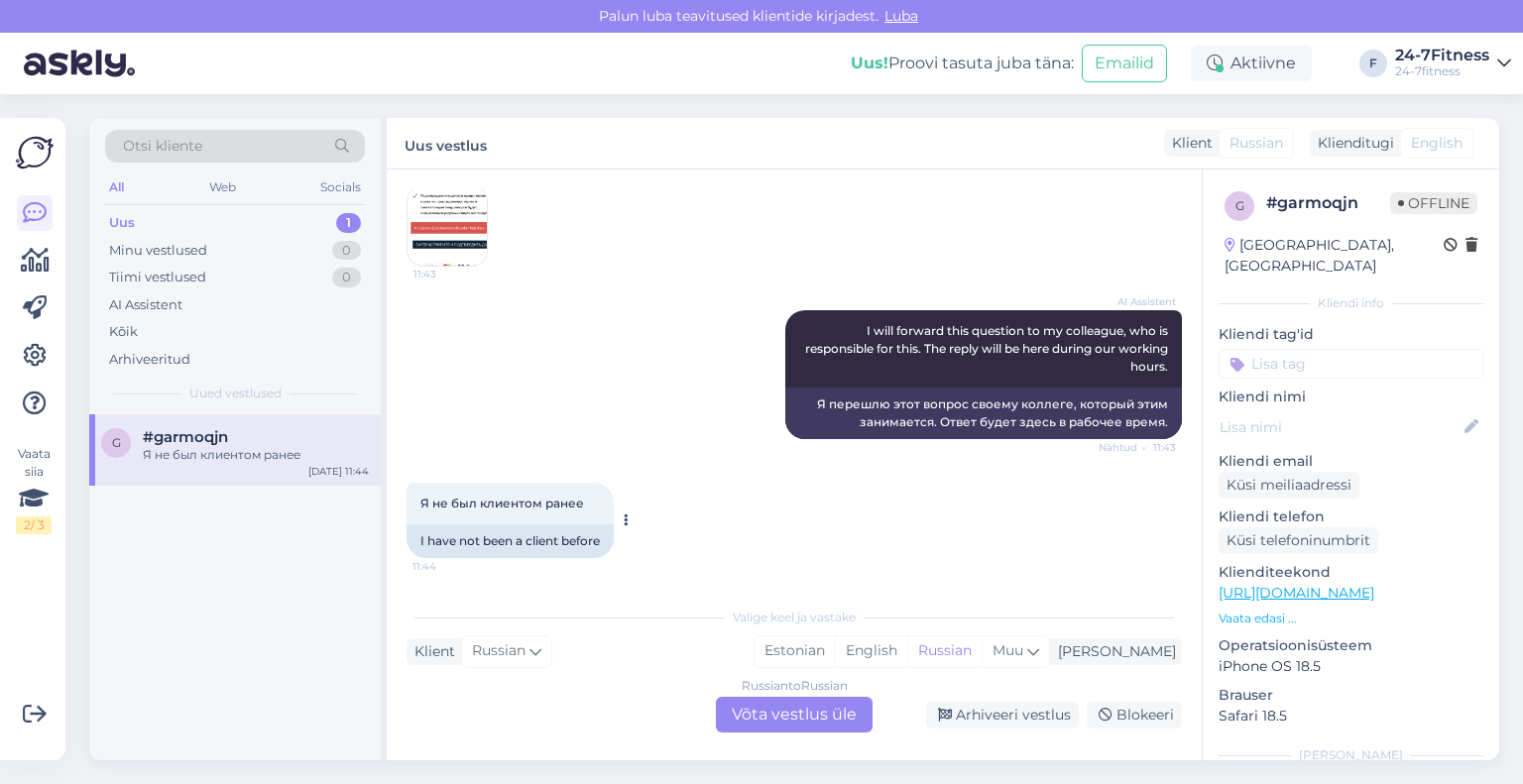 click on "Я не был клиентом ранее  11:44" at bounding box center (510, 504) 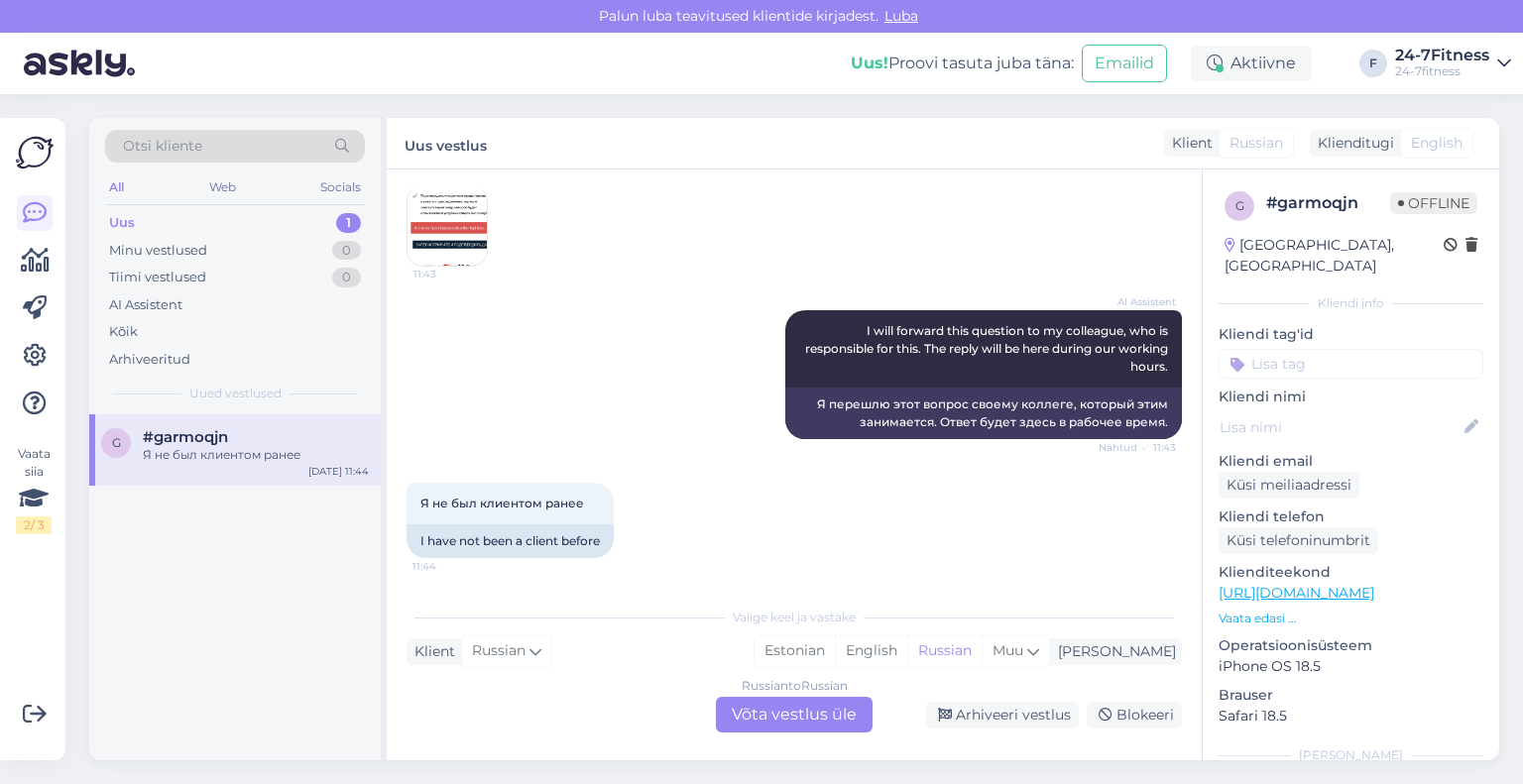 click at bounding box center [447, 226] 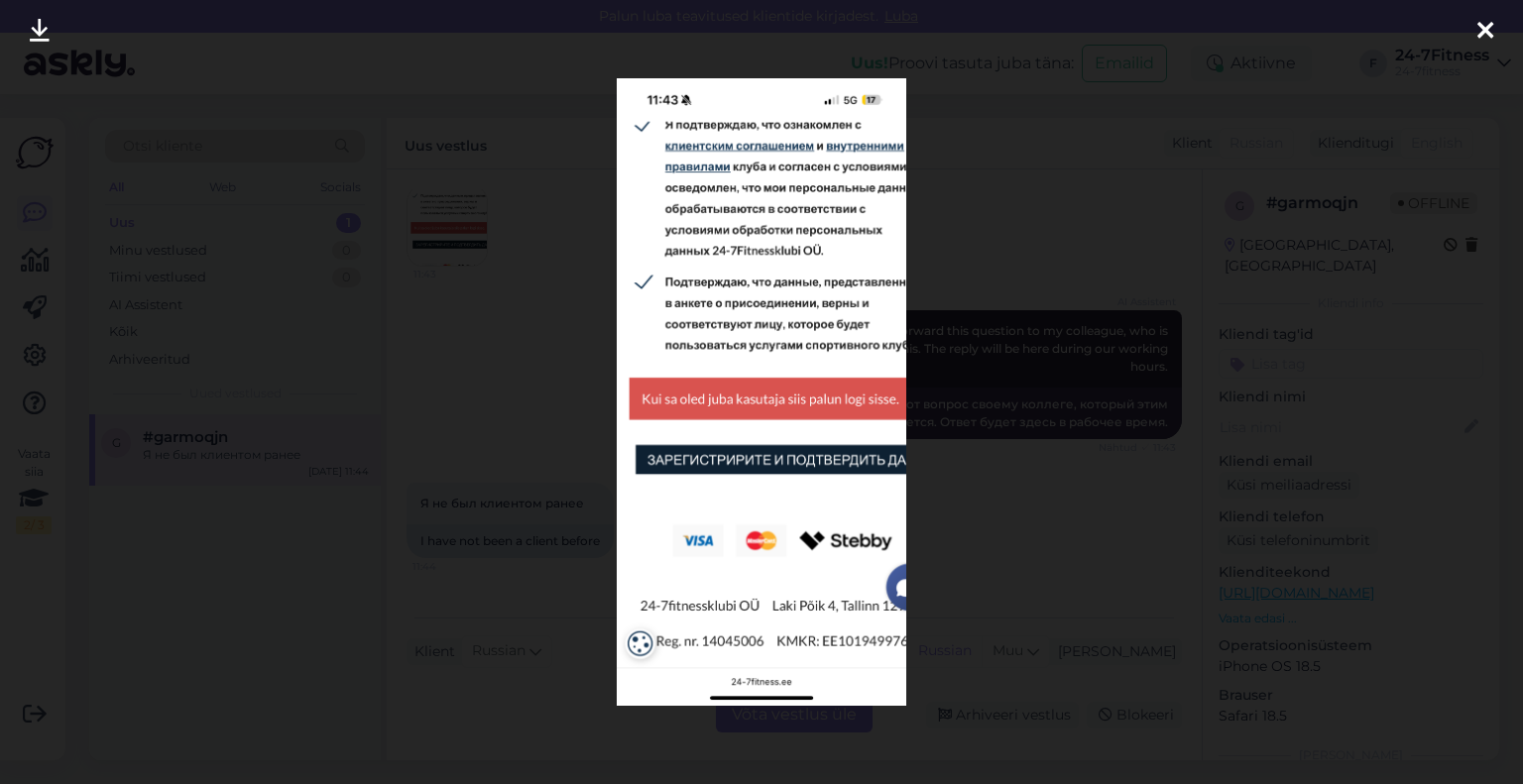 click at bounding box center (1485, 32) 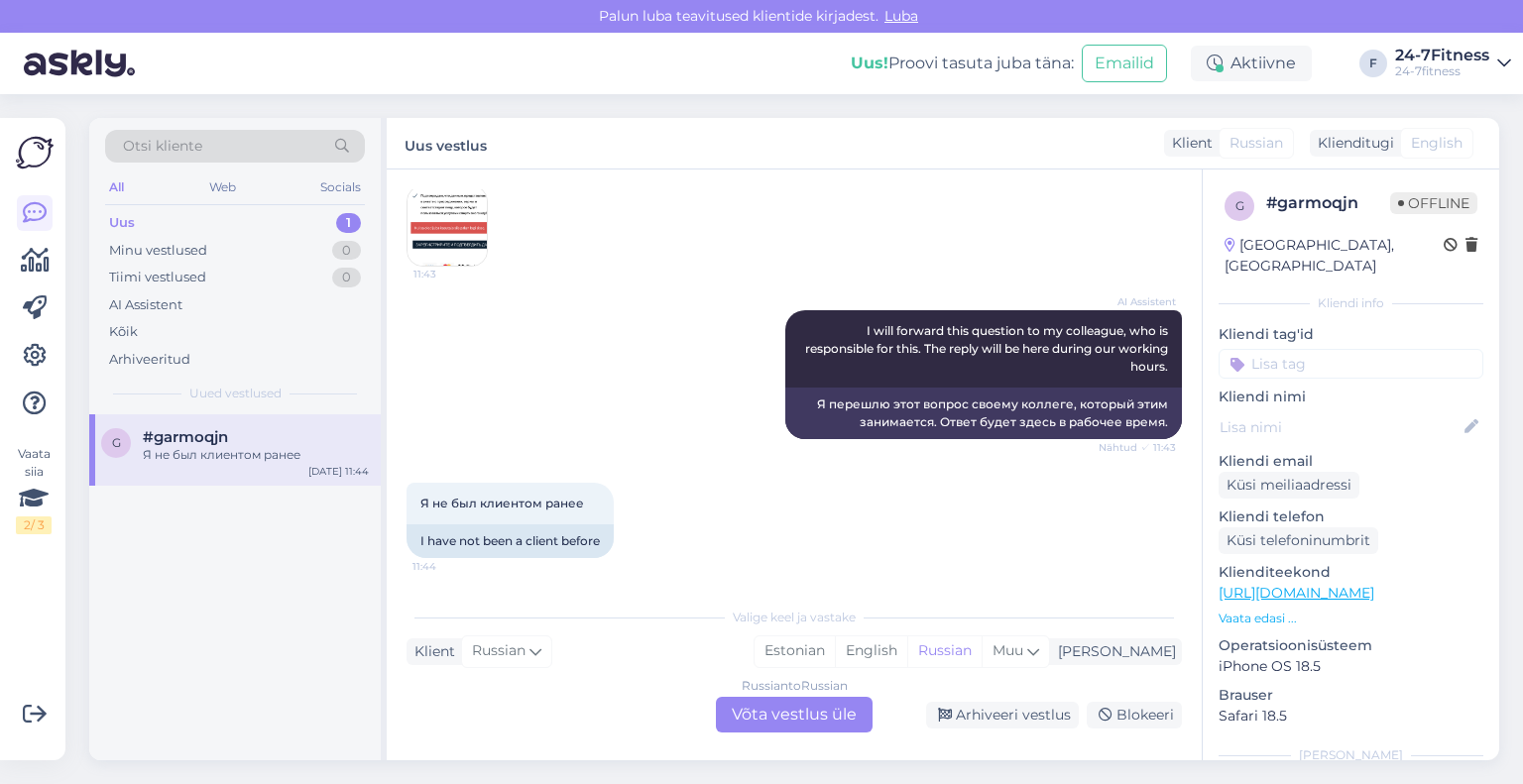 click on "Russian  to  Russian Võta vestlus üle" at bounding box center [794, 715] 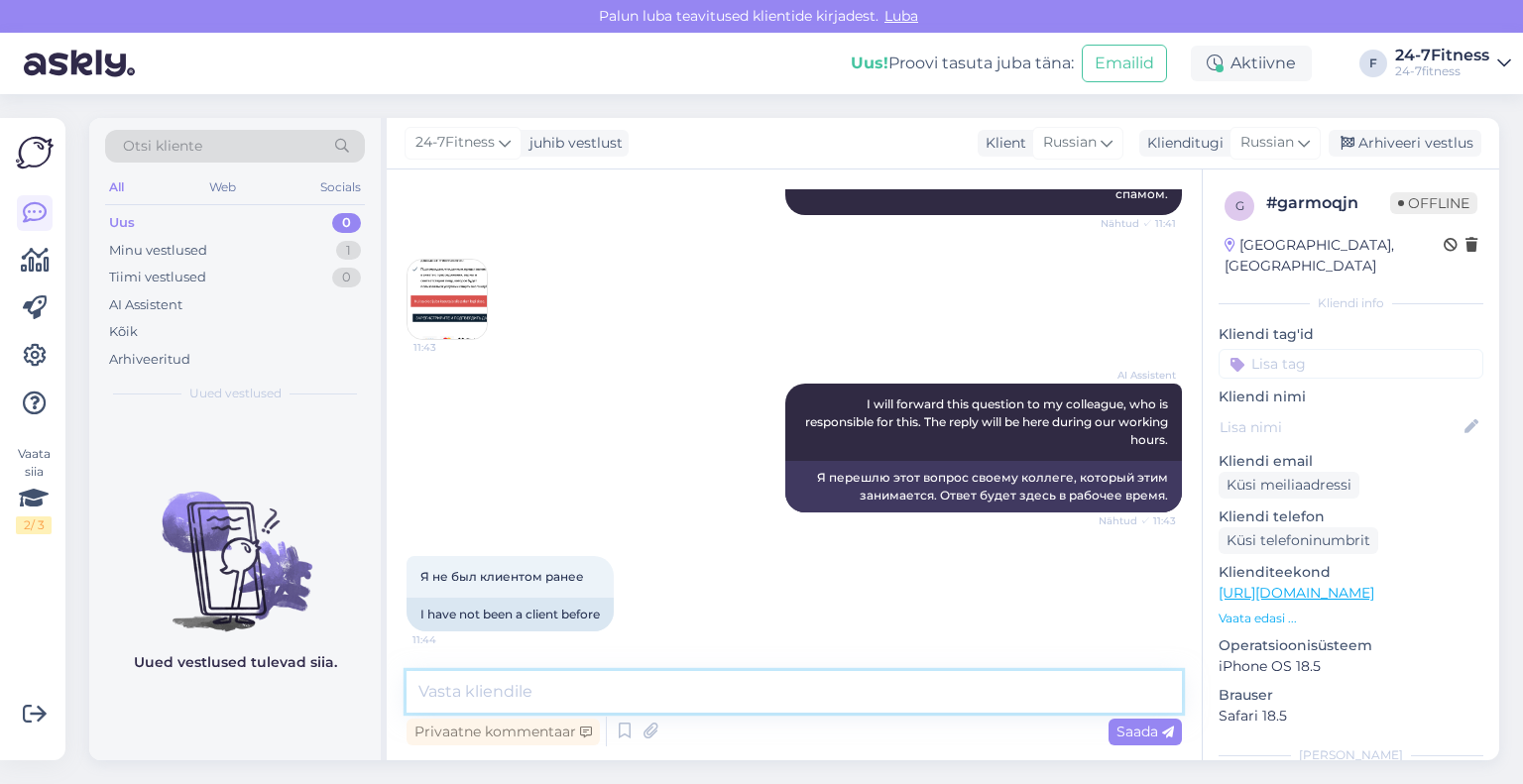 click at bounding box center (794, 692) 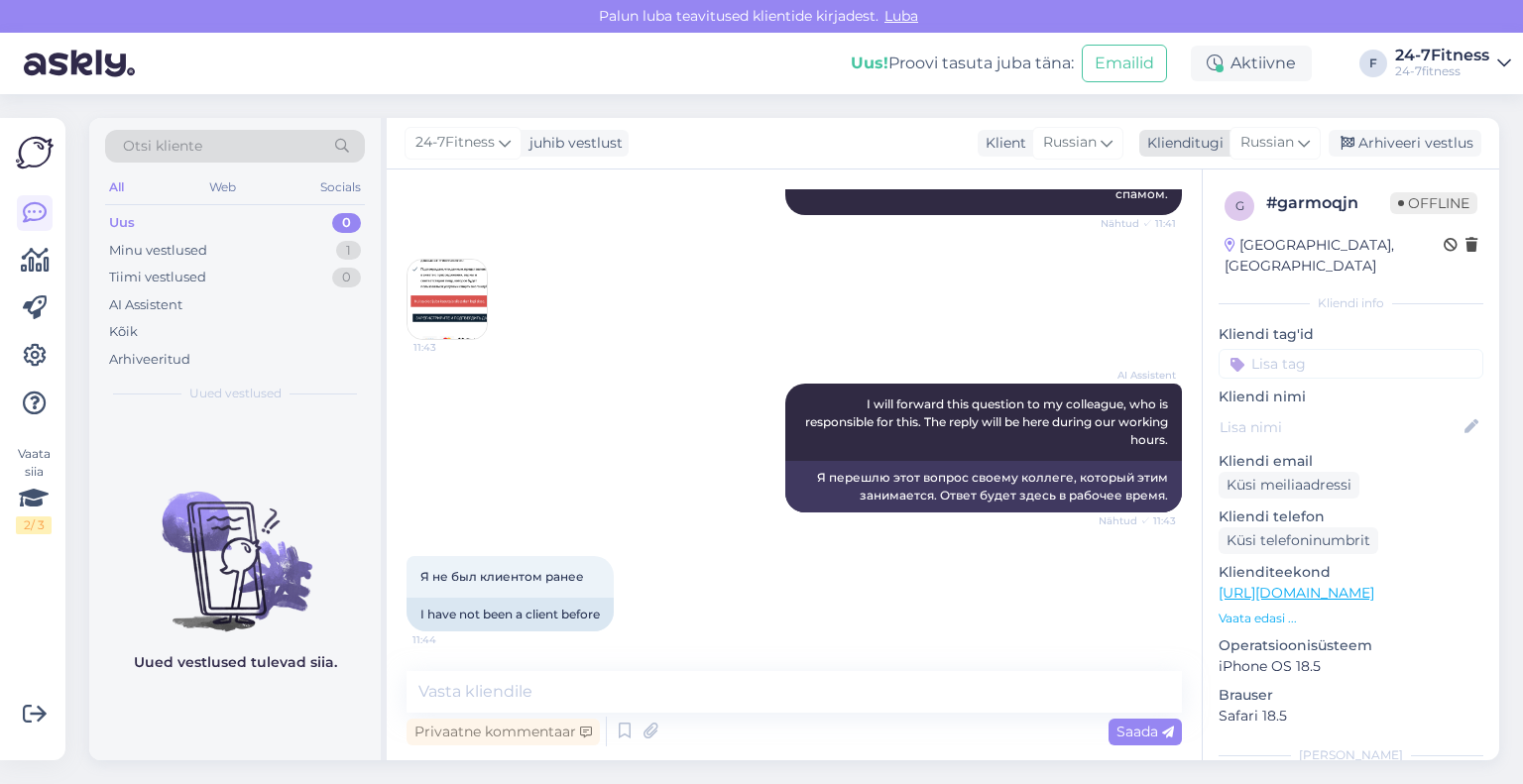 click on "Russian" at bounding box center [1275, 143] 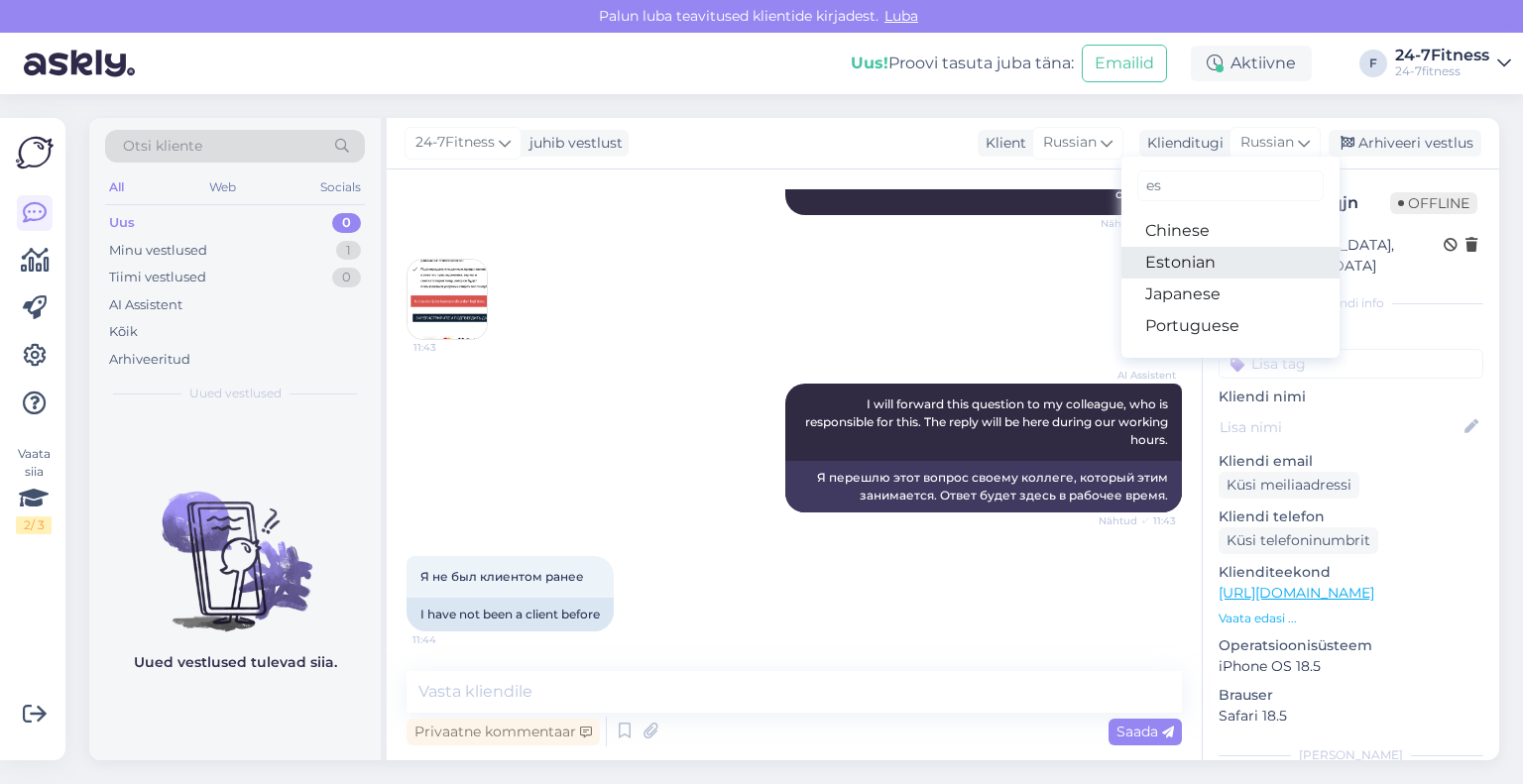 type on "es" 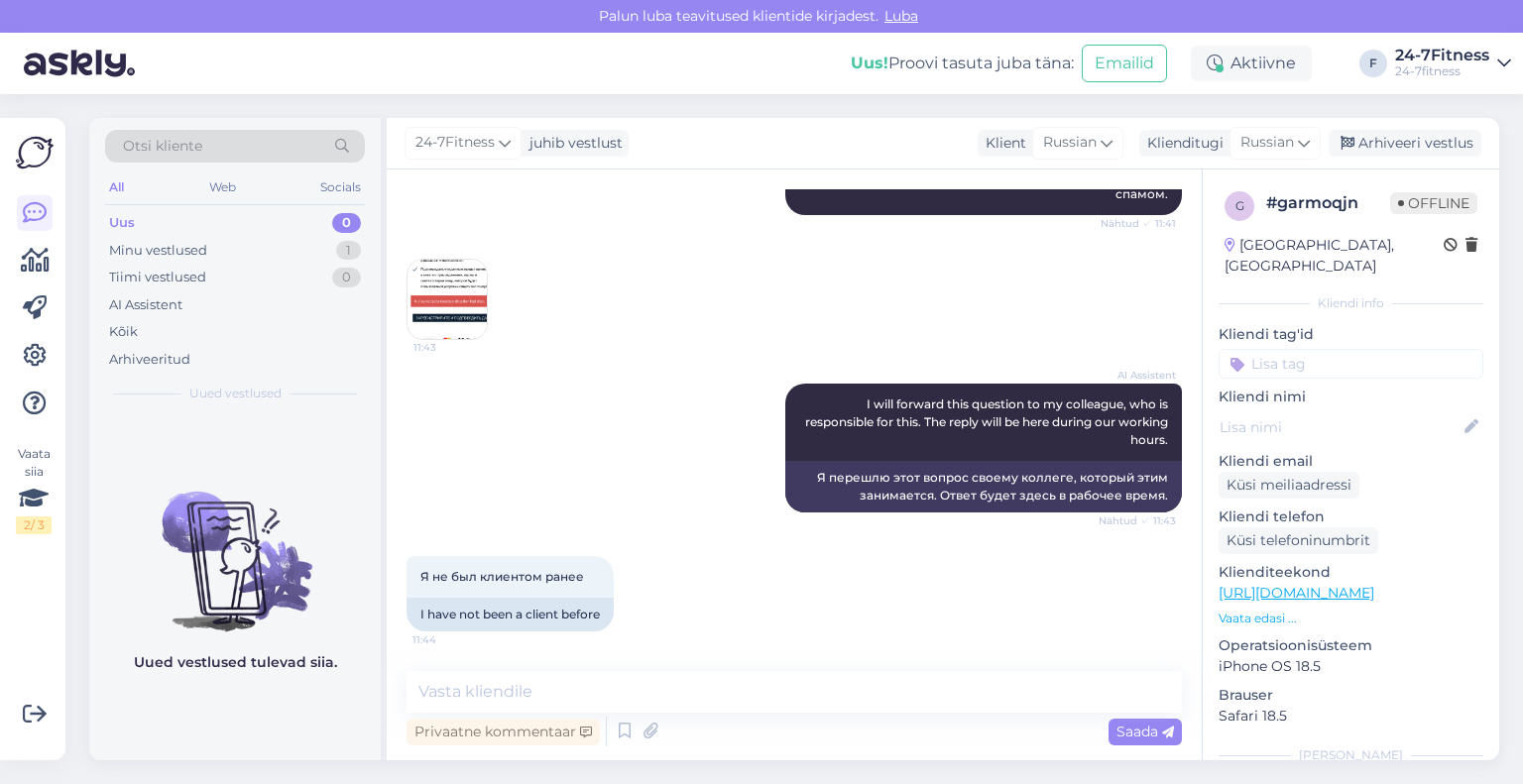 scroll, scrollTop: 648, scrollLeft: 0, axis: vertical 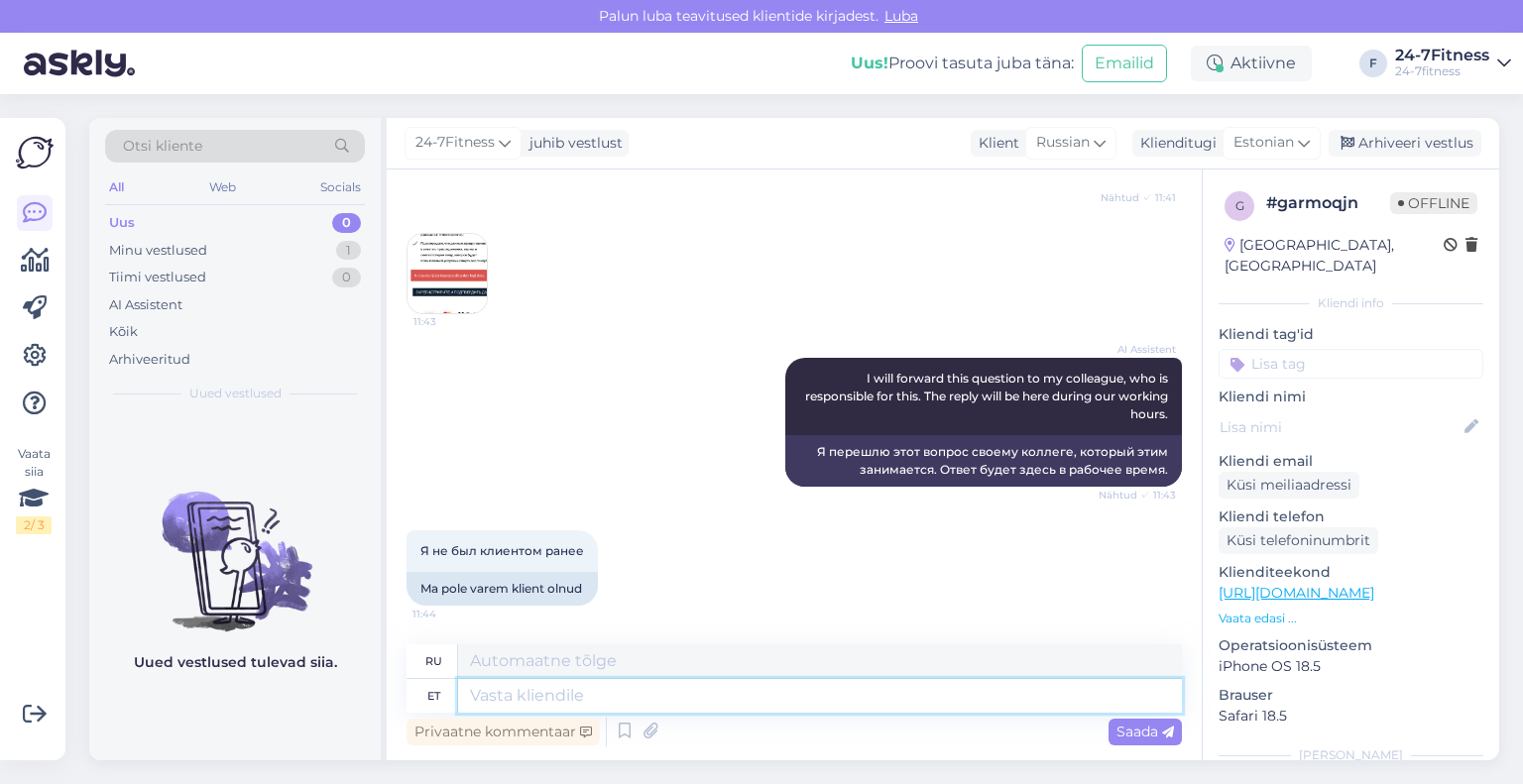 click at bounding box center (820, 696) 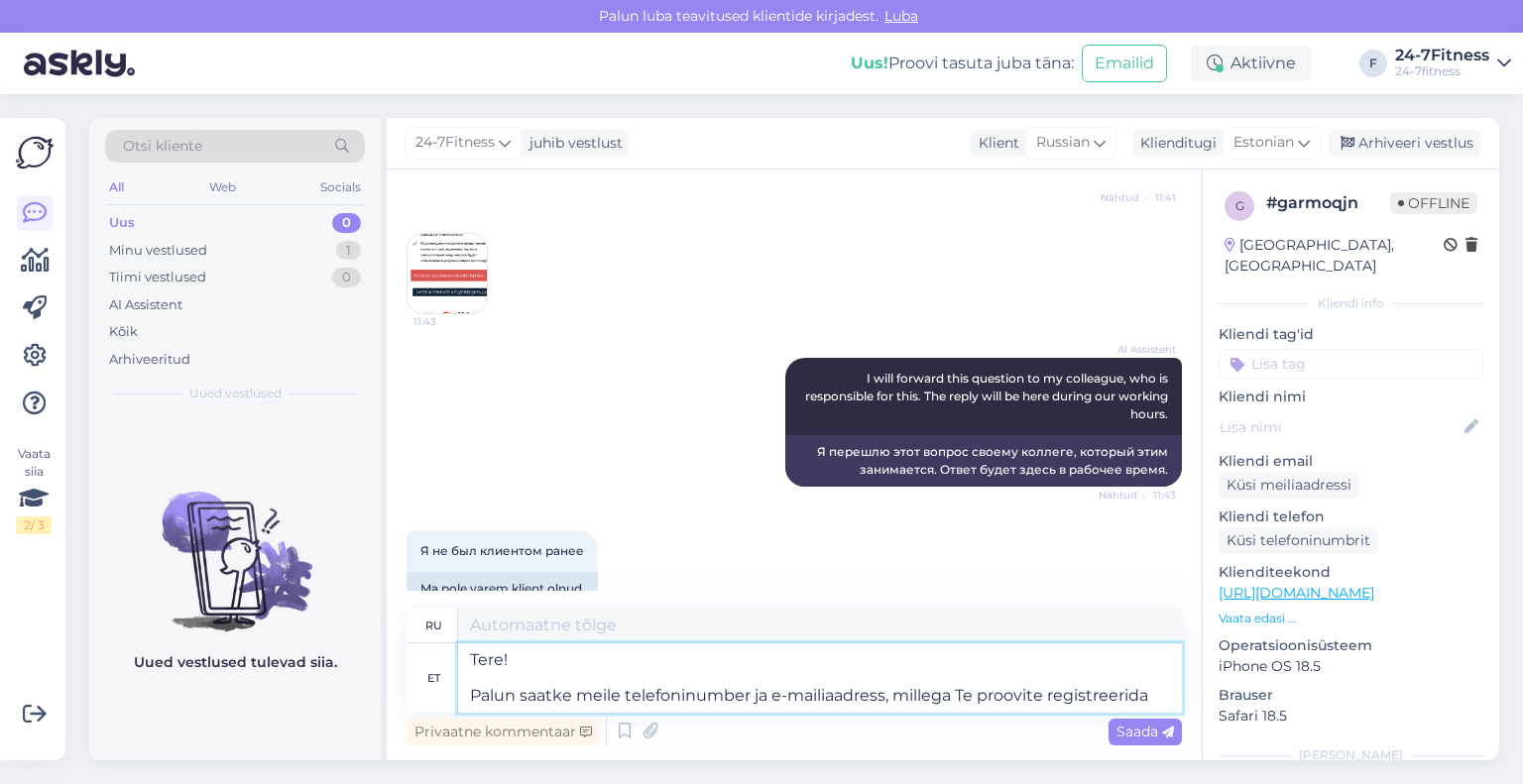 scroll, scrollTop: 684, scrollLeft: 0, axis: vertical 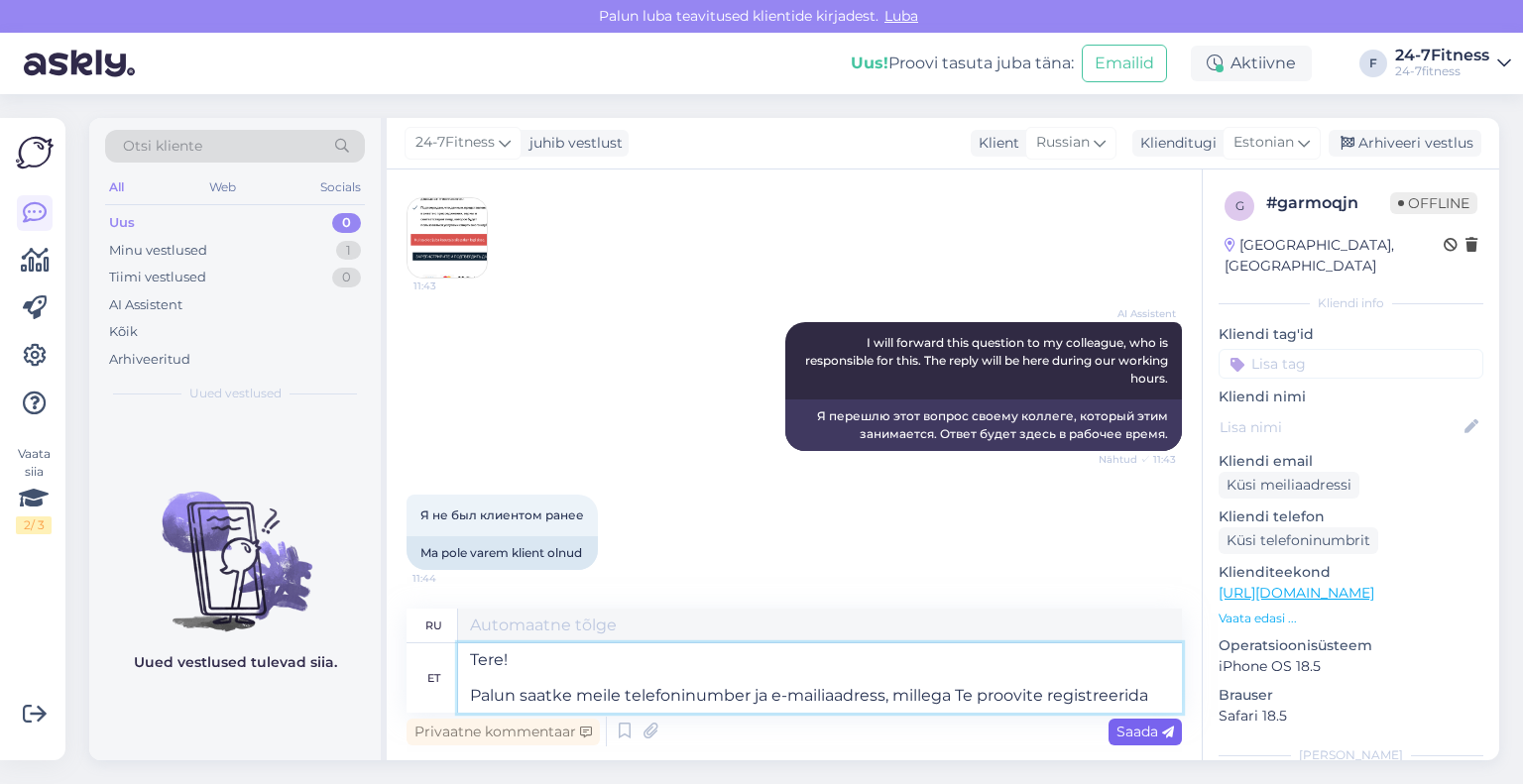 type on "Здравствуйте!
Пожалуйста, пришлите нам номер телефона и адрес электронной почты, с помощью которых вы пытаетесь зарегистрироваться." 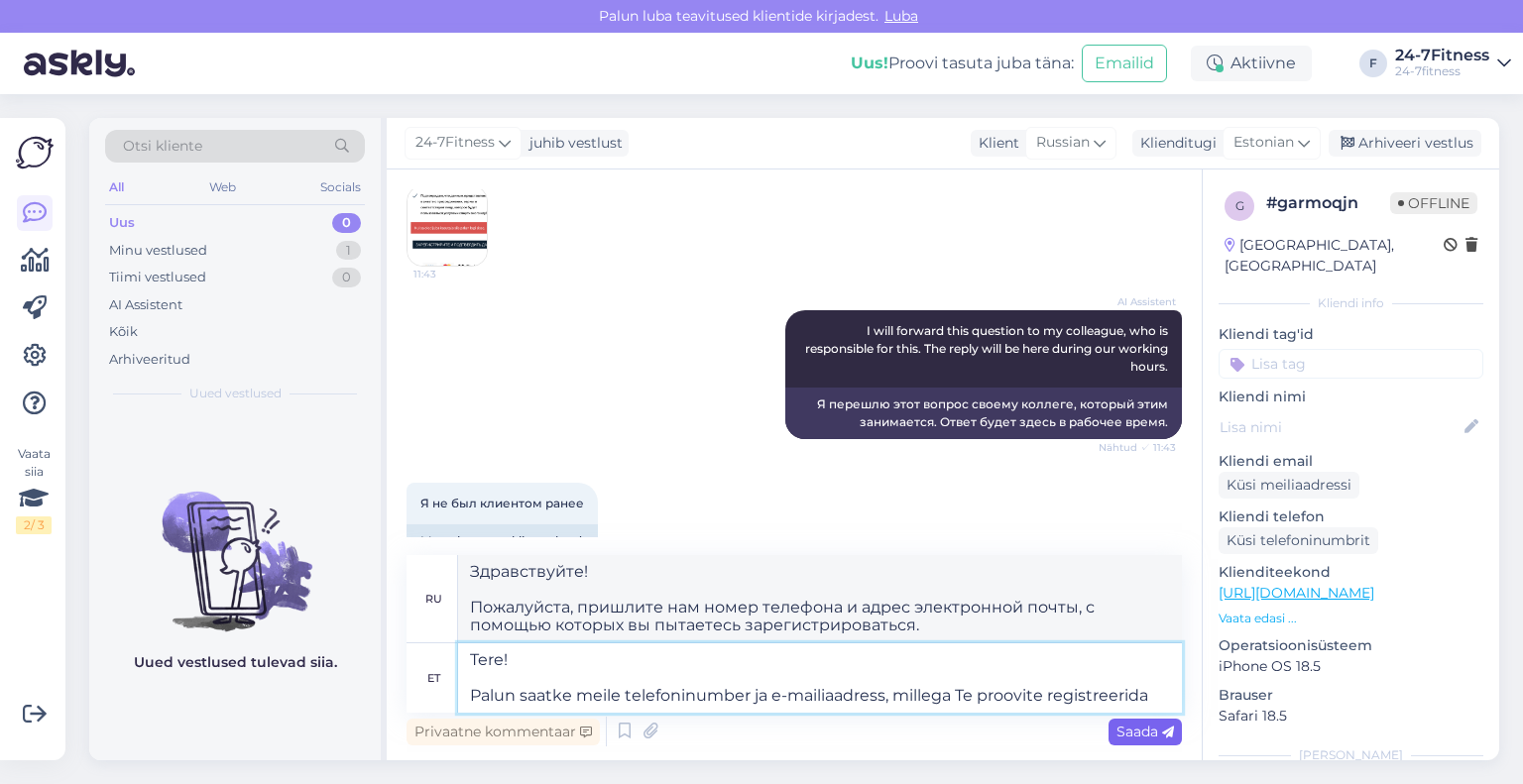 type on "Tere!
Palun saatke meile telefoninumber ja e-mailiaadress, millega Te proovite registreerida" 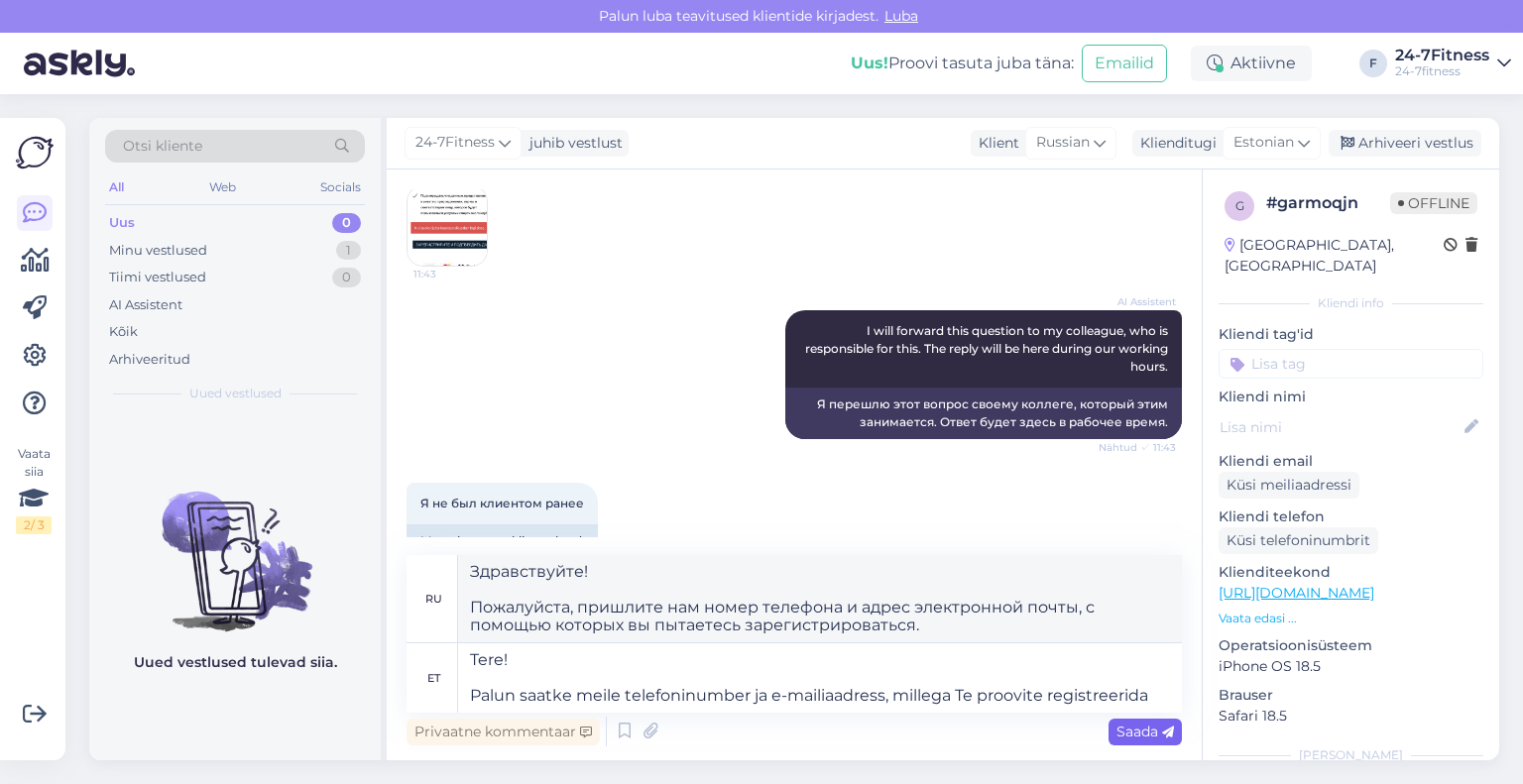 click on "Saada" at bounding box center [1145, 731] 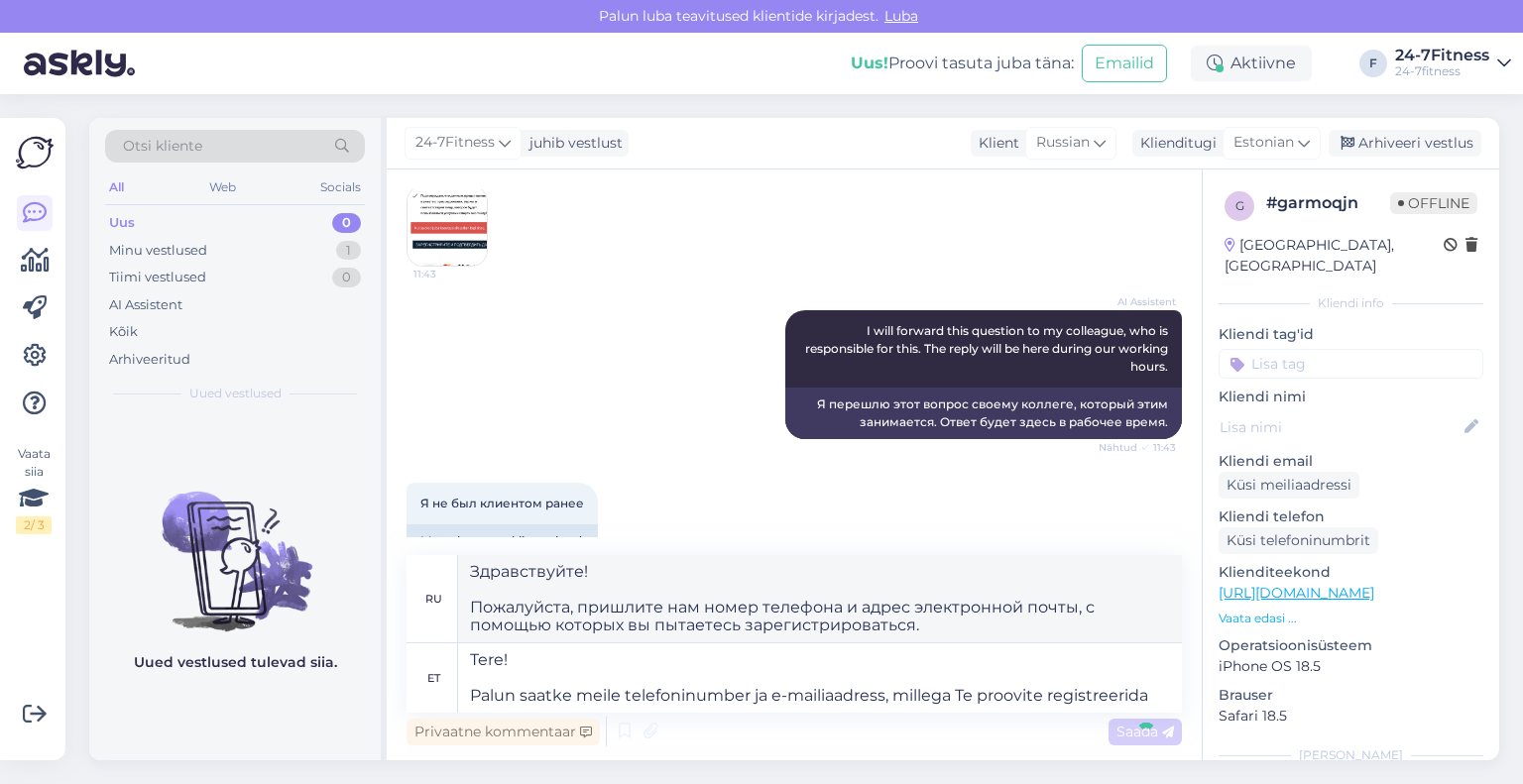 type 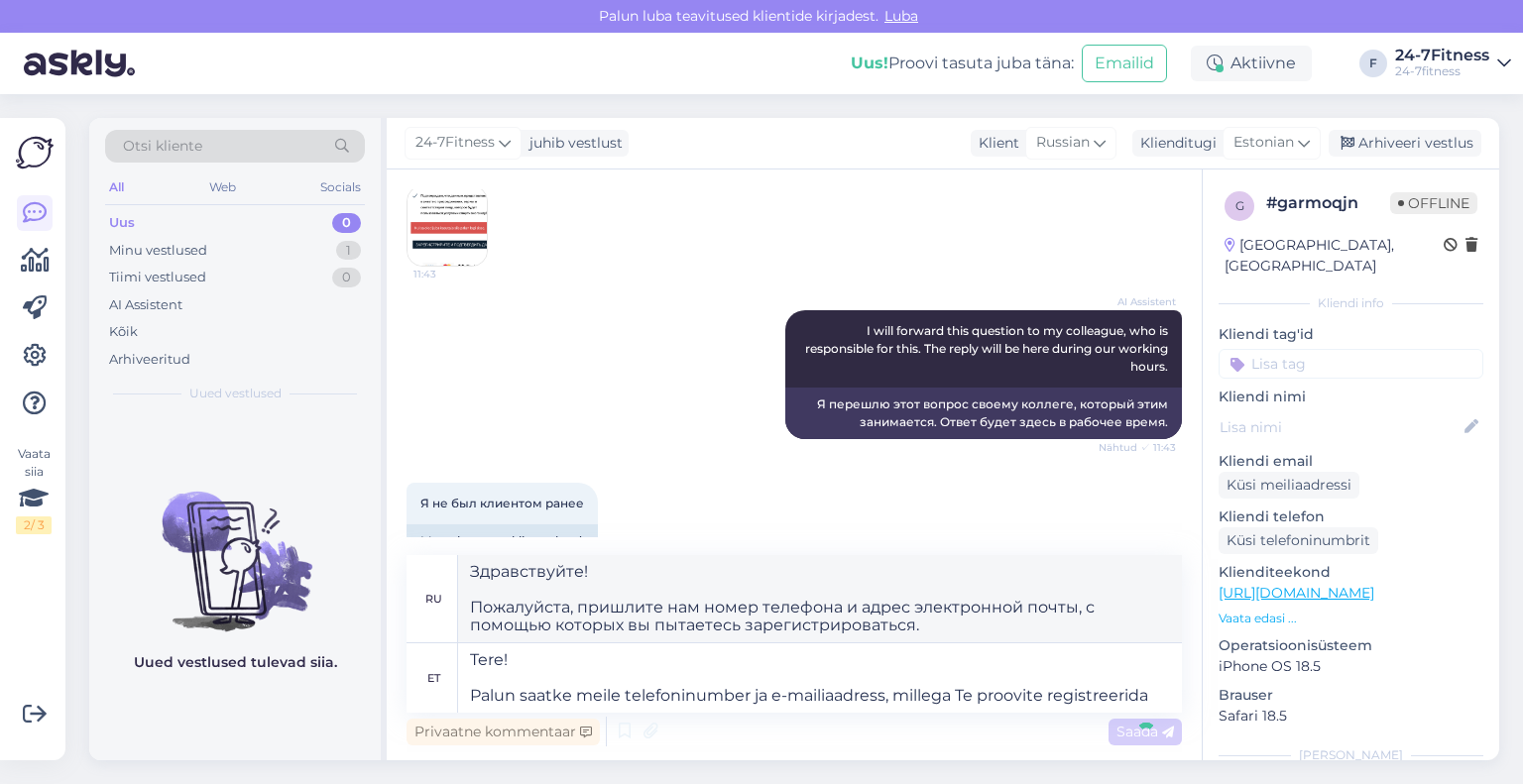 type 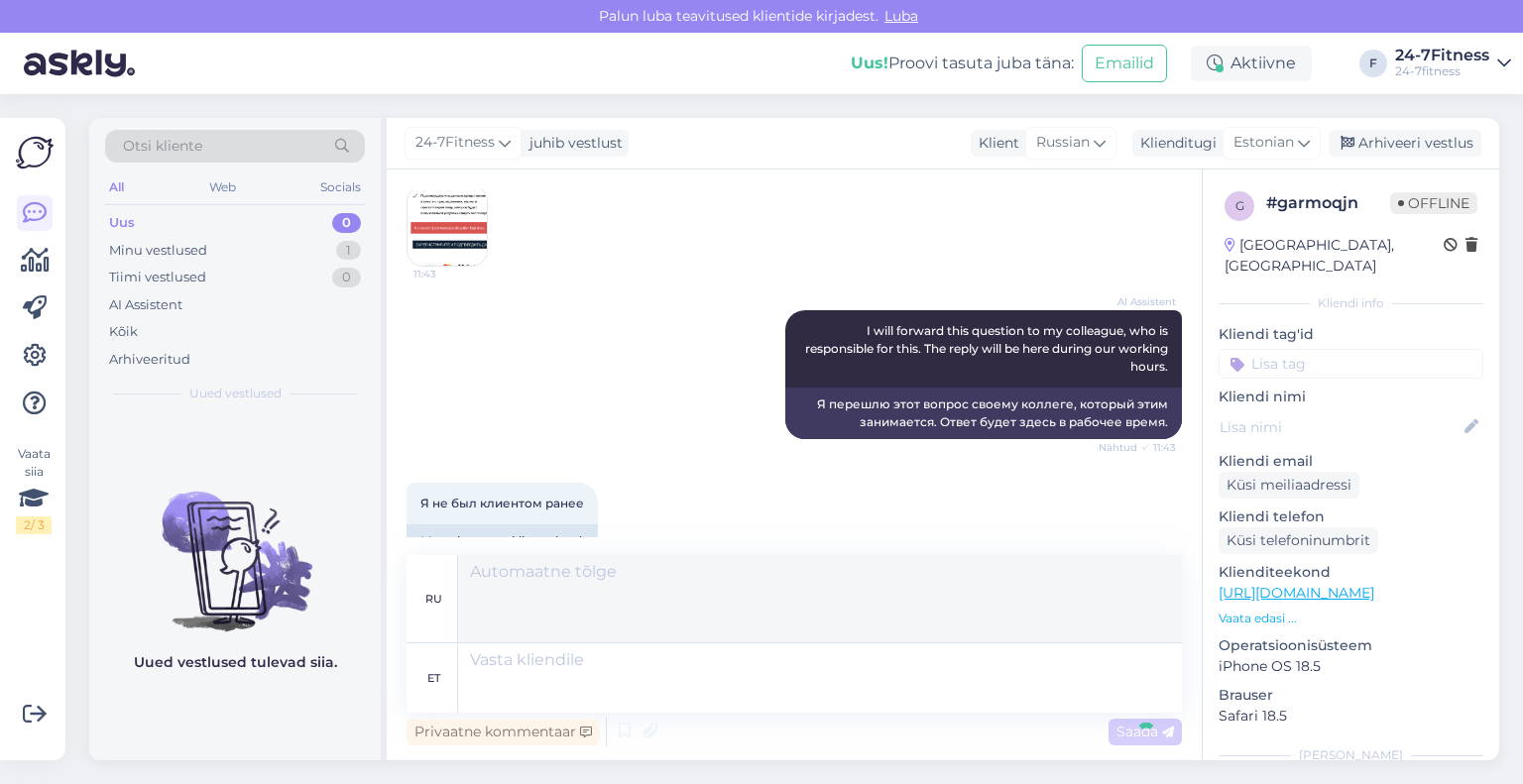 scroll, scrollTop: 892, scrollLeft: 0, axis: vertical 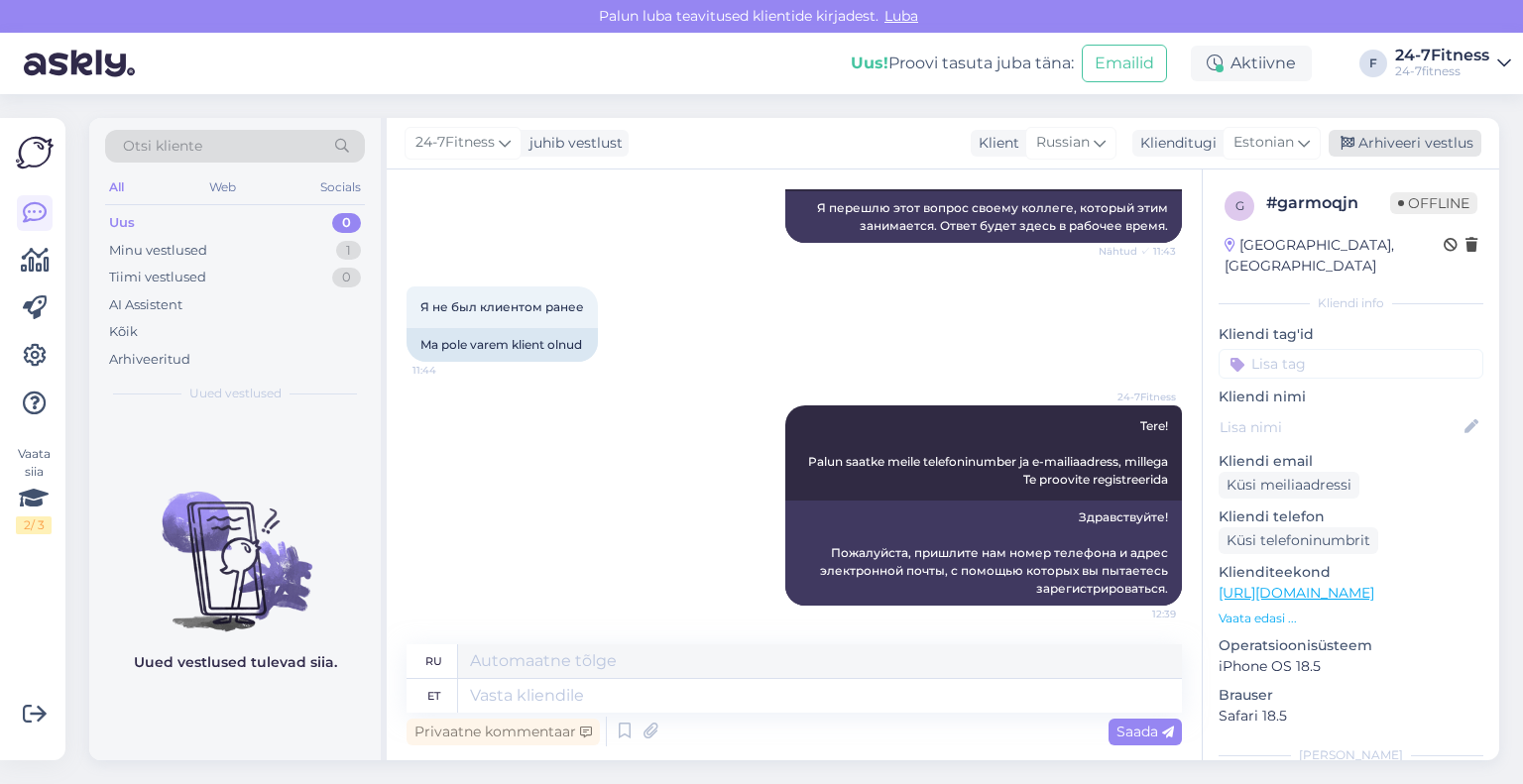 click on "Arhiveeri vestlus" at bounding box center [1405, 143] 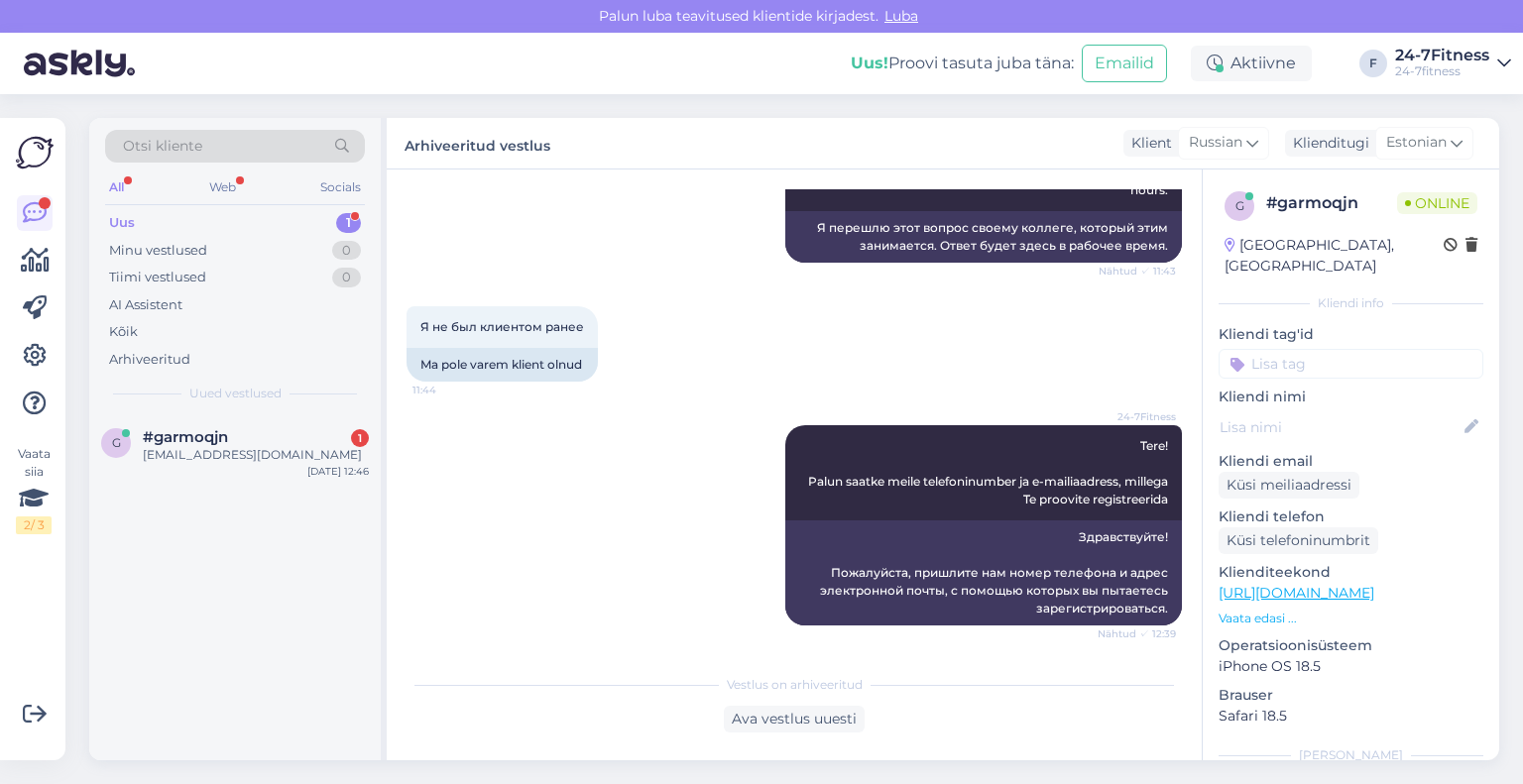 scroll, scrollTop: 1231, scrollLeft: 0, axis: vertical 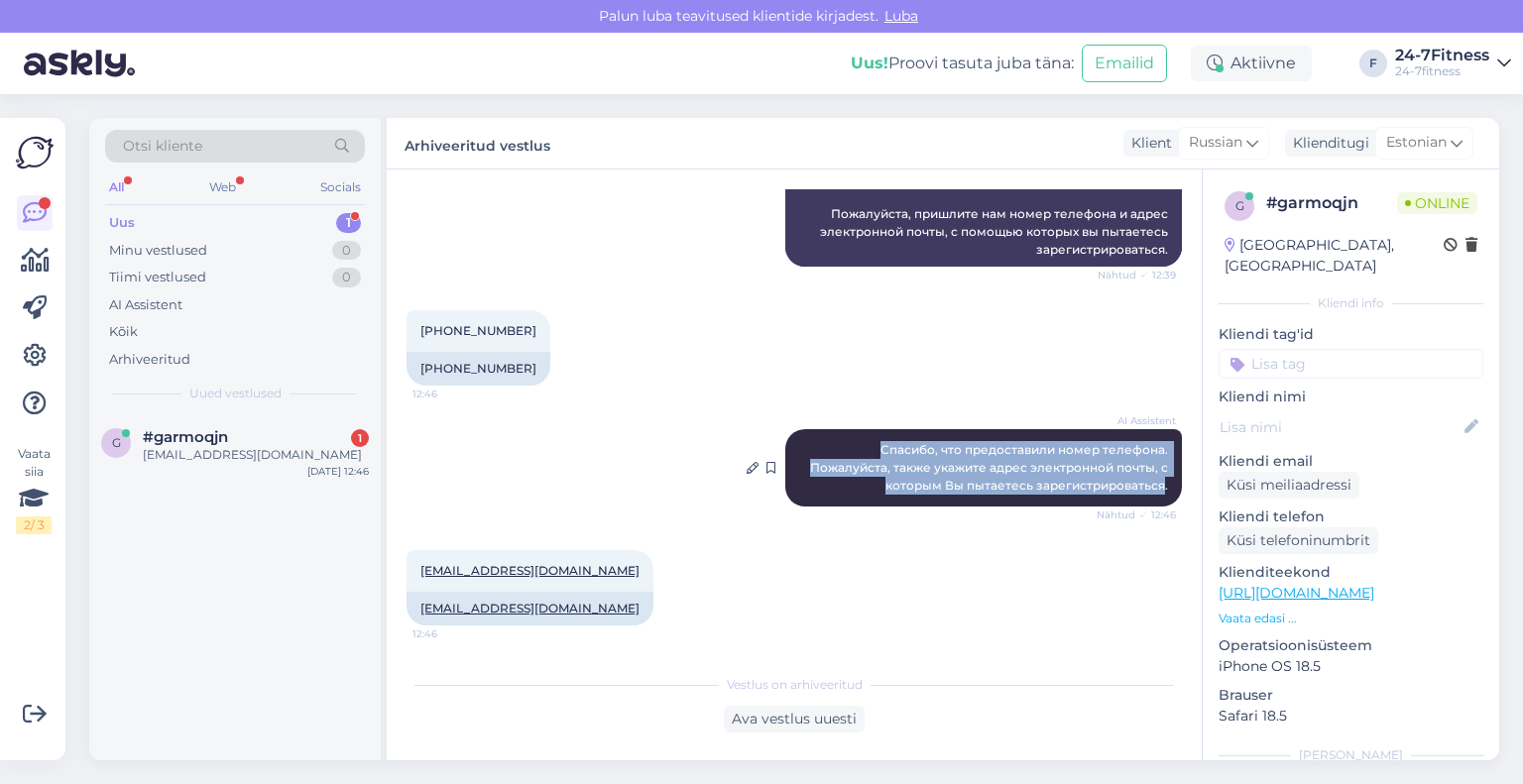 drag, startPoint x: 1149, startPoint y: 485, endPoint x: 779, endPoint y: 435, distance: 373.36309 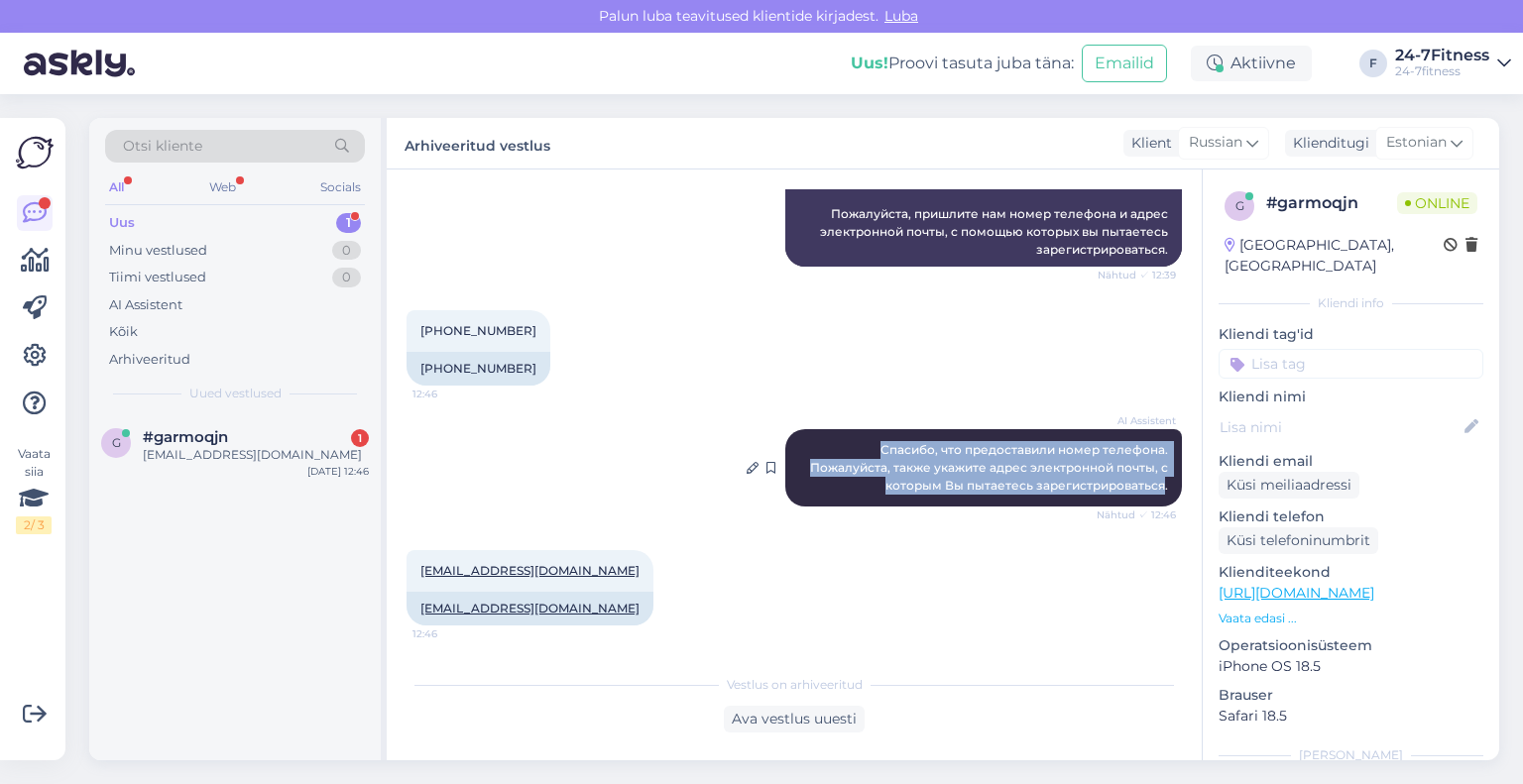 click on "AI Assistent [PERSON_NAME], что предоставили номер телефона. Пожалуйста, также укажите адрес электронной почты, с которым Вы пытаетесь зарегистрироваться. Nähtud ✓ 12:46" at bounding box center [984, 468] 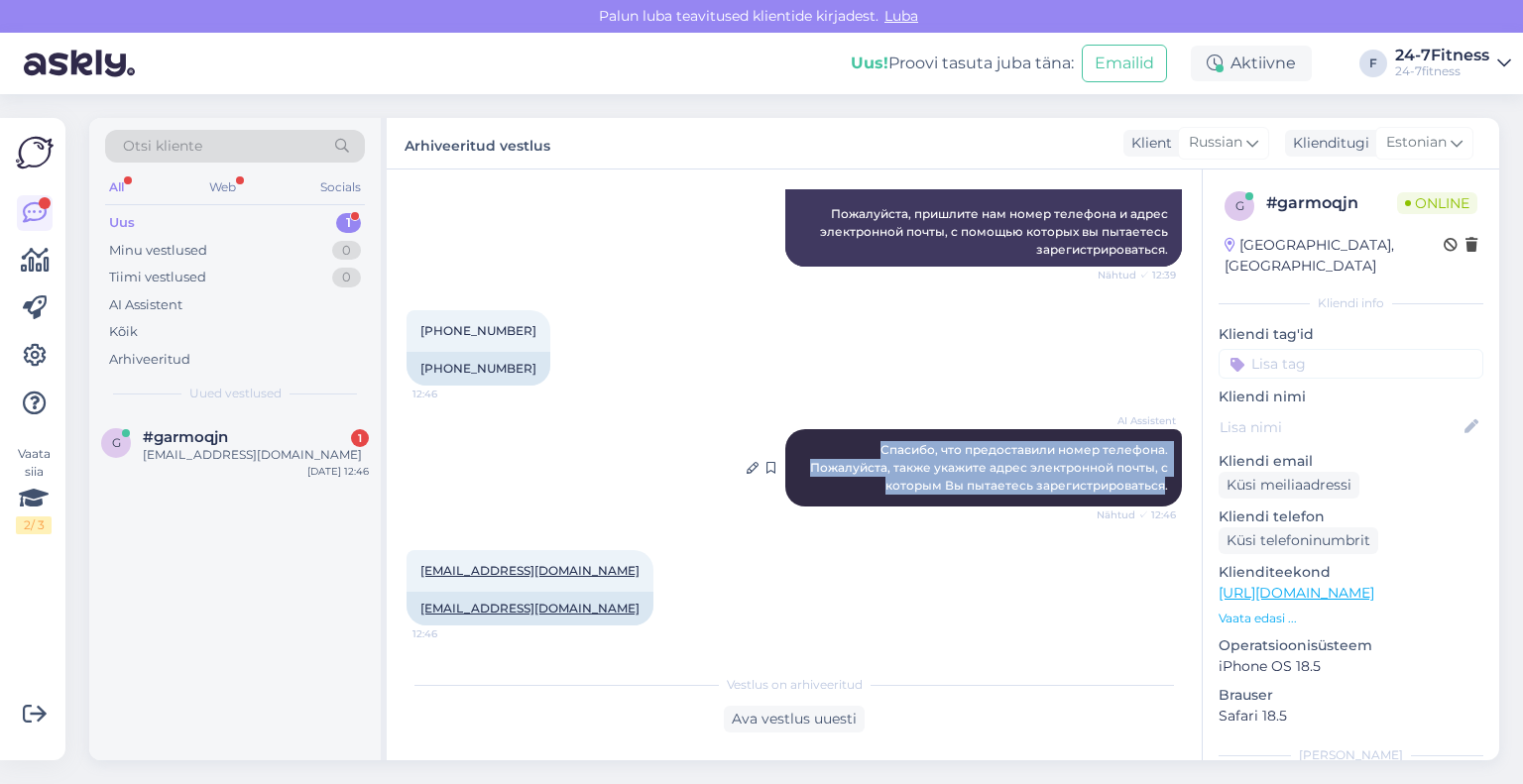 copy on "Спасибо, что предоставили номер телефона. Пожалуйста, также укажите адрес электронной почты, с которым Вы пытаетесь зарегистрироваться" 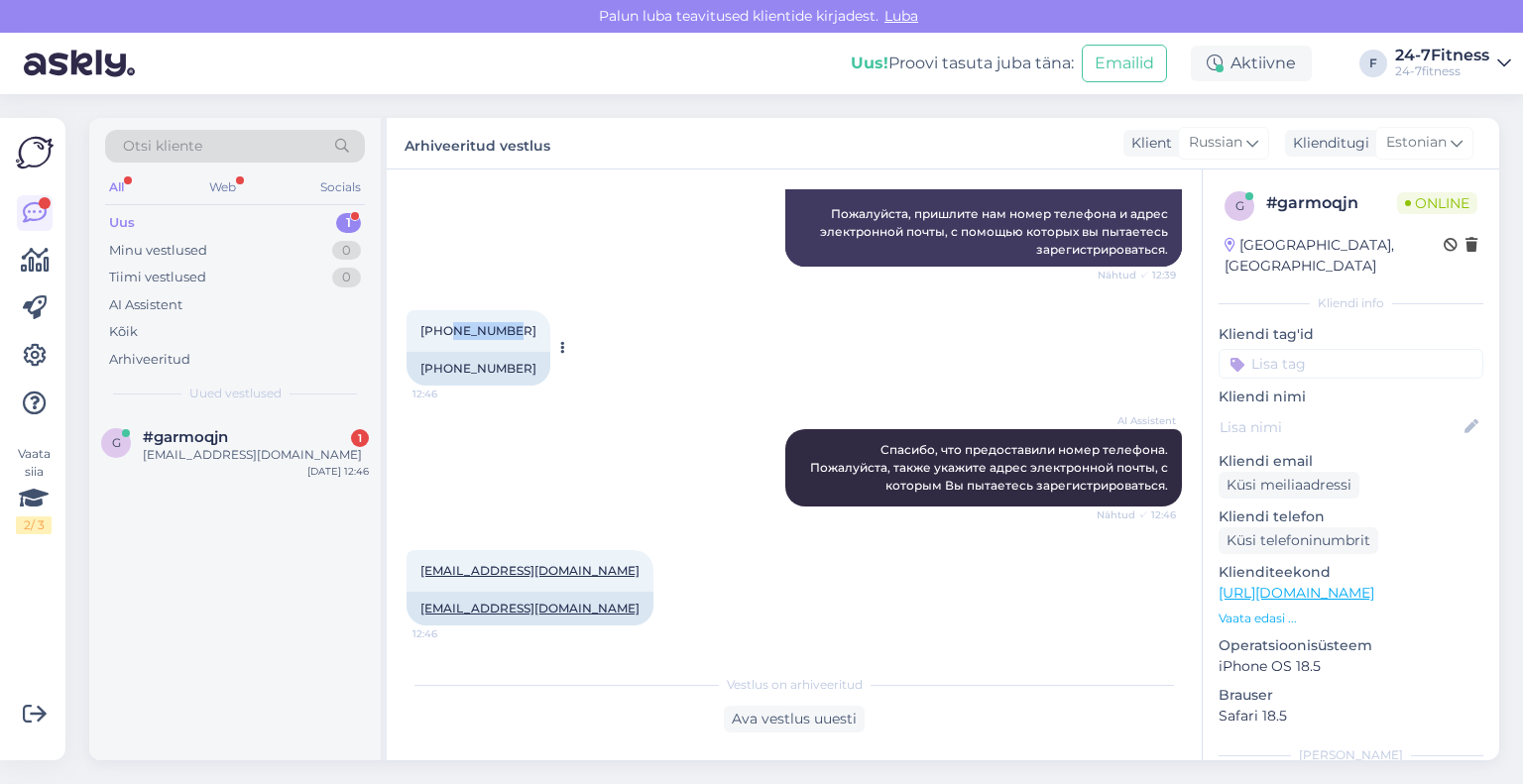 drag, startPoint x: 504, startPoint y: 336, endPoint x: 447, endPoint y: 334, distance: 57.035077 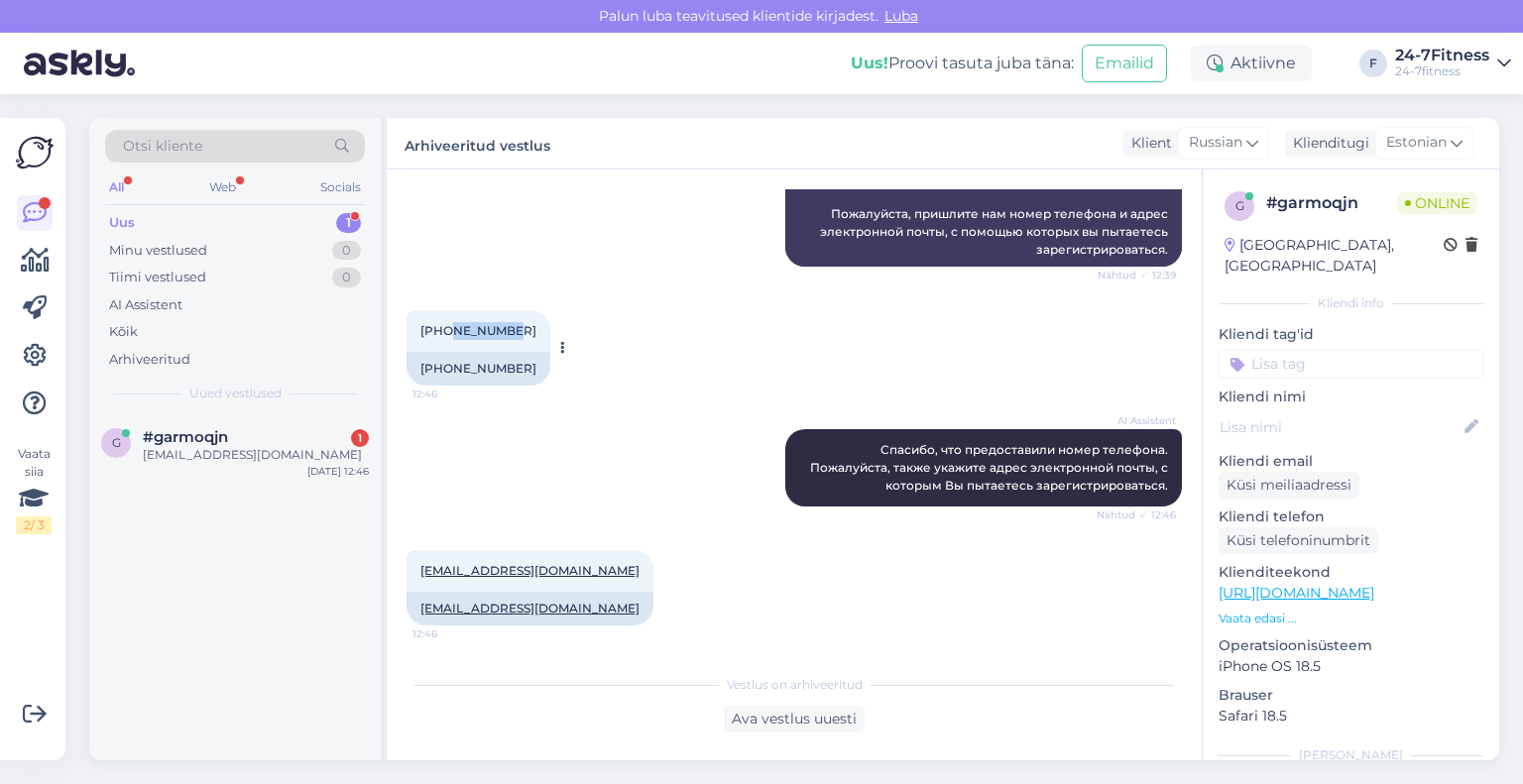 click on "[PHONE_NUMBER]" at bounding box center [478, 330] 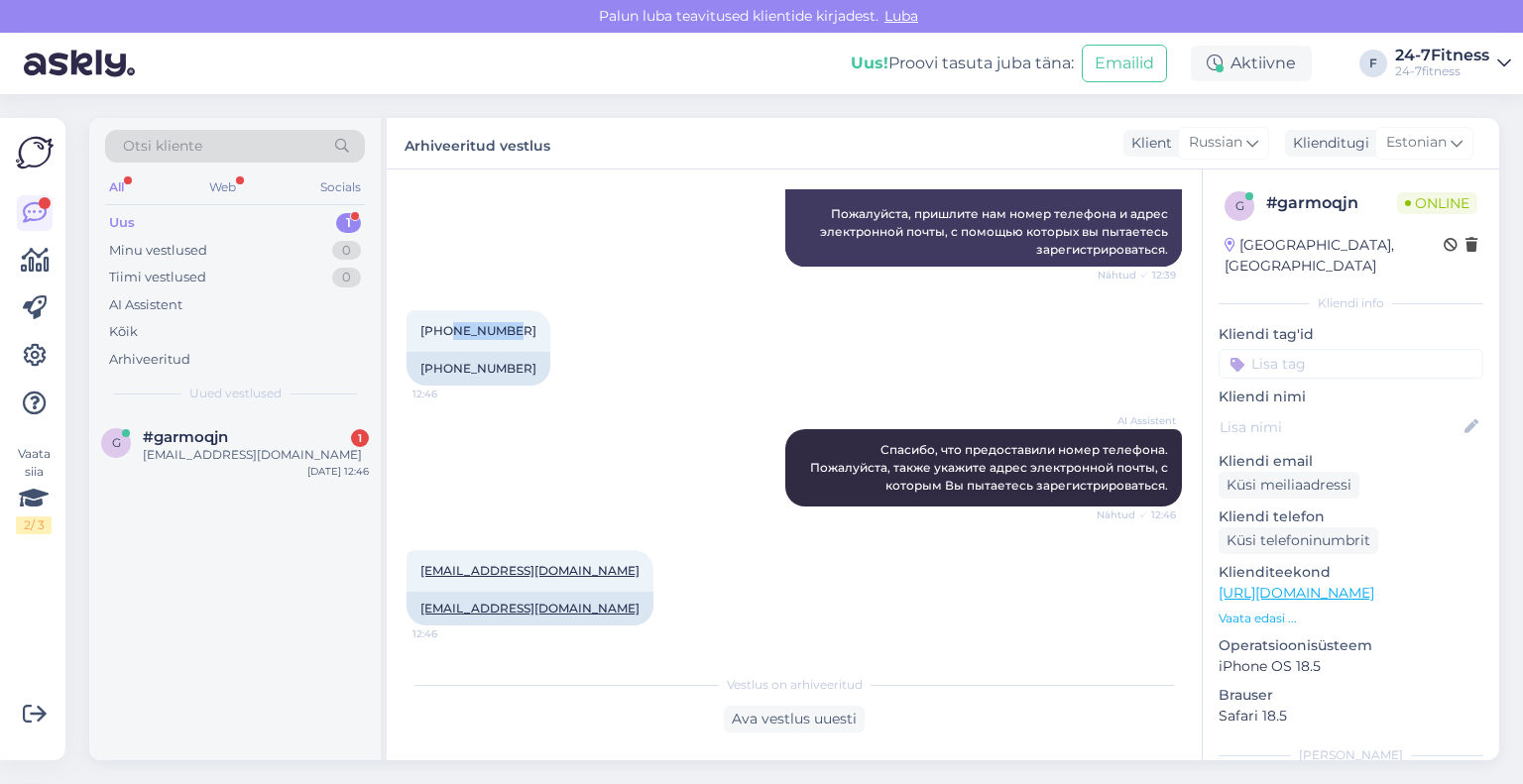 copy on "56464916" 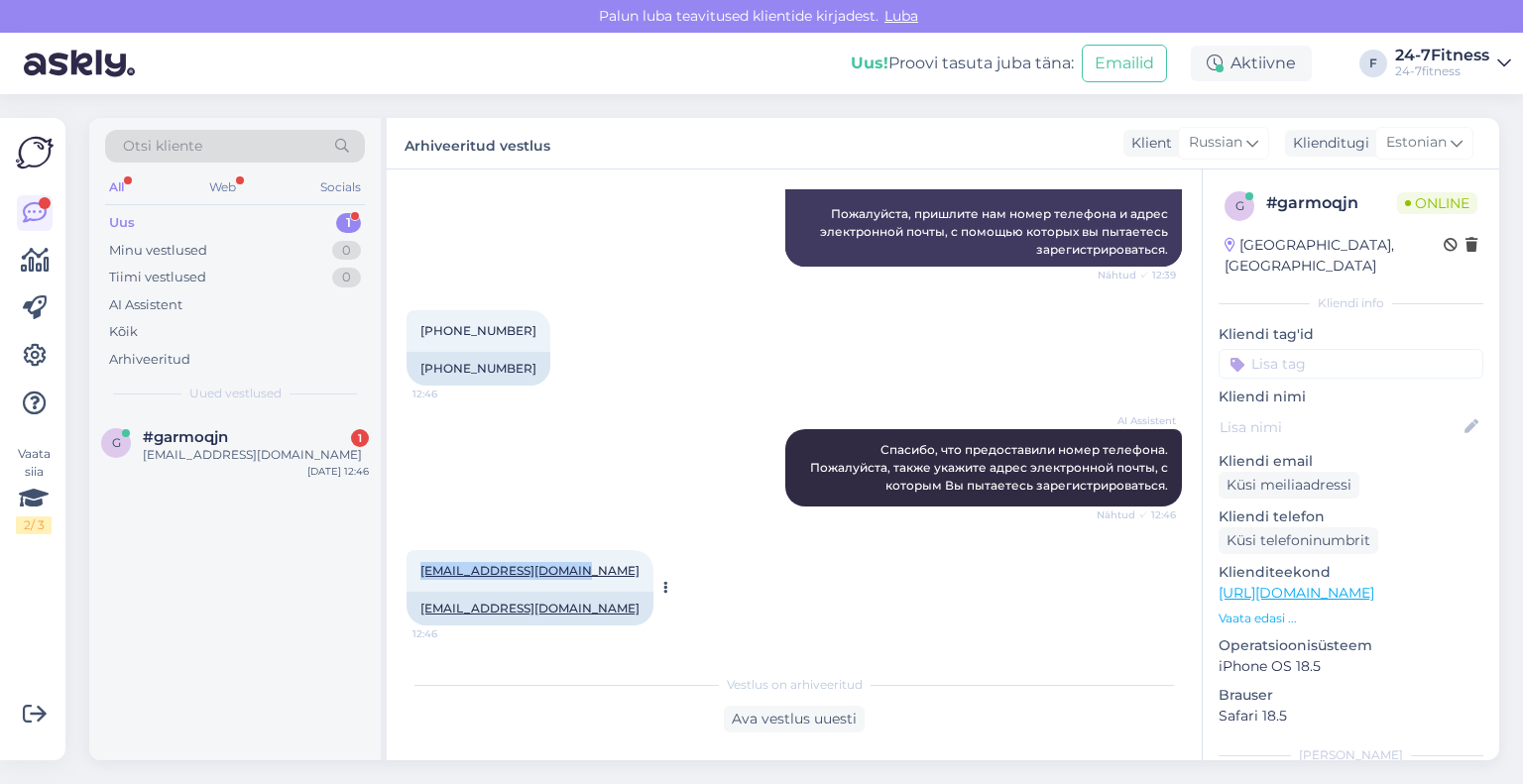 drag, startPoint x: 584, startPoint y: 574, endPoint x: 415, endPoint y: 574, distance: 169 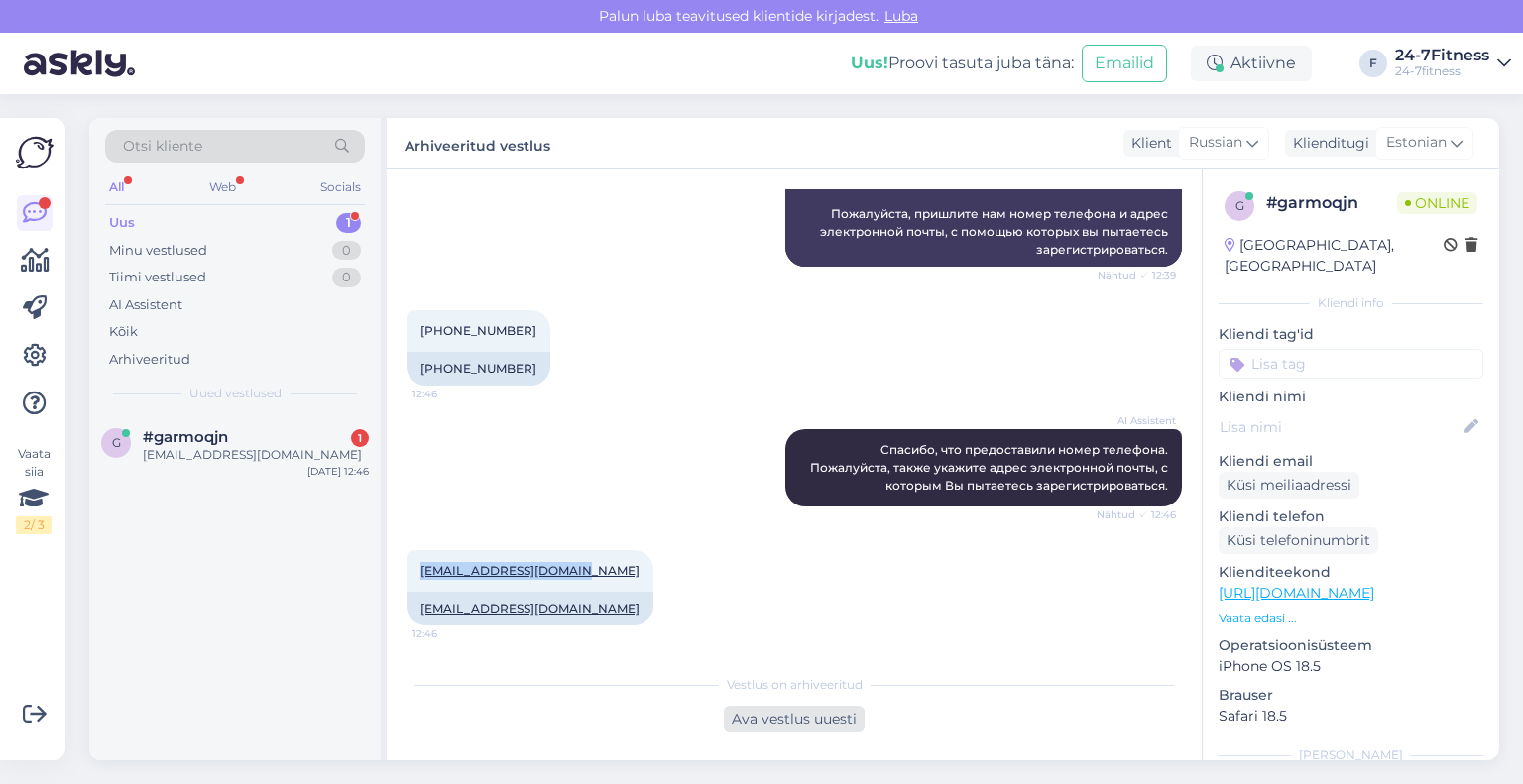 click on "Ava vestlus uuesti" at bounding box center [794, 719] 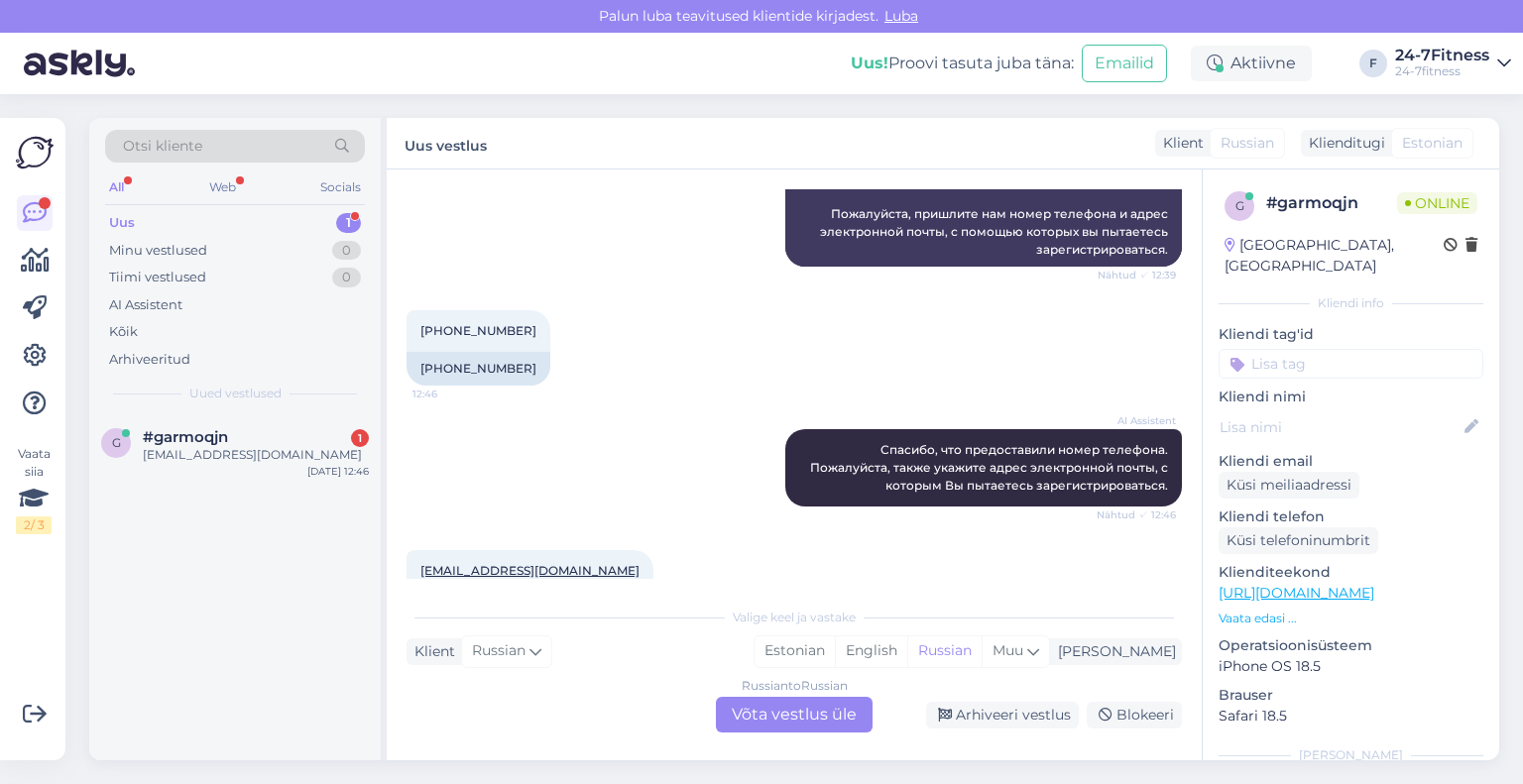 click on "Russian  to  Russian Võta vestlus üle" at bounding box center [794, 715] 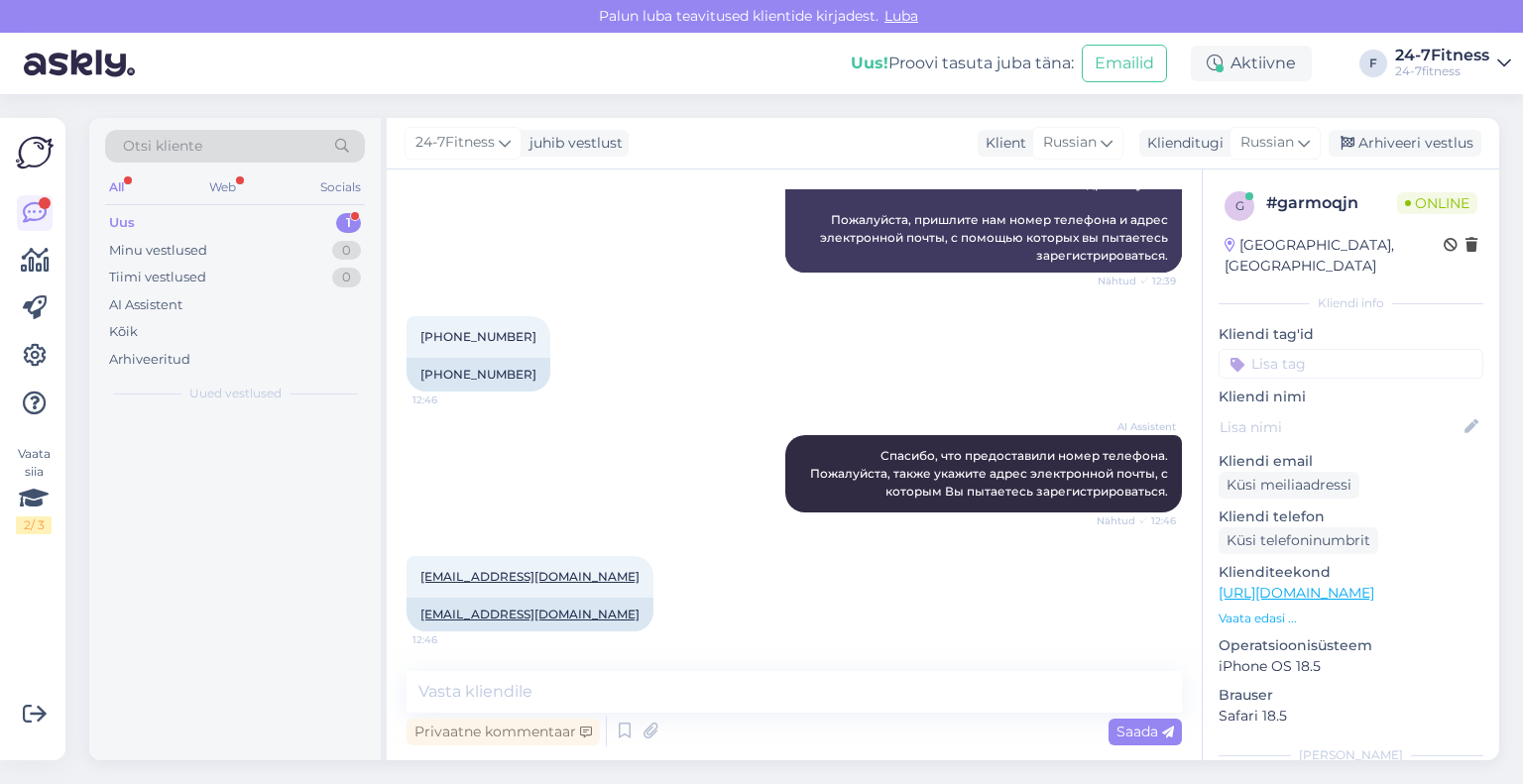 scroll, scrollTop: 1225, scrollLeft: 0, axis: vertical 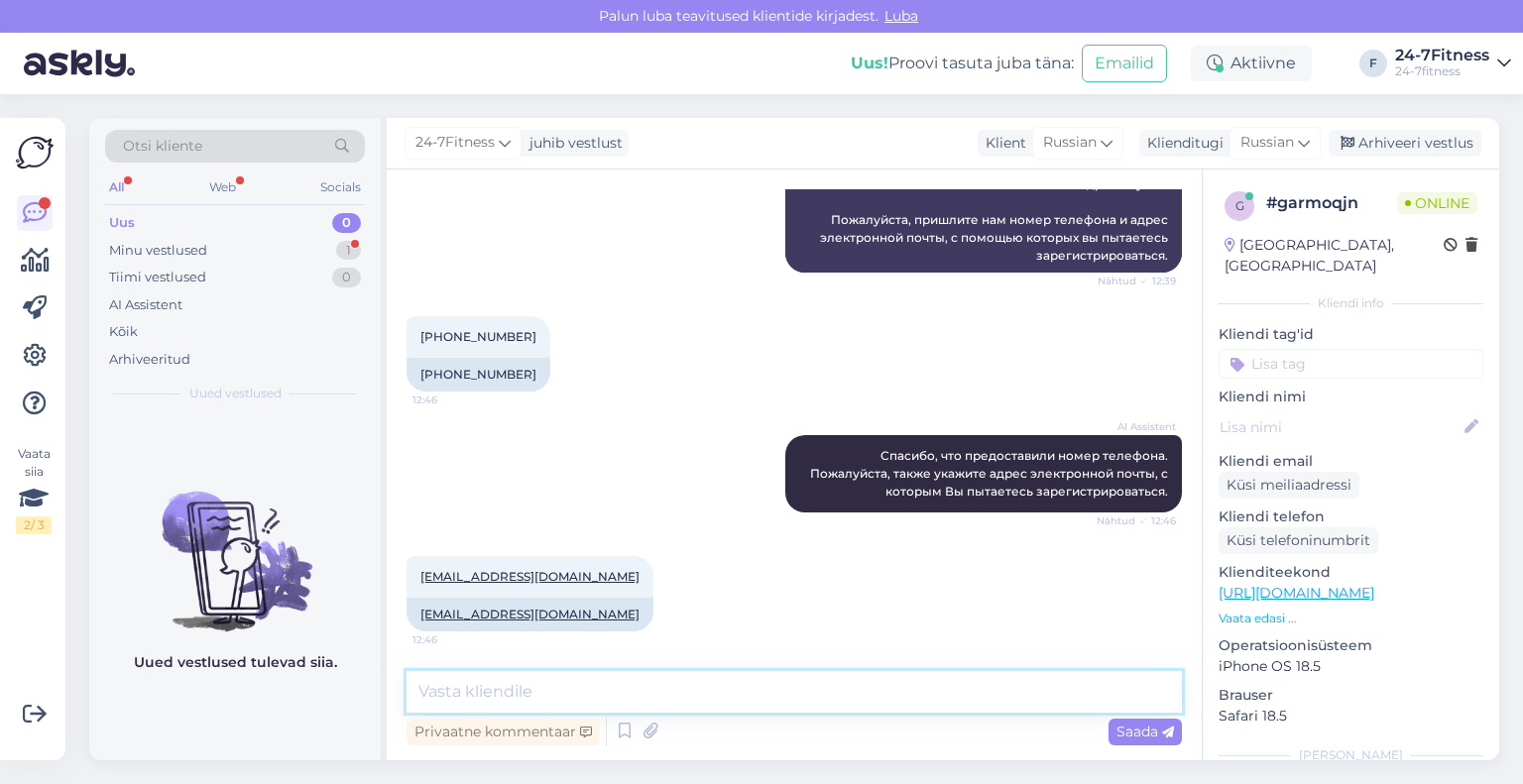 click at bounding box center (794, 692) 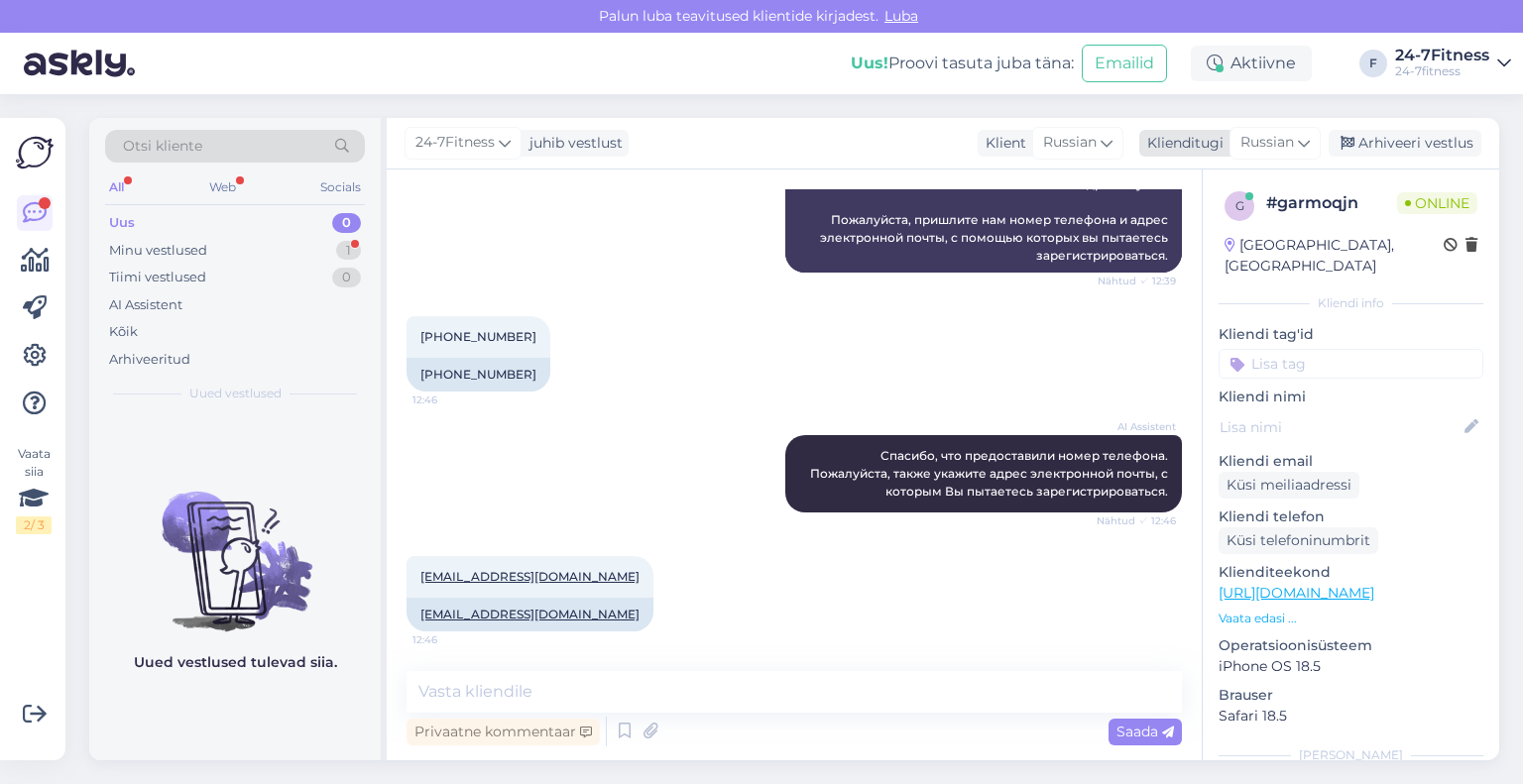 click on "Klienditugi" at bounding box center [1181, 143] 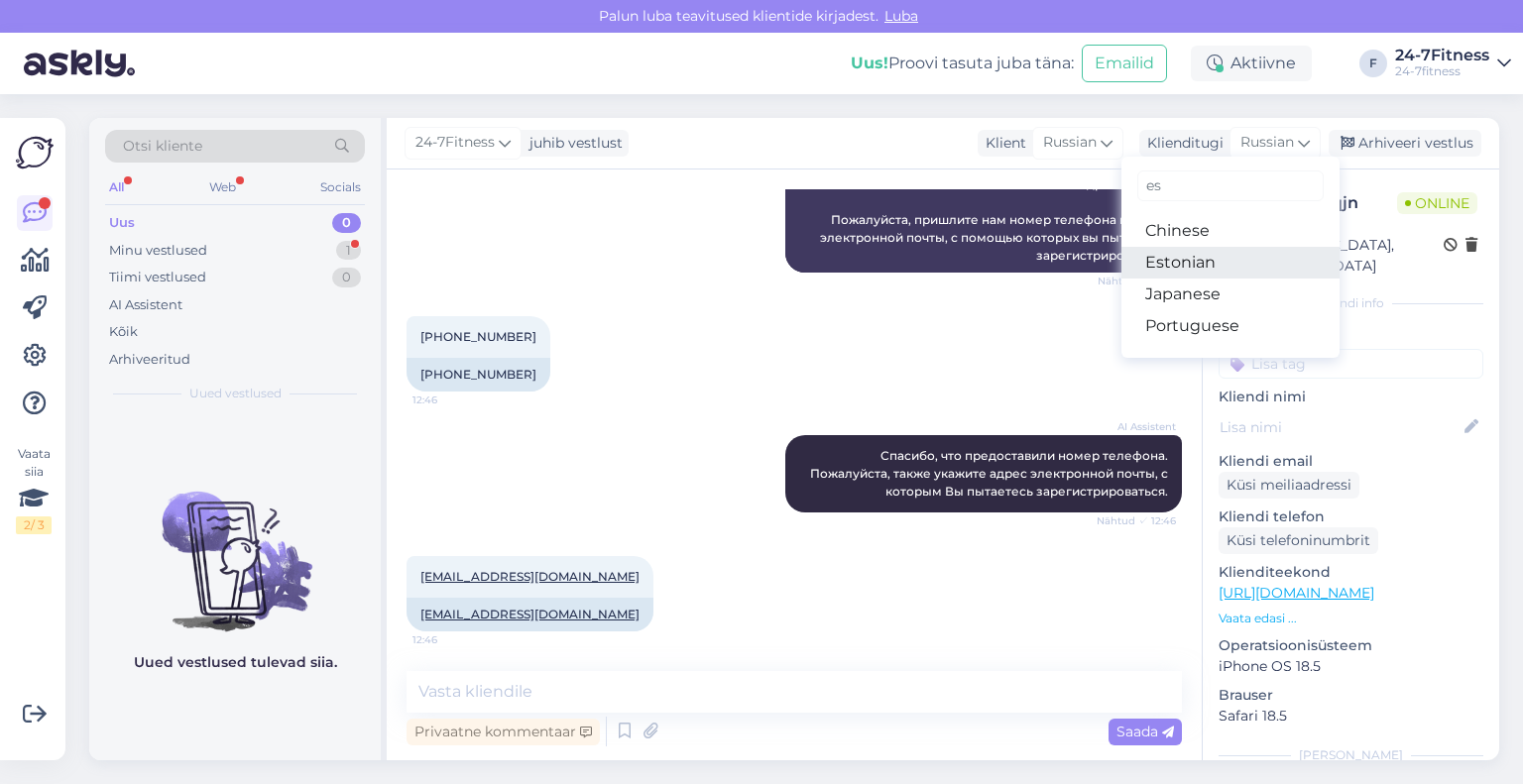 click on "Estonian" at bounding box center (1230, 263) 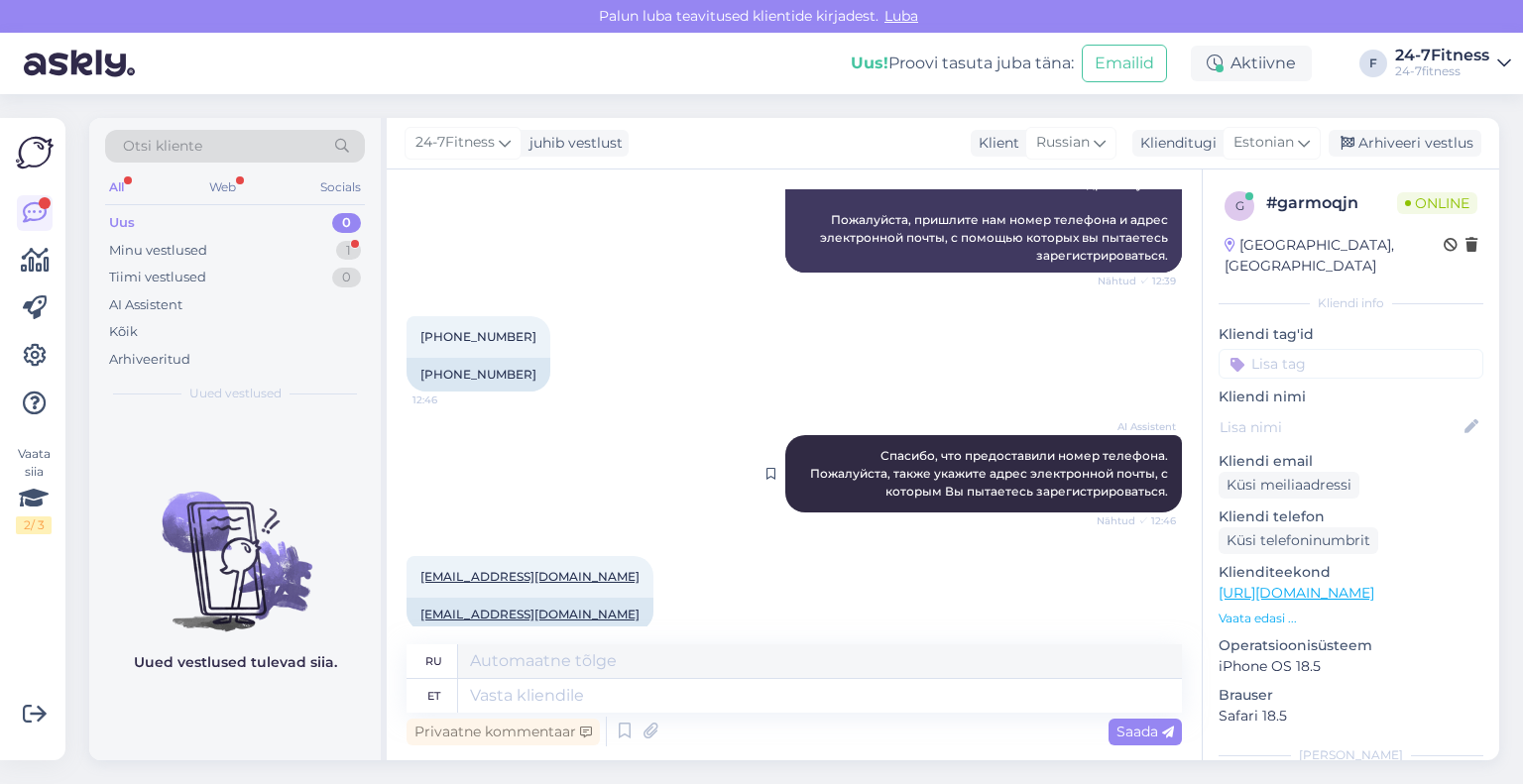 scroll, scrollTop: 1231, scrollLeft: 0, axis: vertical 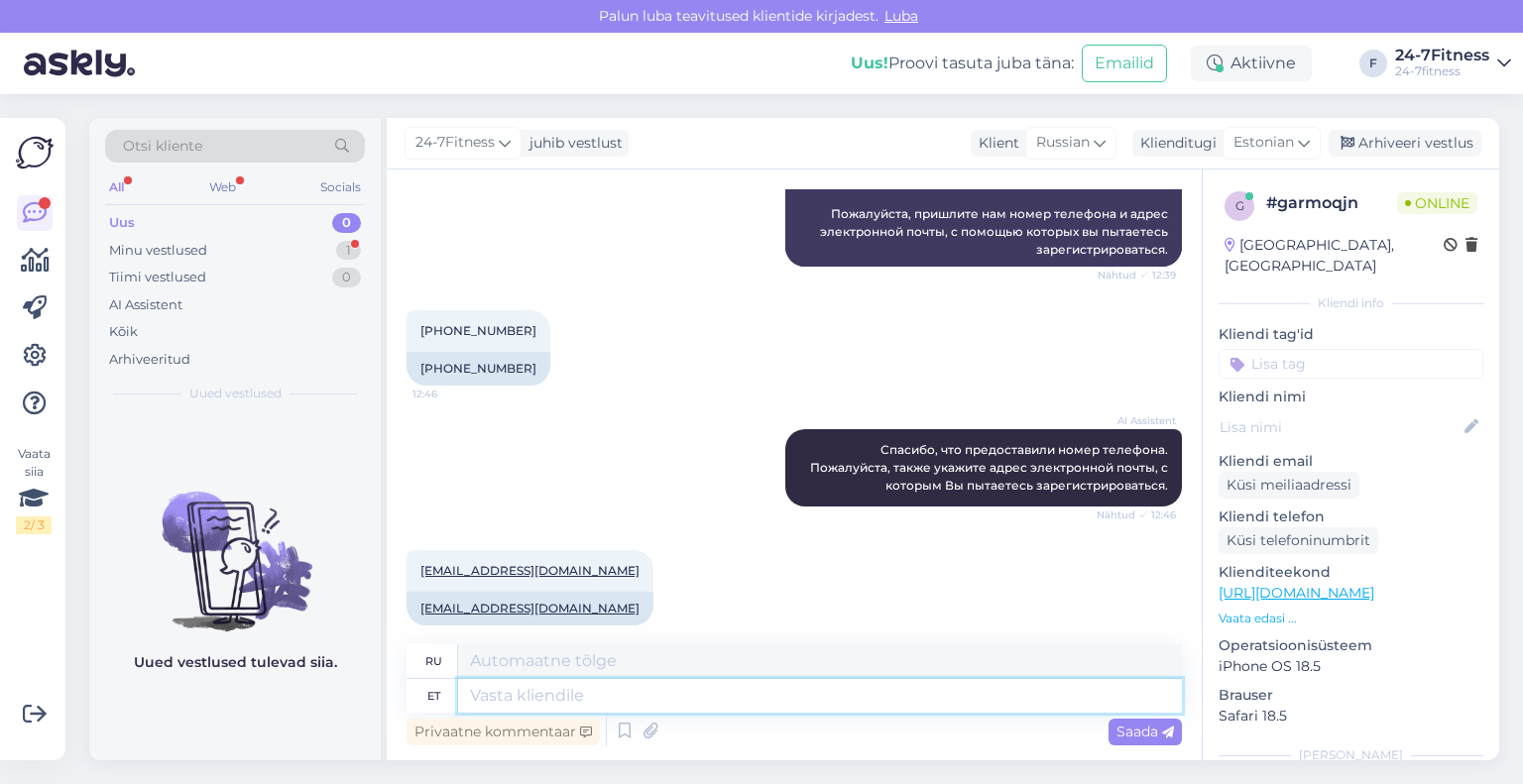 click at bounding box center [820, 696] 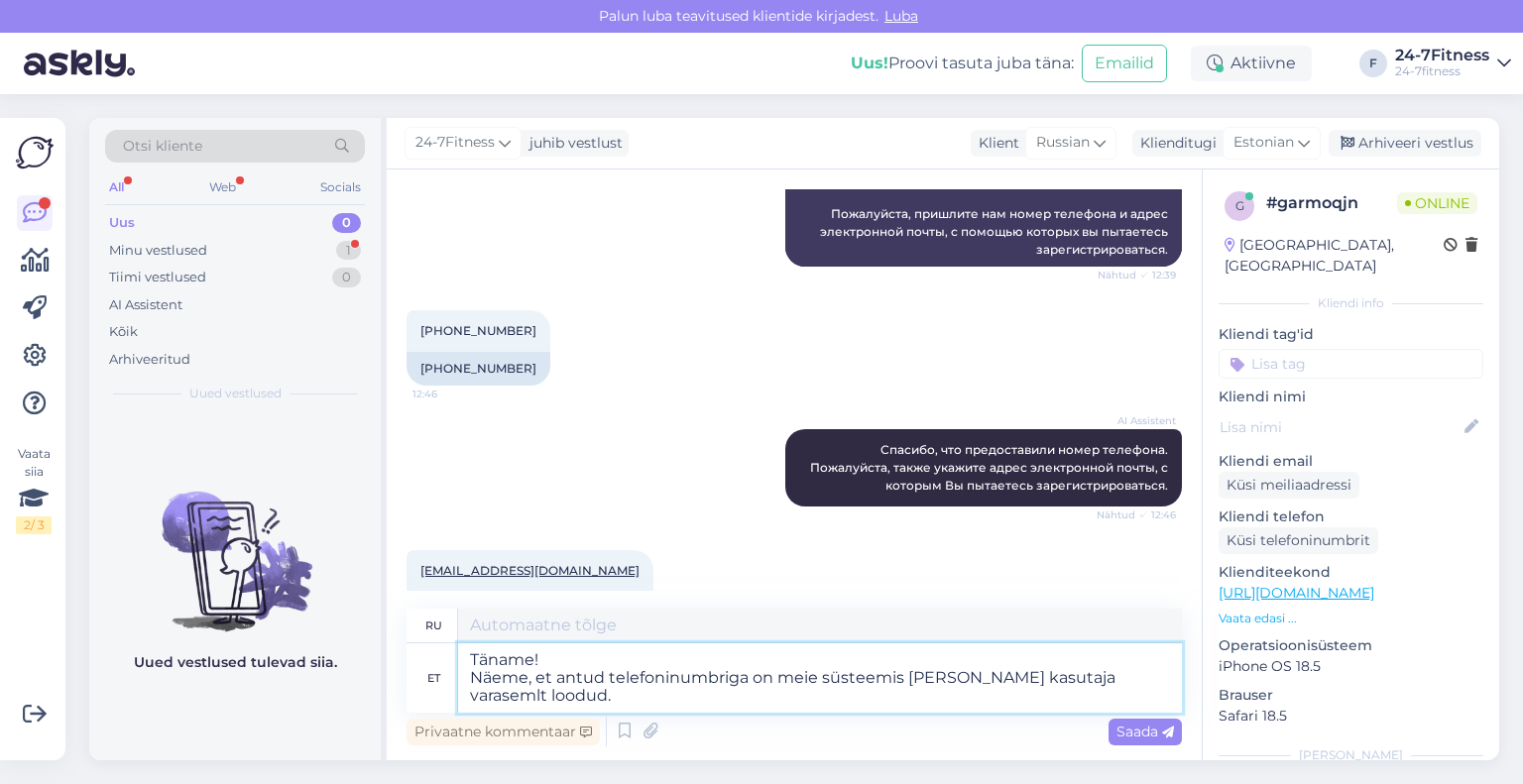 type on "Спасибо!
Мы видим, что пользователь по имени [PERSON_NAME] с этим номером телефона ранее был создан в нашей системе." 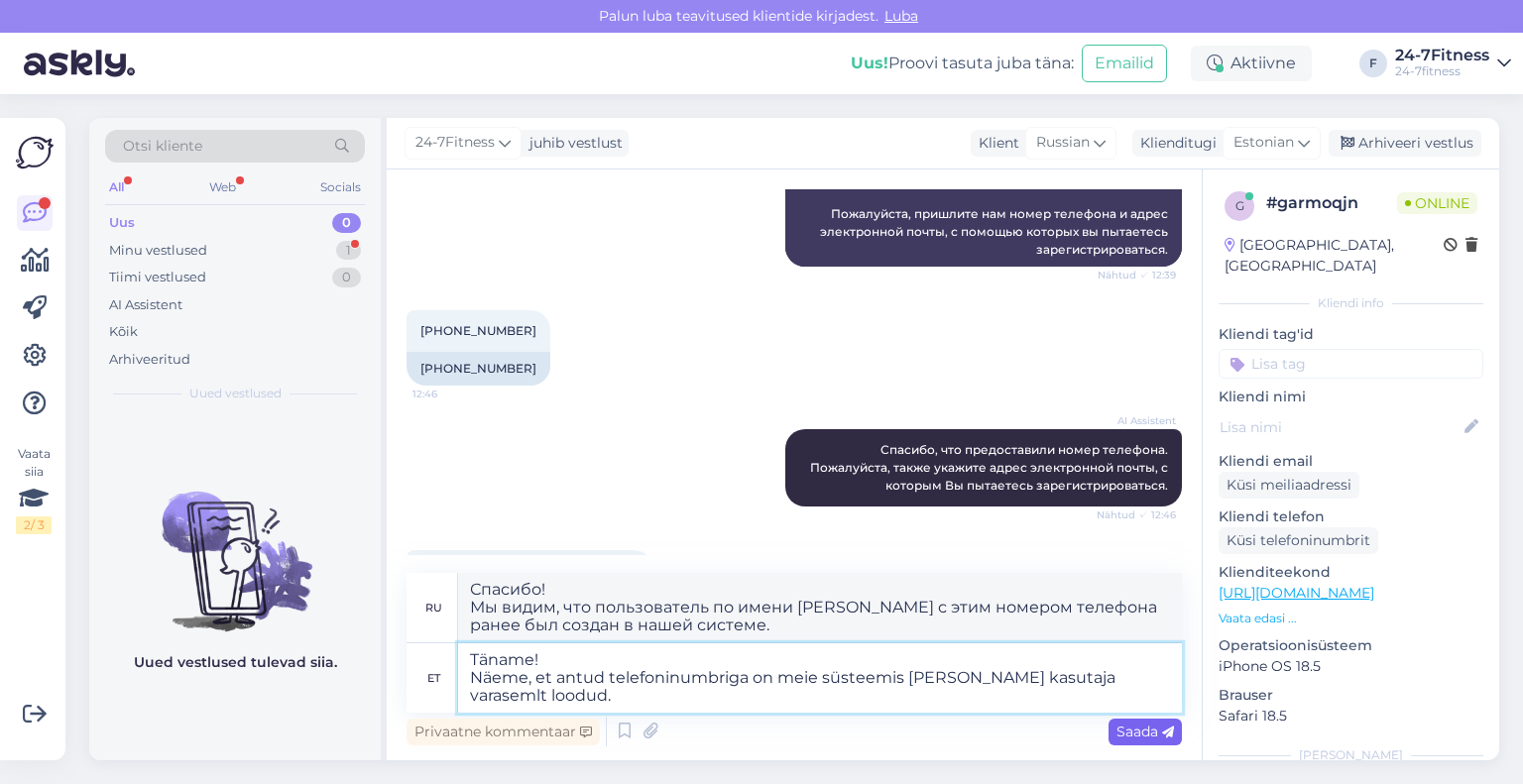 type on "Täname!
Näeme, et antud telefoninumbriga on meie süsteemis [PERSON_NAME] kasutaja varasemlt loodud." 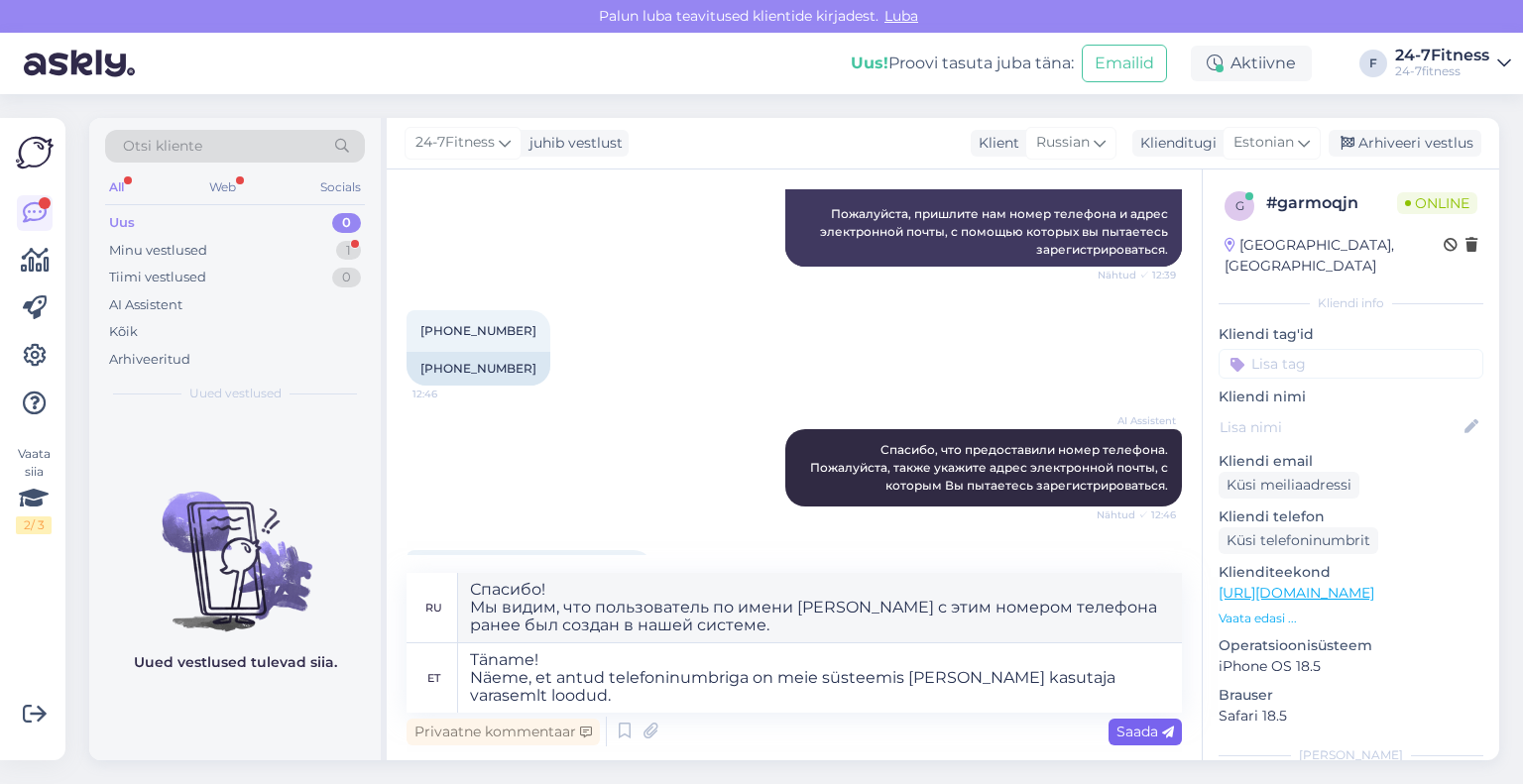 click on "Saada" at bounding box center (1145, 731) 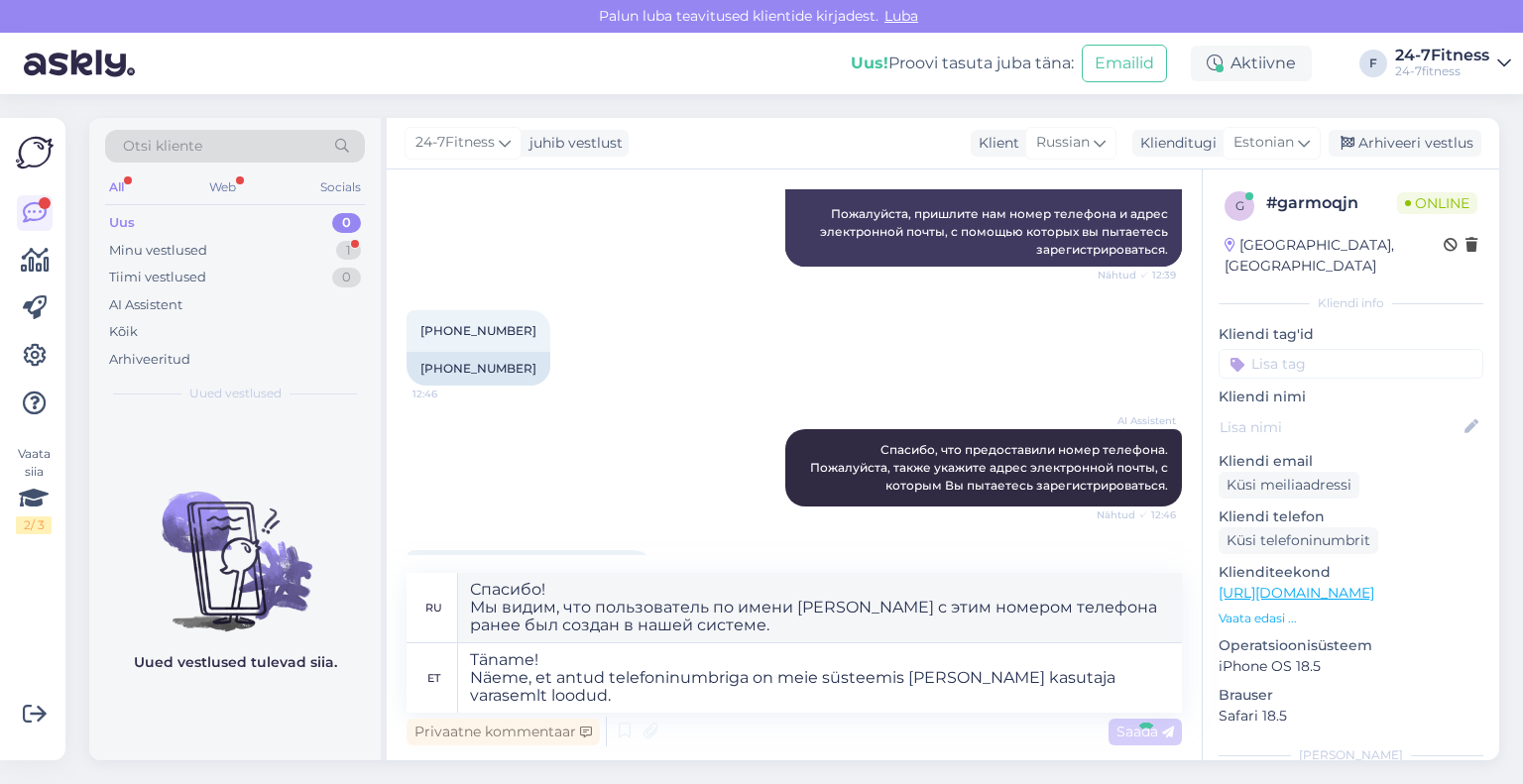type 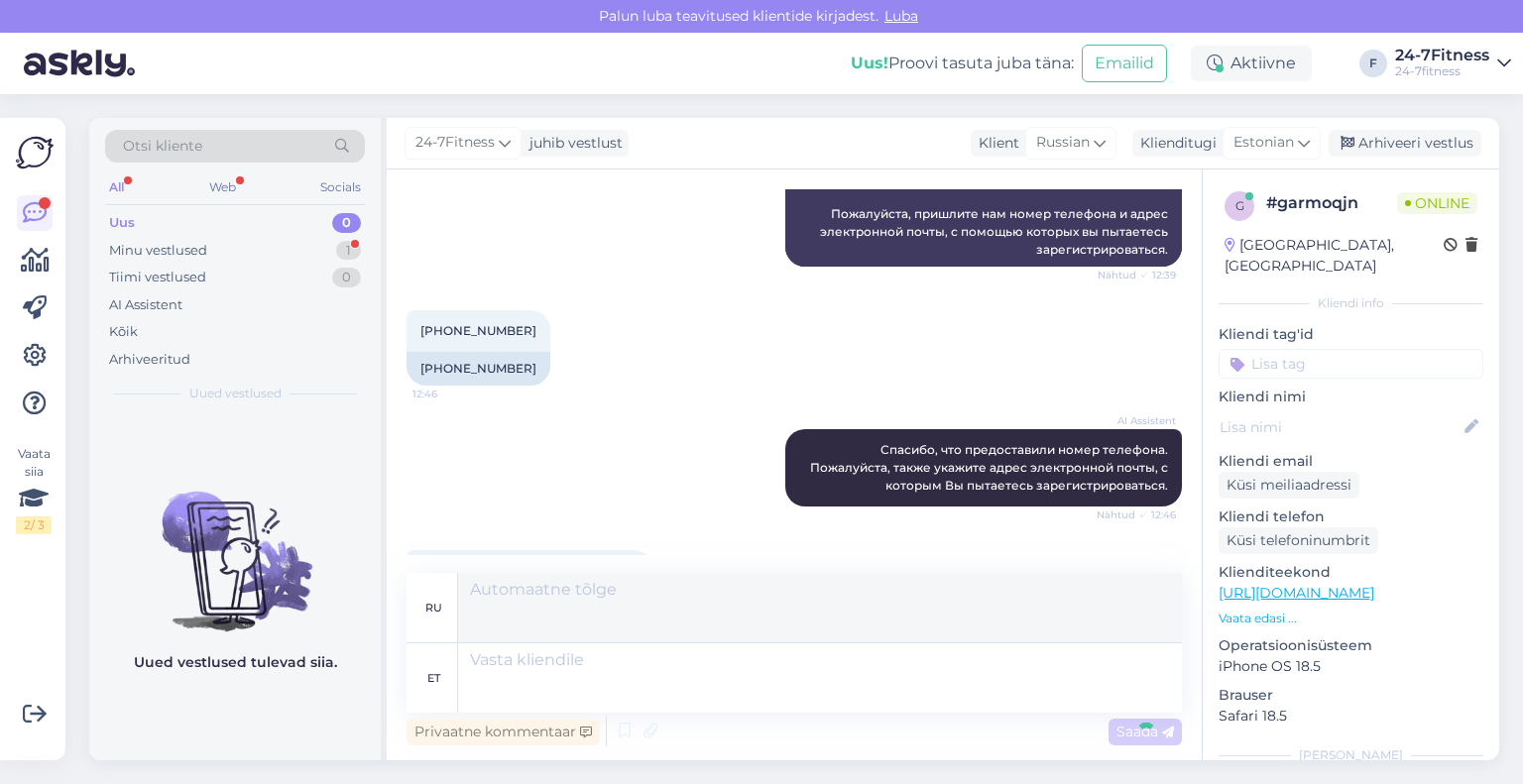 scroll, scrollTop: 1459, scrollLeft: 0, axis: vertical 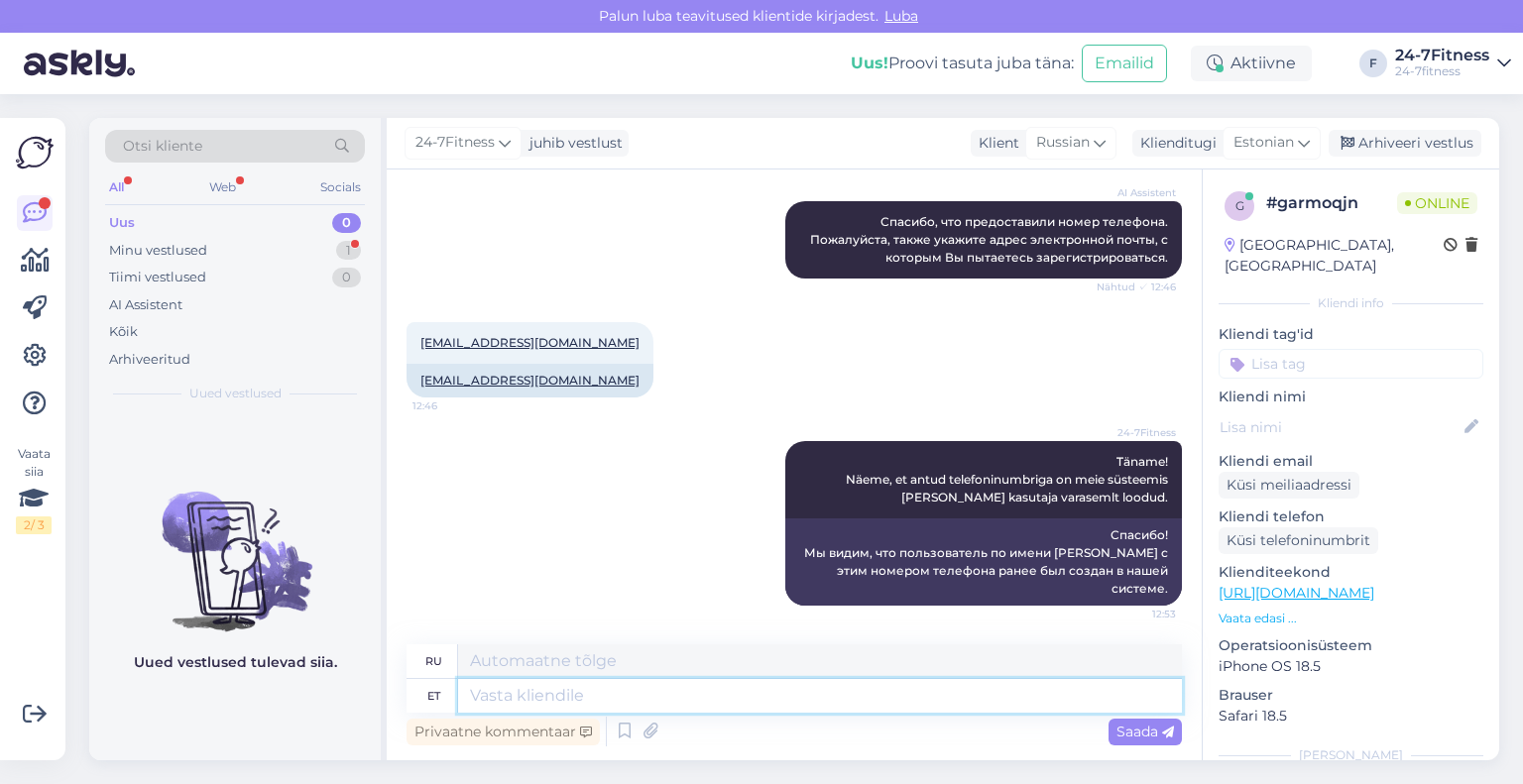 click at bounding box center [820, 696] 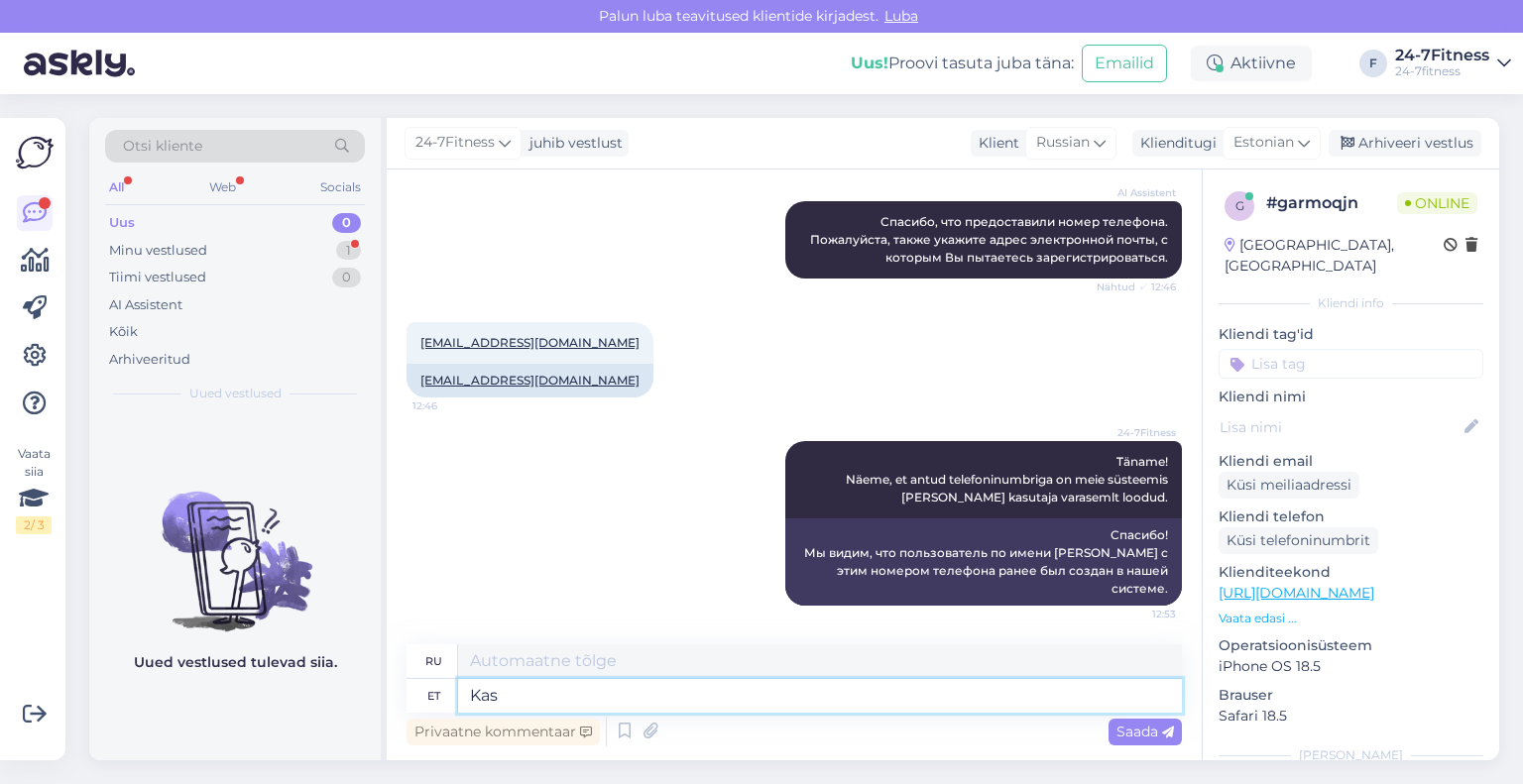 type on "Kas" 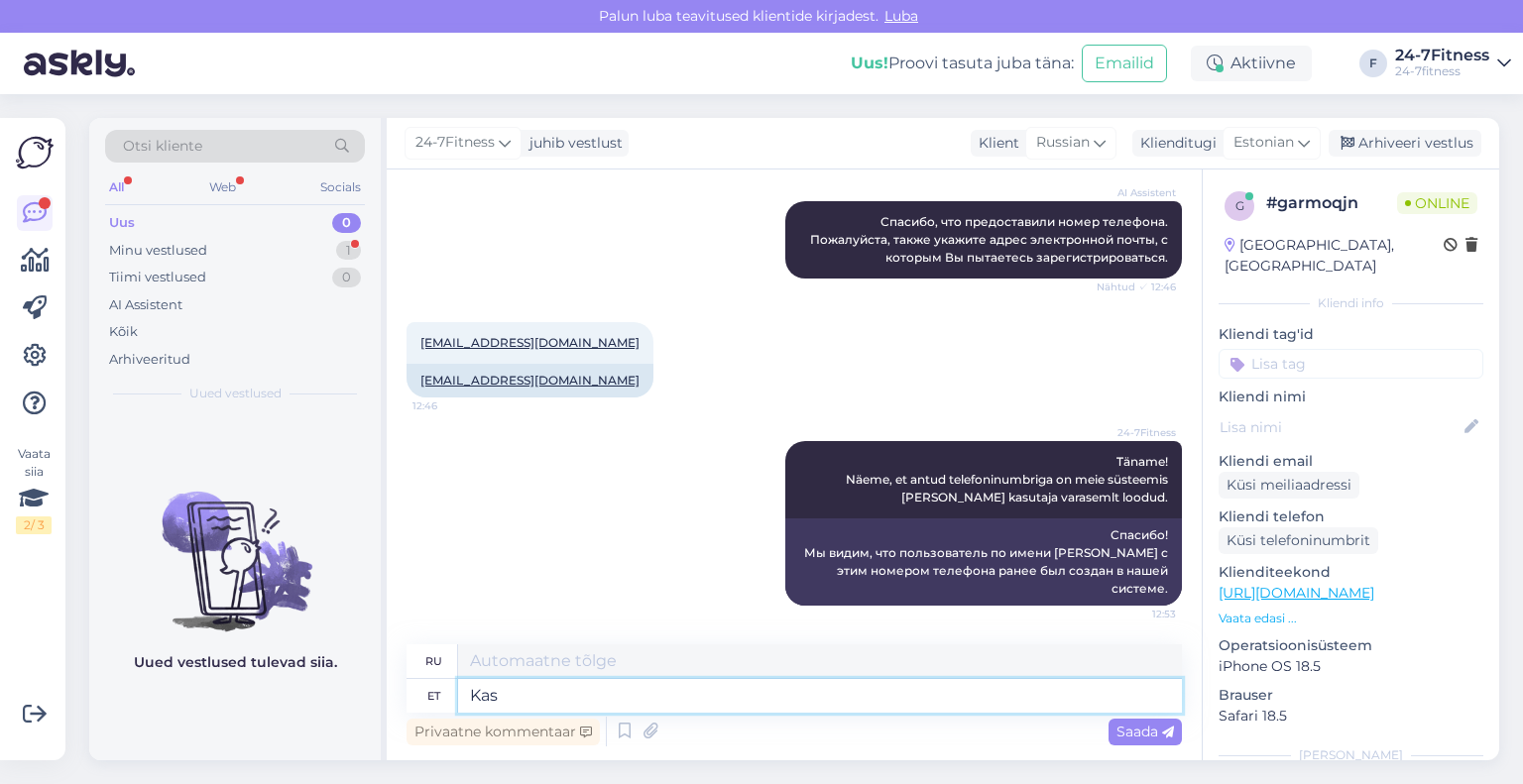 type on "Является" 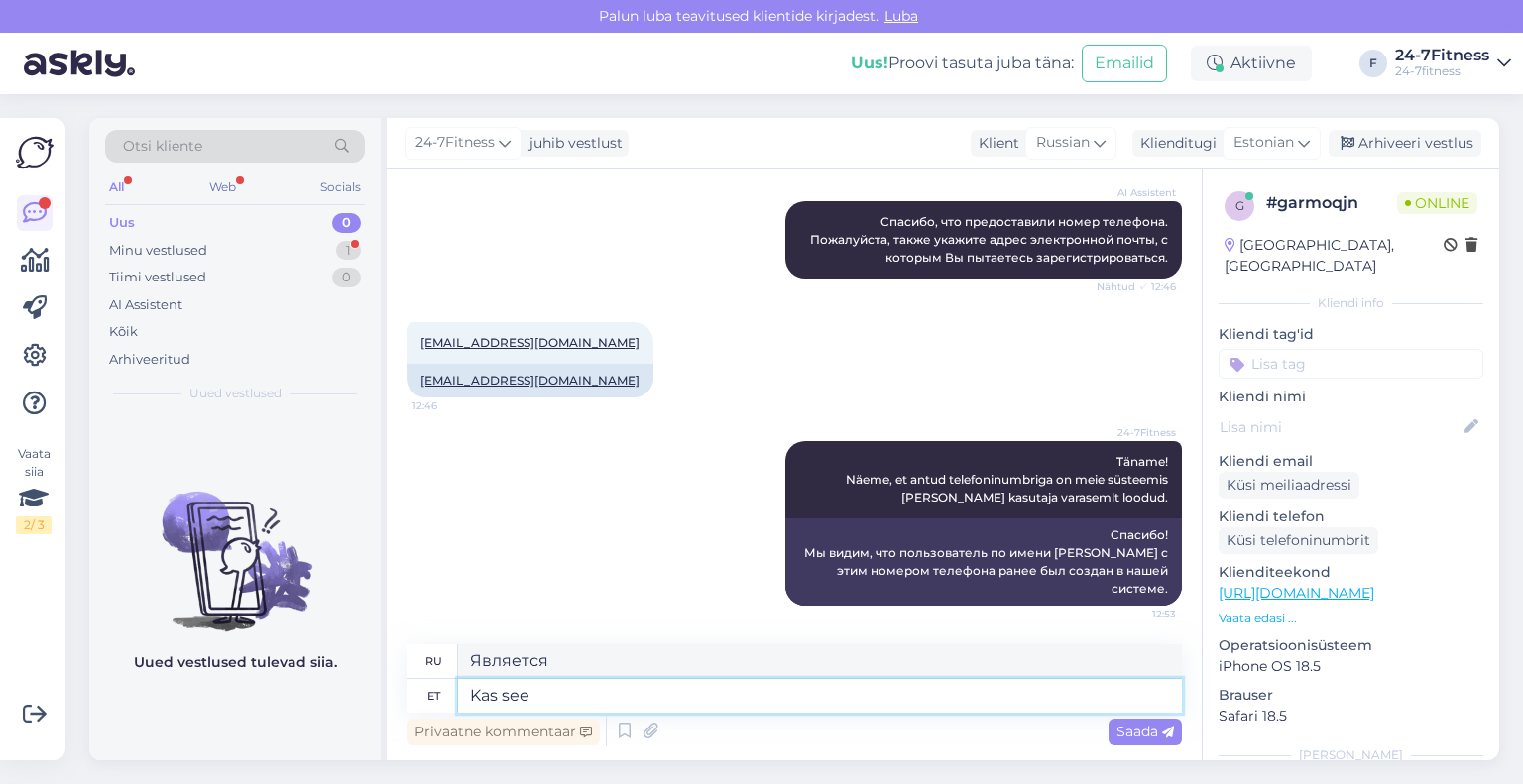 type on "Kas see o" 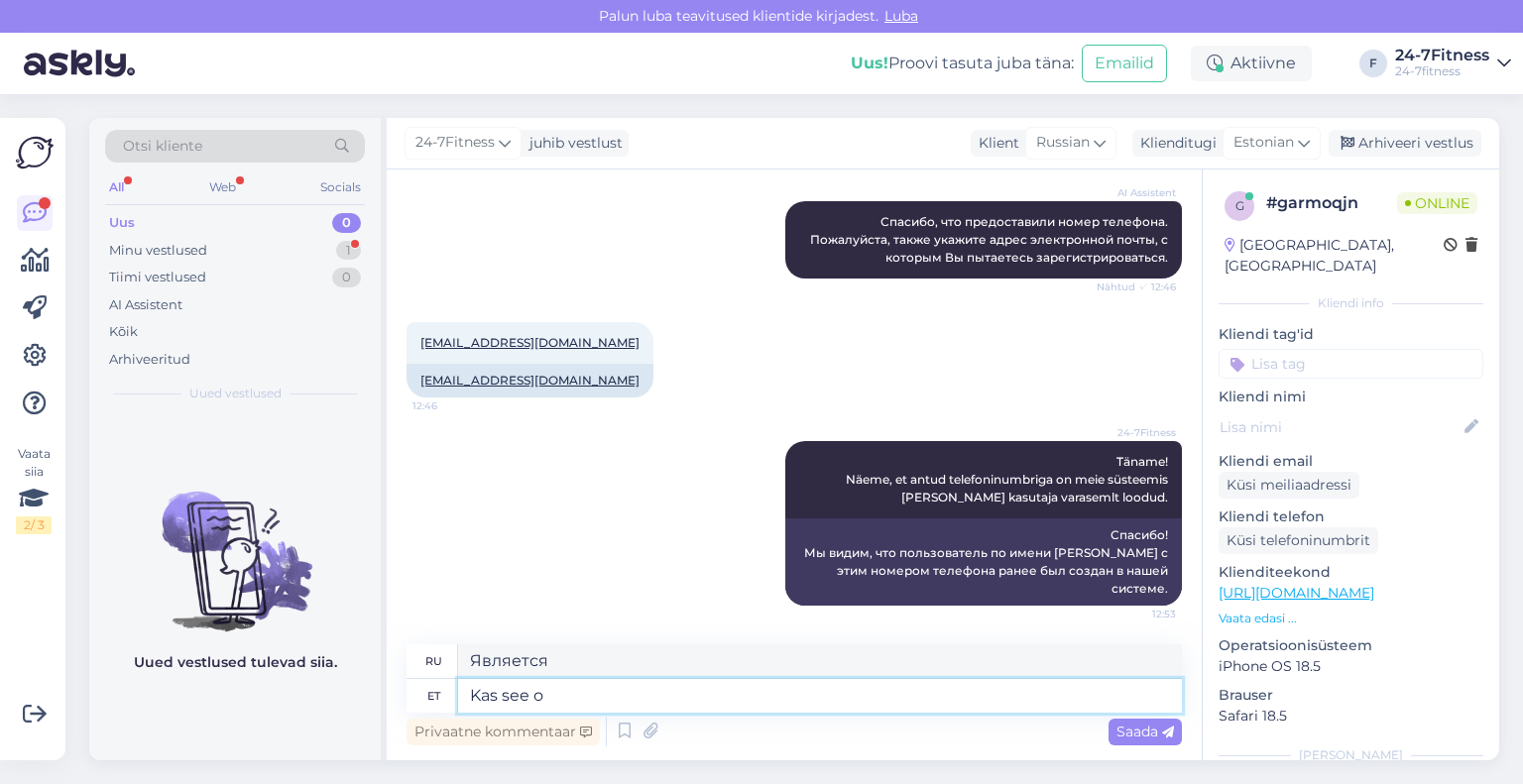 type on "Это" 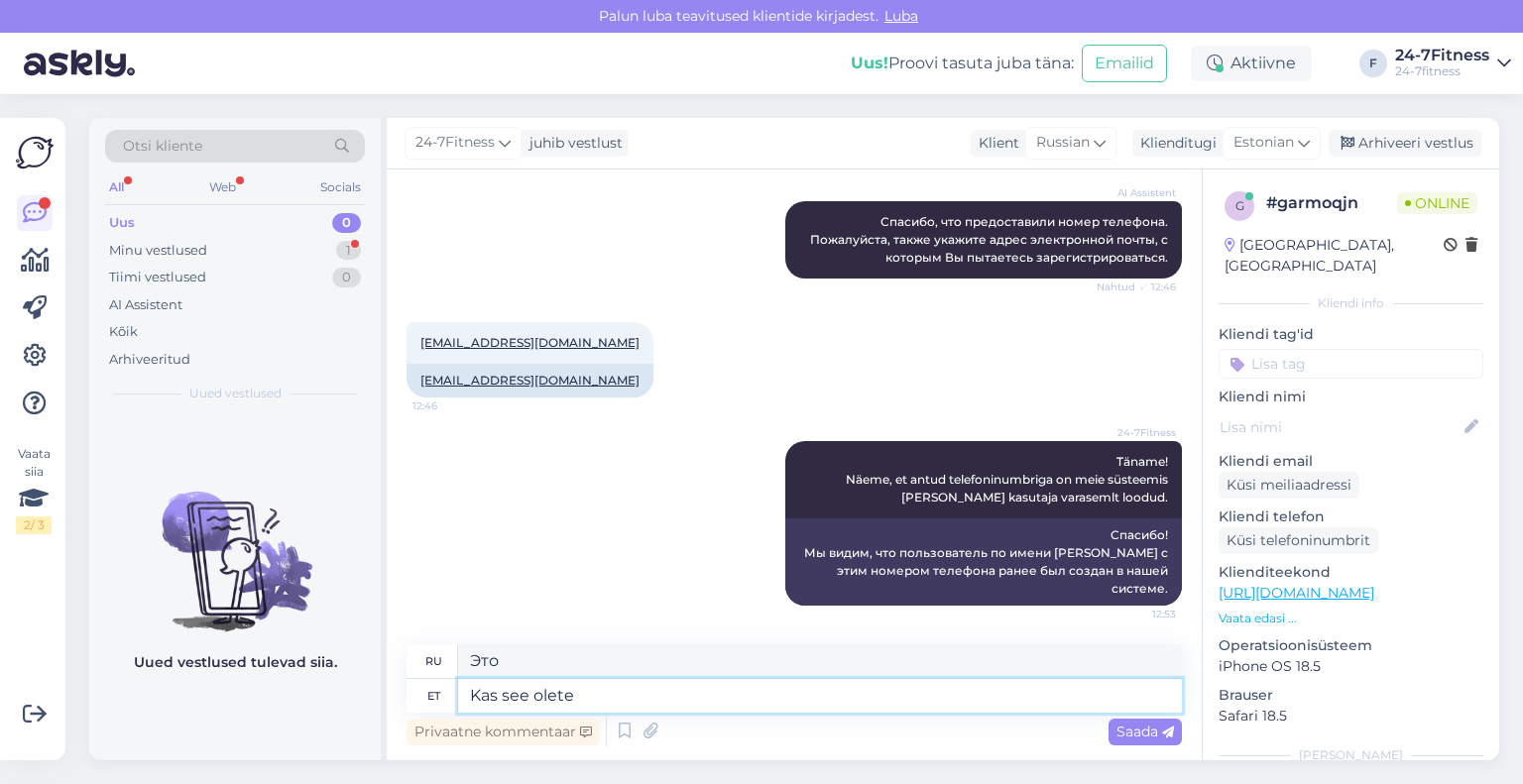 type on "Kas see olete" 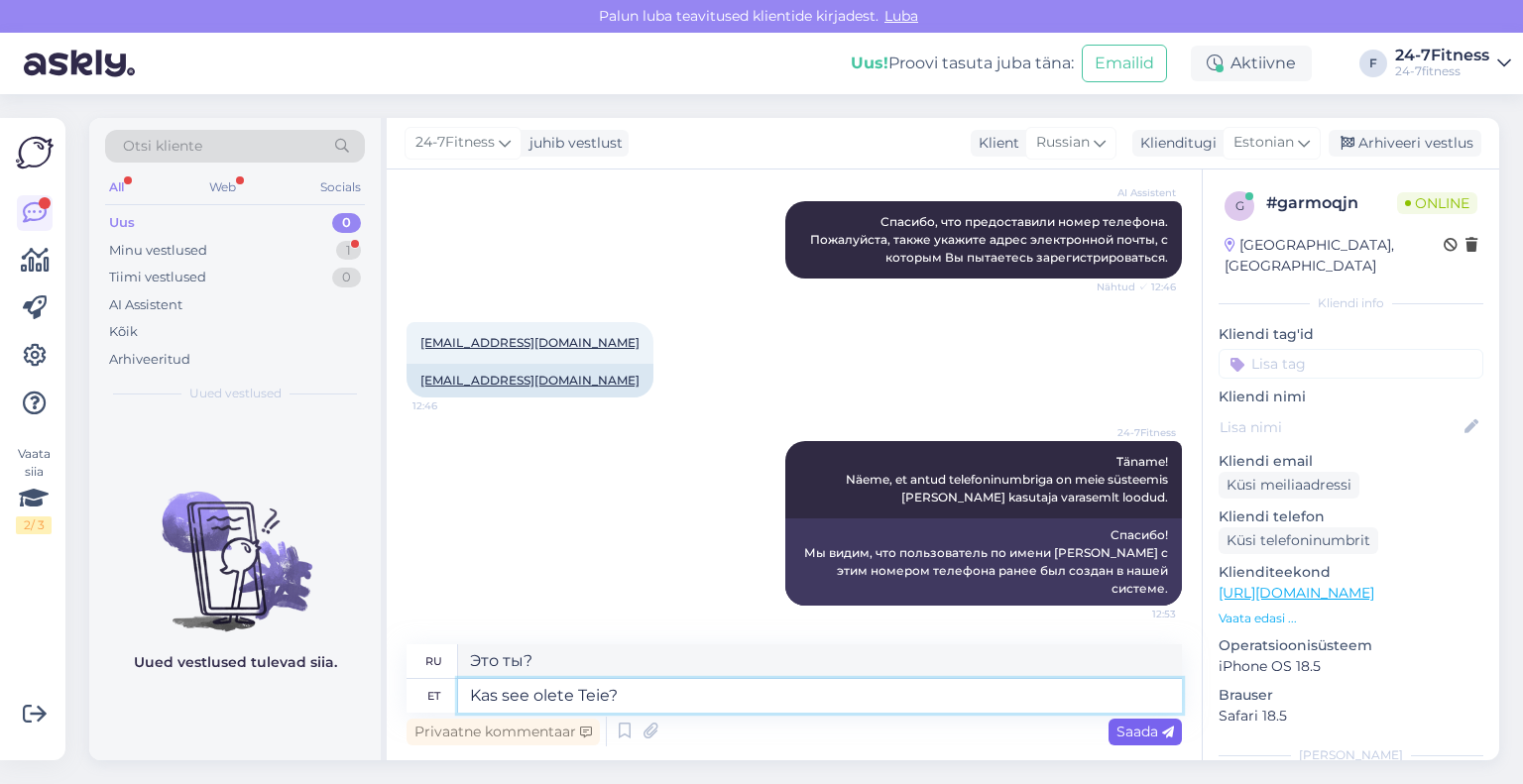 type on "Kas see olete Teie?" 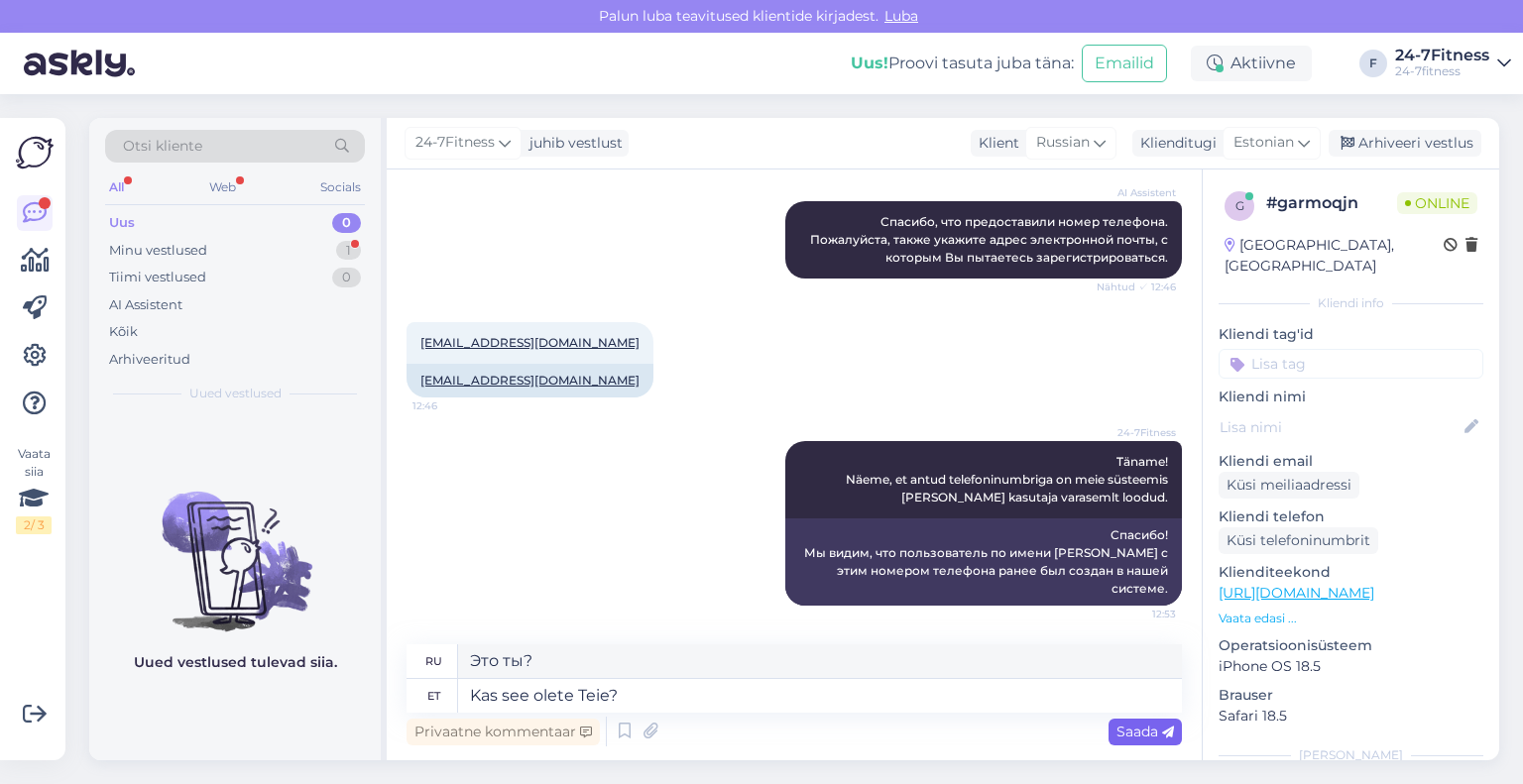 click on "Saada" at bounding box center (1145, 731) 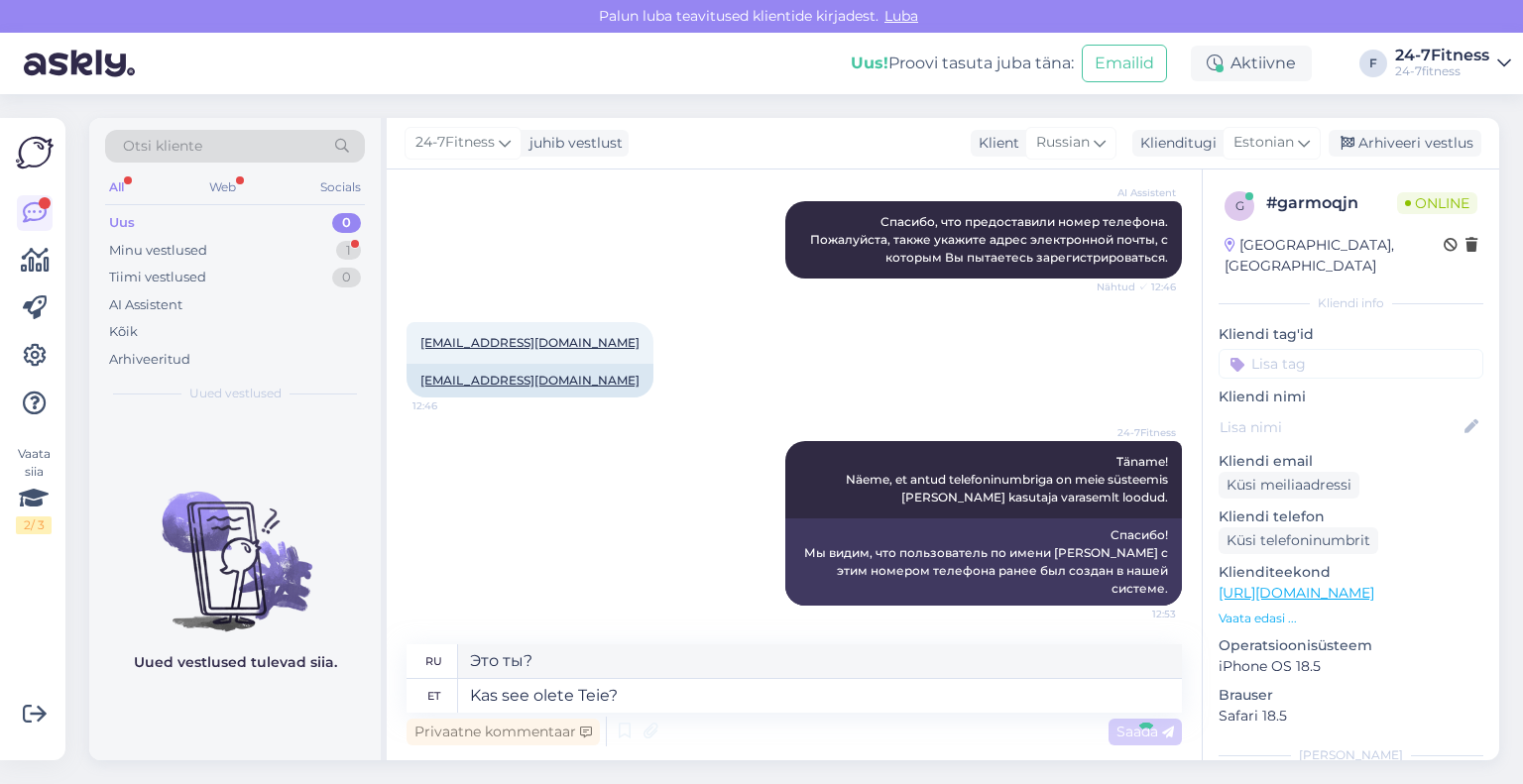 type 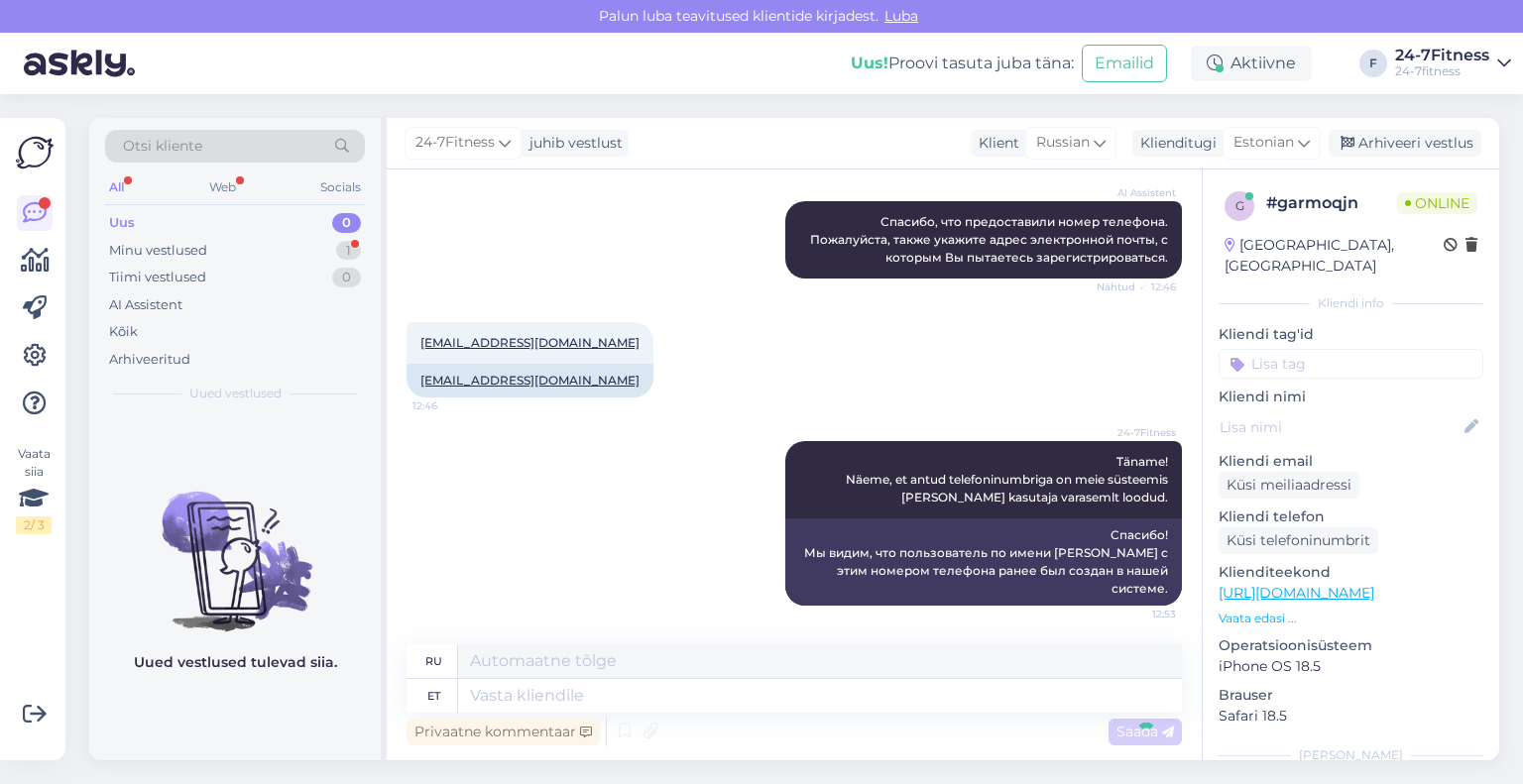 scroll, scrollTop: 1578, scrollLeft: 0, axis: vertical 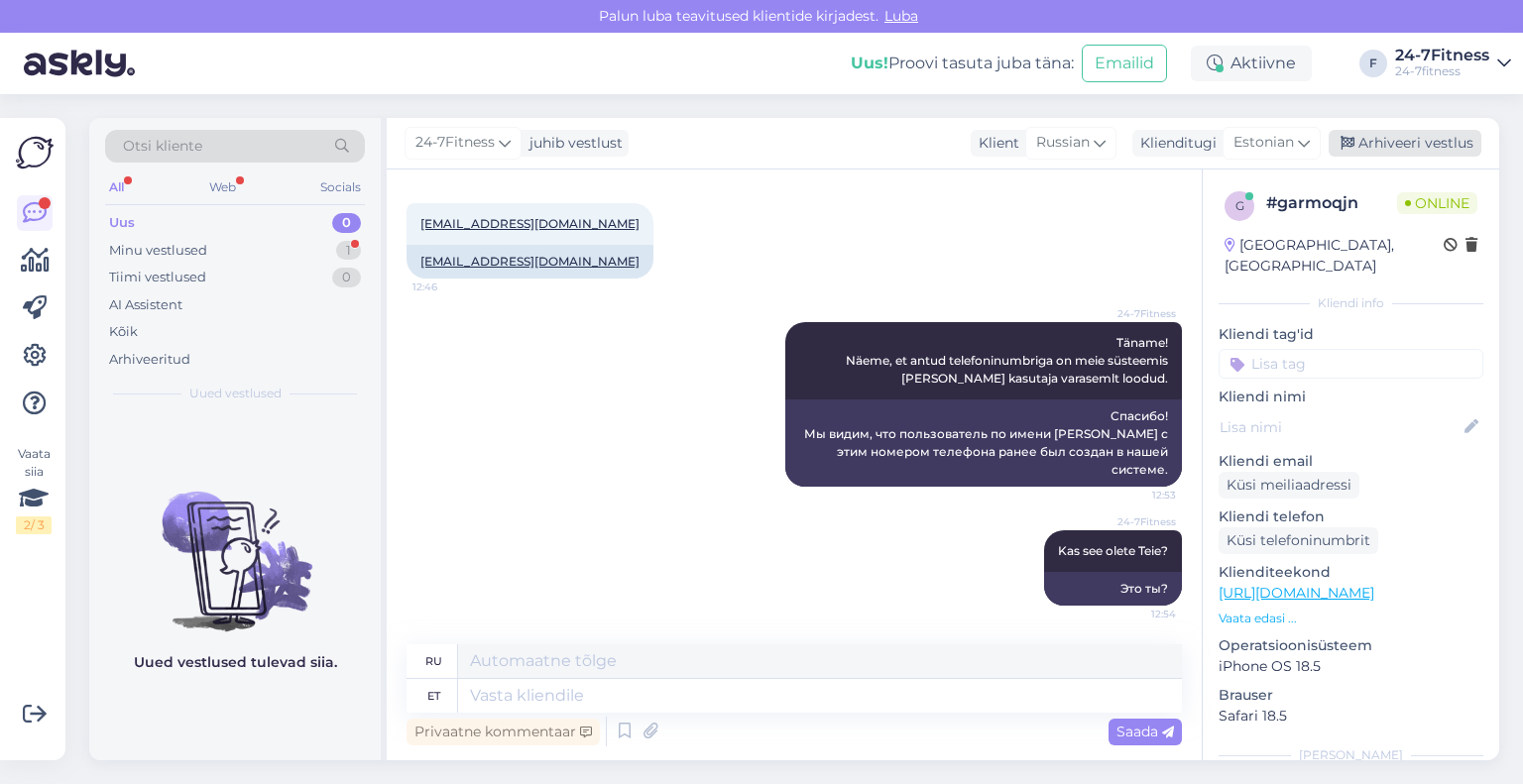 click on "Arhiveeri vestlus" at bounding box center [1405, 143] 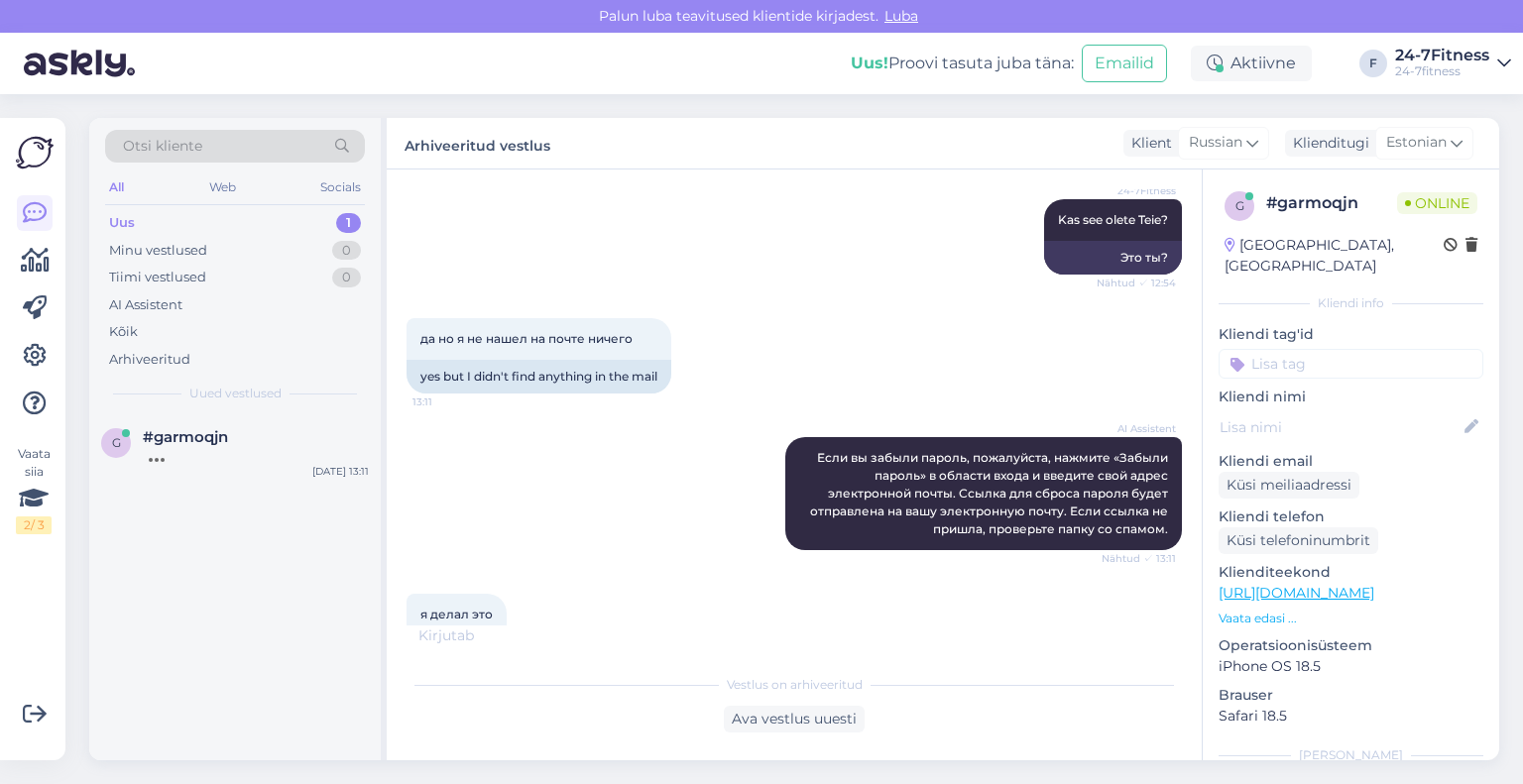 scroll, scrollTop: 1875, scrollLeft: 0, axis: vertical 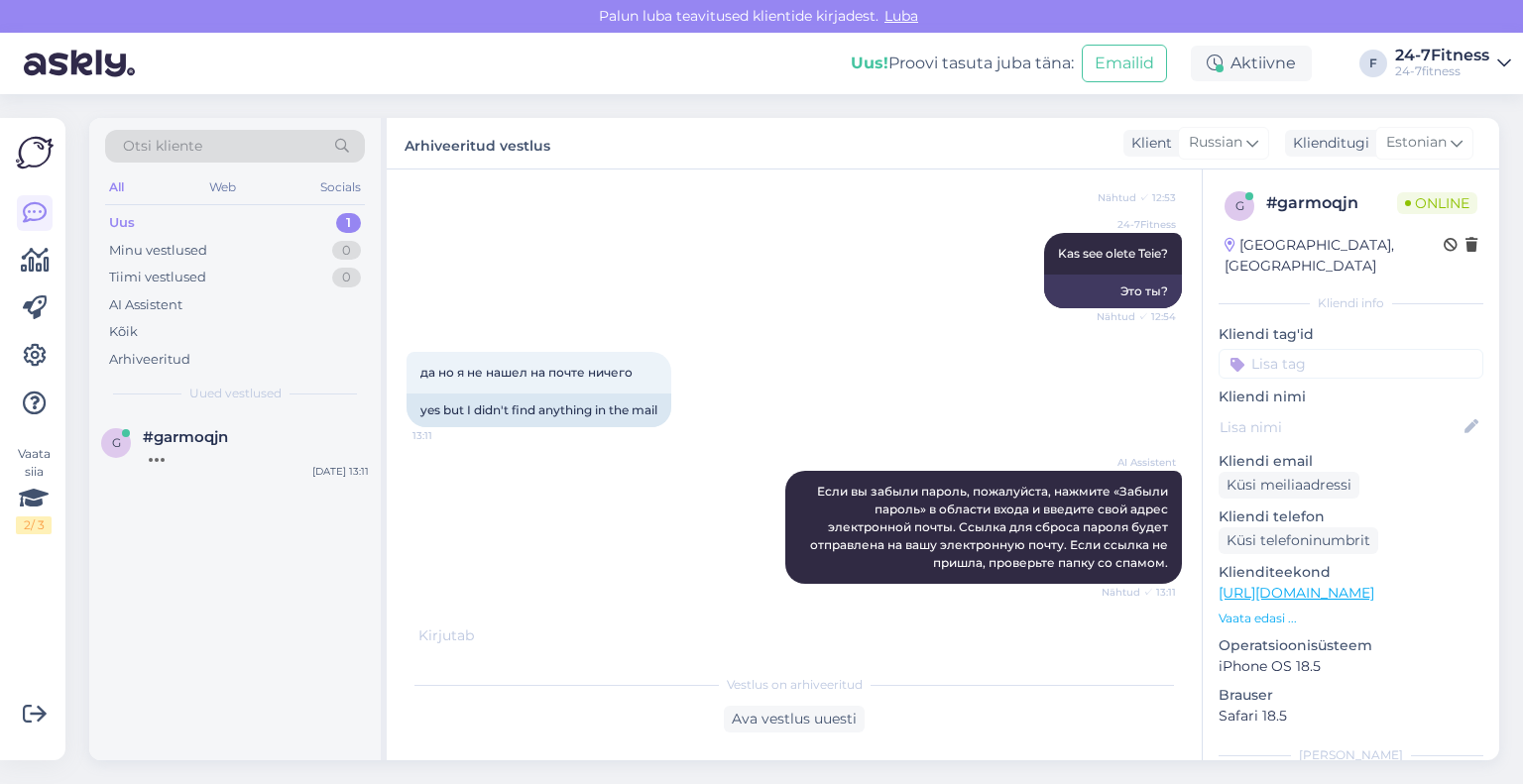 drag, startPoint x: 644, startPoint y: 372, endPoint x: 393, endPoint y: 376, distance: 251.03187 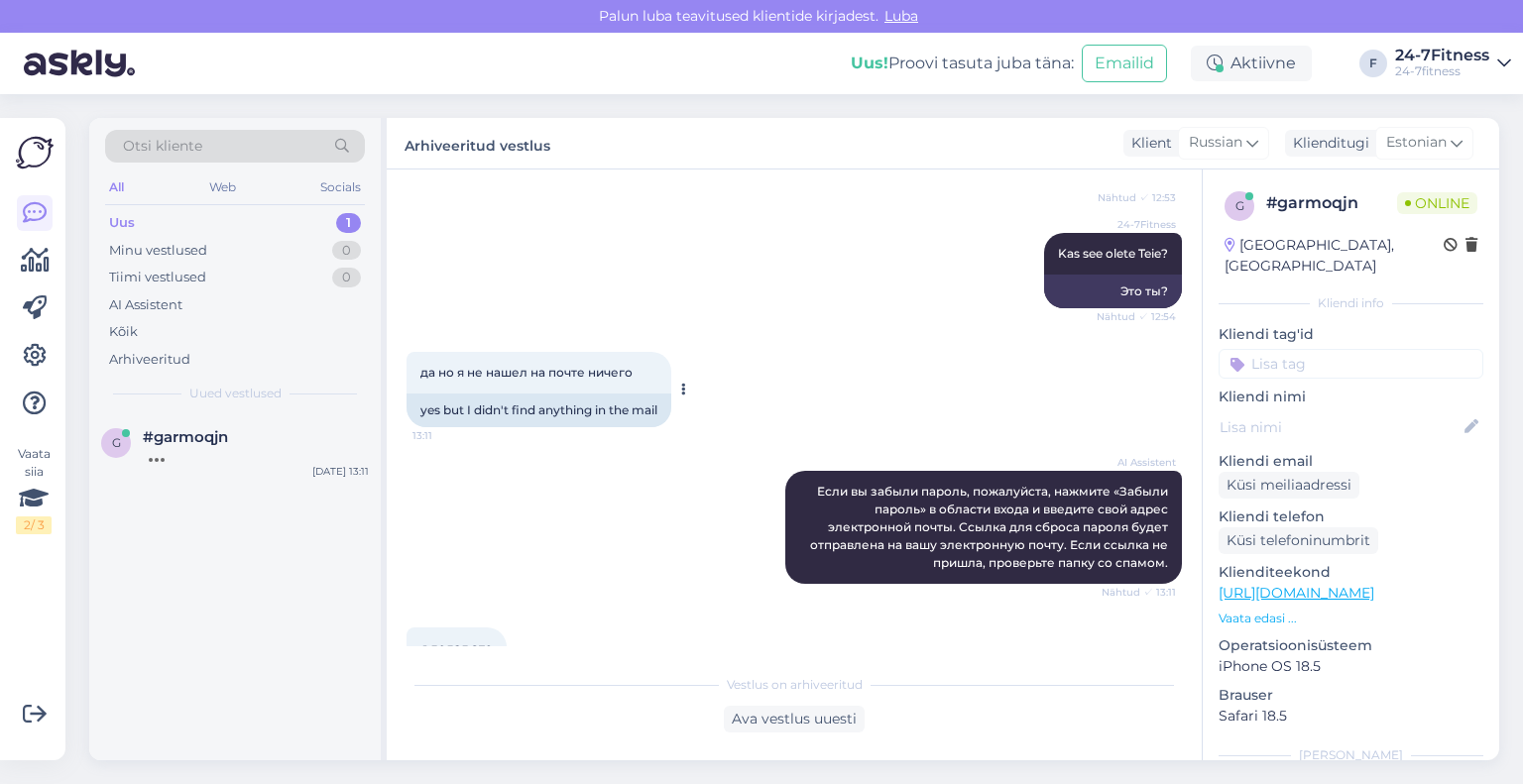 copy on "да но я не нашел на почте ничего" 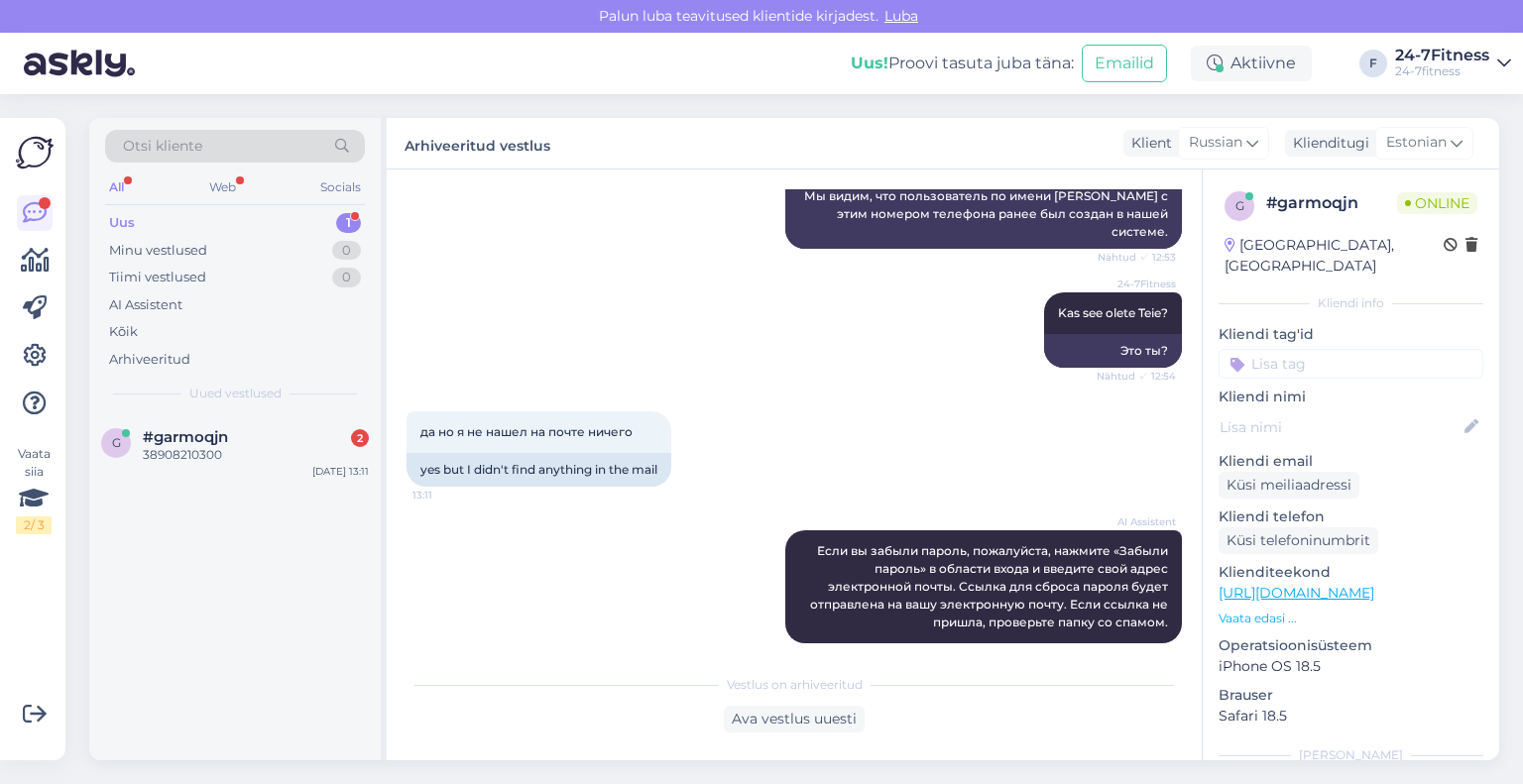scroll, scrollTop: 1915, scrollLeft: 0, axis: vertical 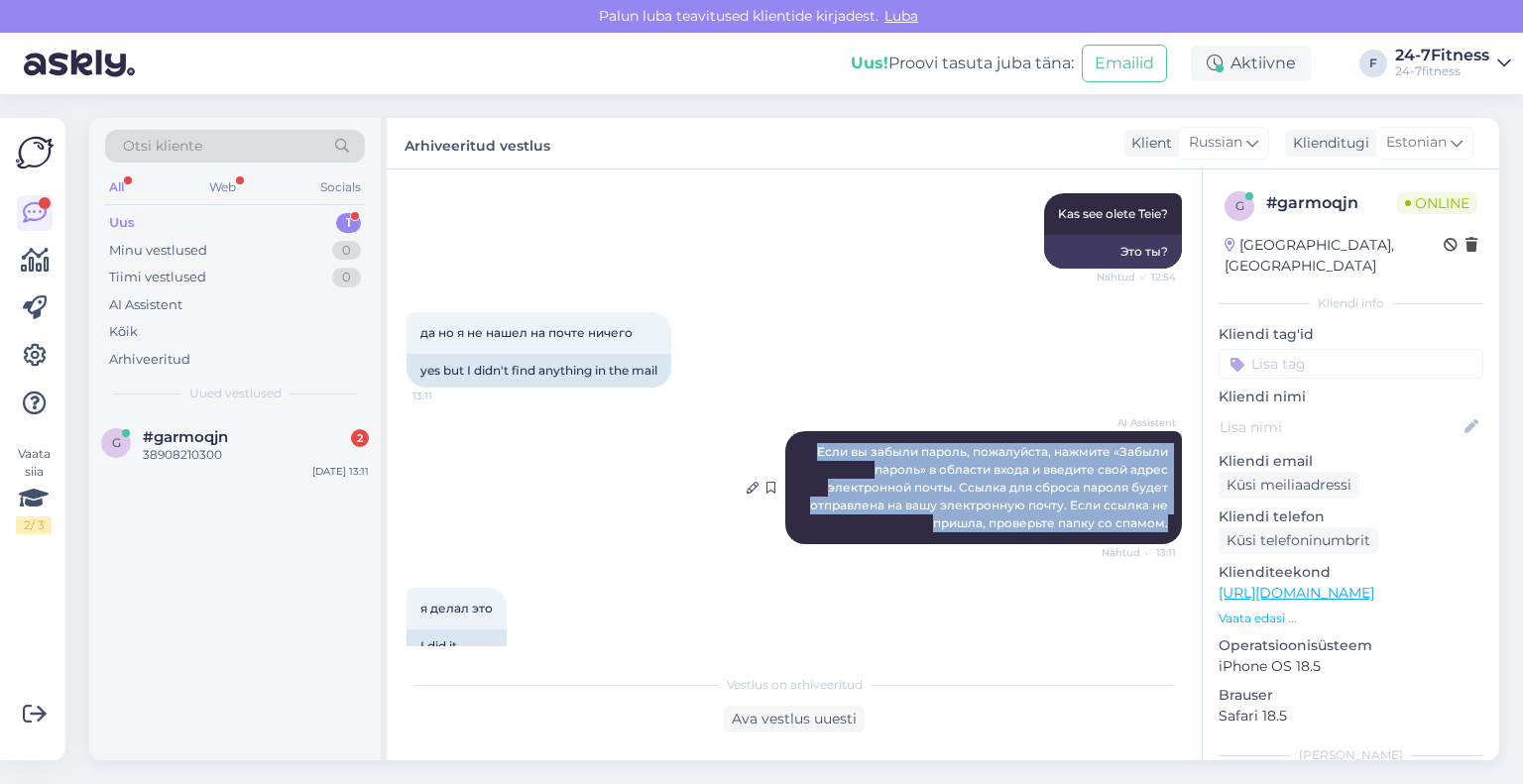 drag, startPoint x: 1154, startPoint y: 521, endPoint x: 783, endPoint y: 447, distance: 378.30808 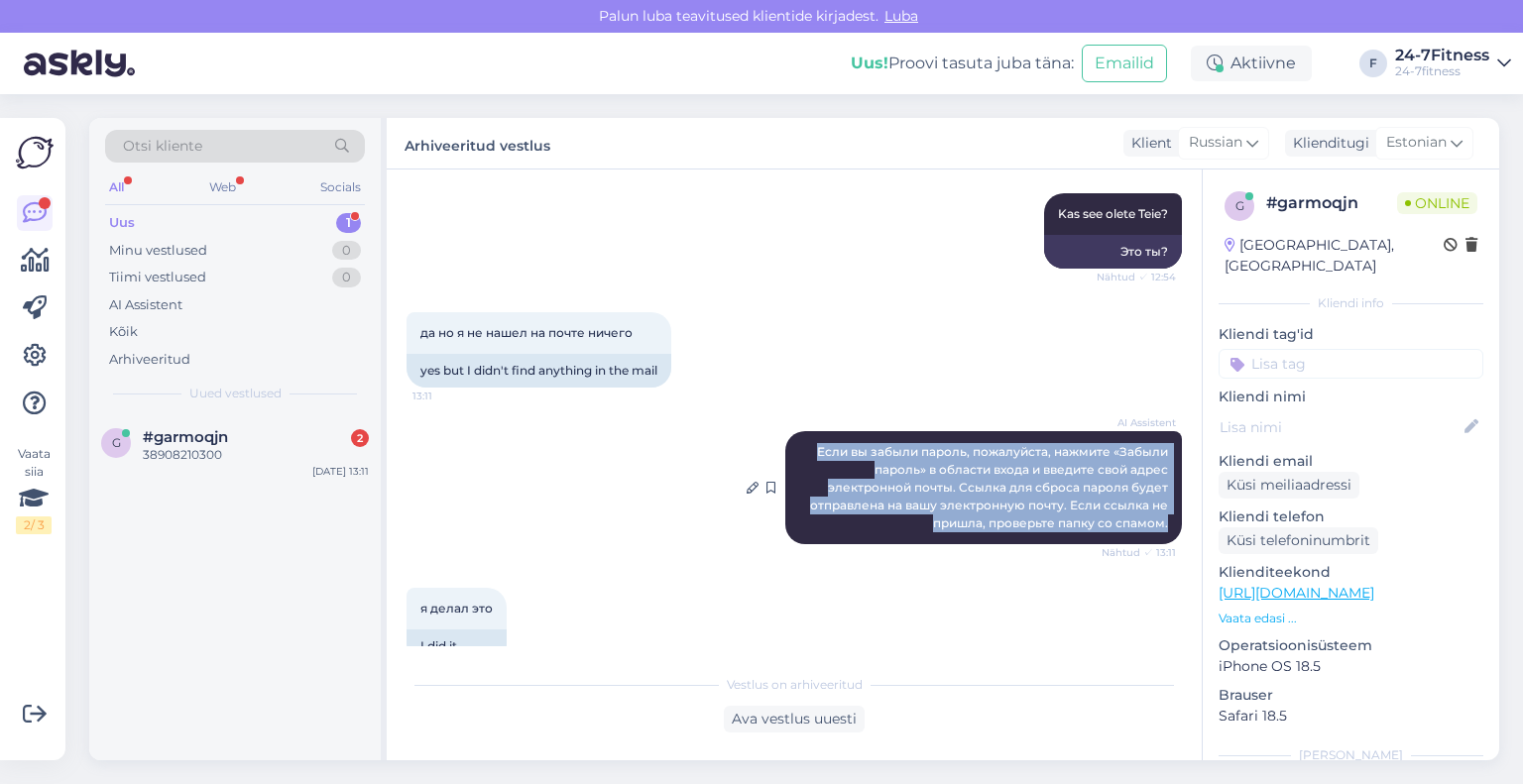 click on "AI Assistent Если вы забыли пароль, пожалуйста, нажмите «Забыли пароль» в области входа и введите свой адрес электронной почты. Ссылка для сброса пароля будет отправлена на вашу электронную почту. Если ссылка не пришла, проверьте папку со спамом. Nähtud ✓ 13:11" at bounding box center [984, 488] 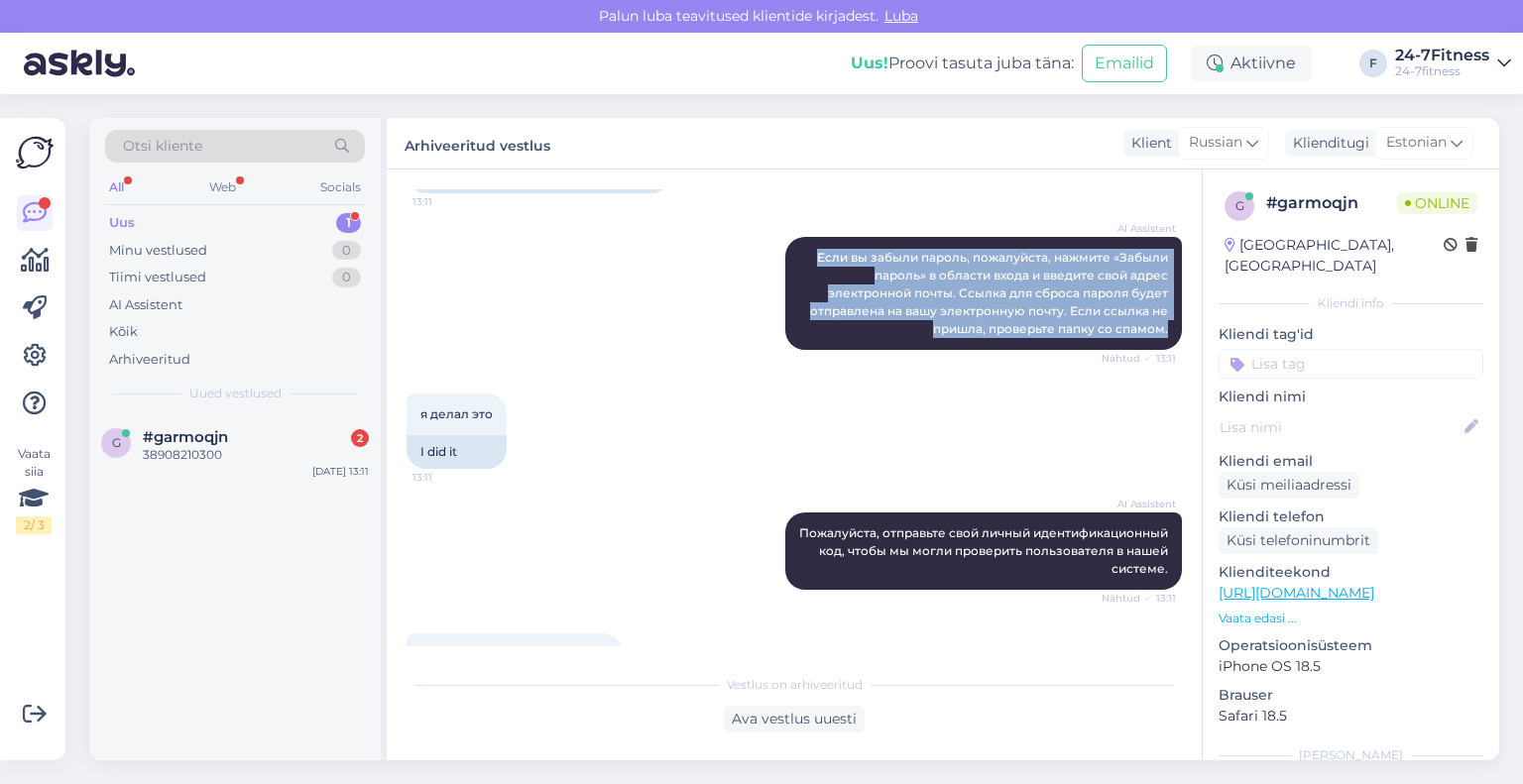 scroll, scrollTop: 2113, scrollLeft: 0, axis: vertical 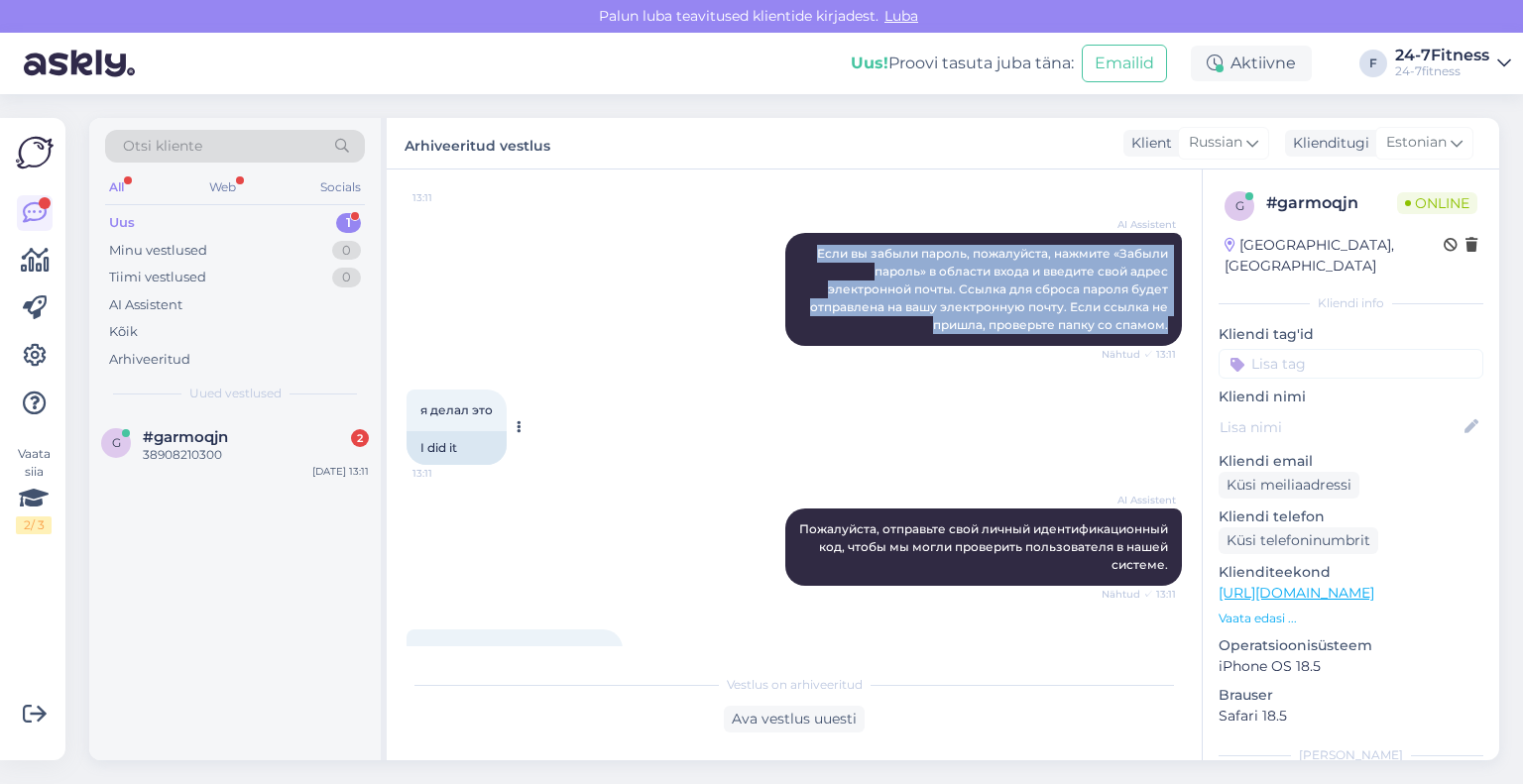 drag, startPoint x: 495, startPoint y: 413, endPoint x: 416, endPoint y: 419, distance: 79.22752 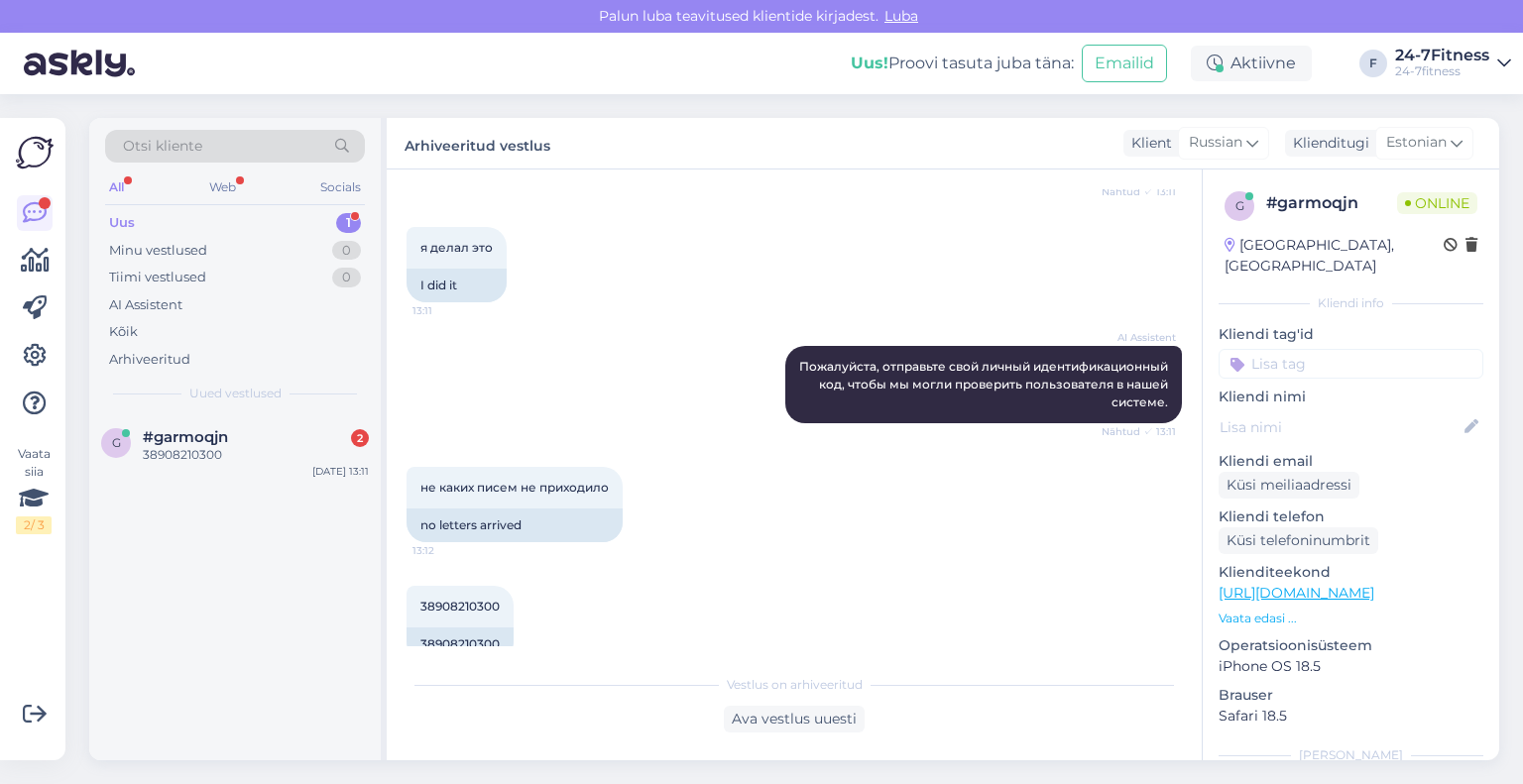 scroll, scrollTop: 2311, scrollLeft: 0, axis: vertical 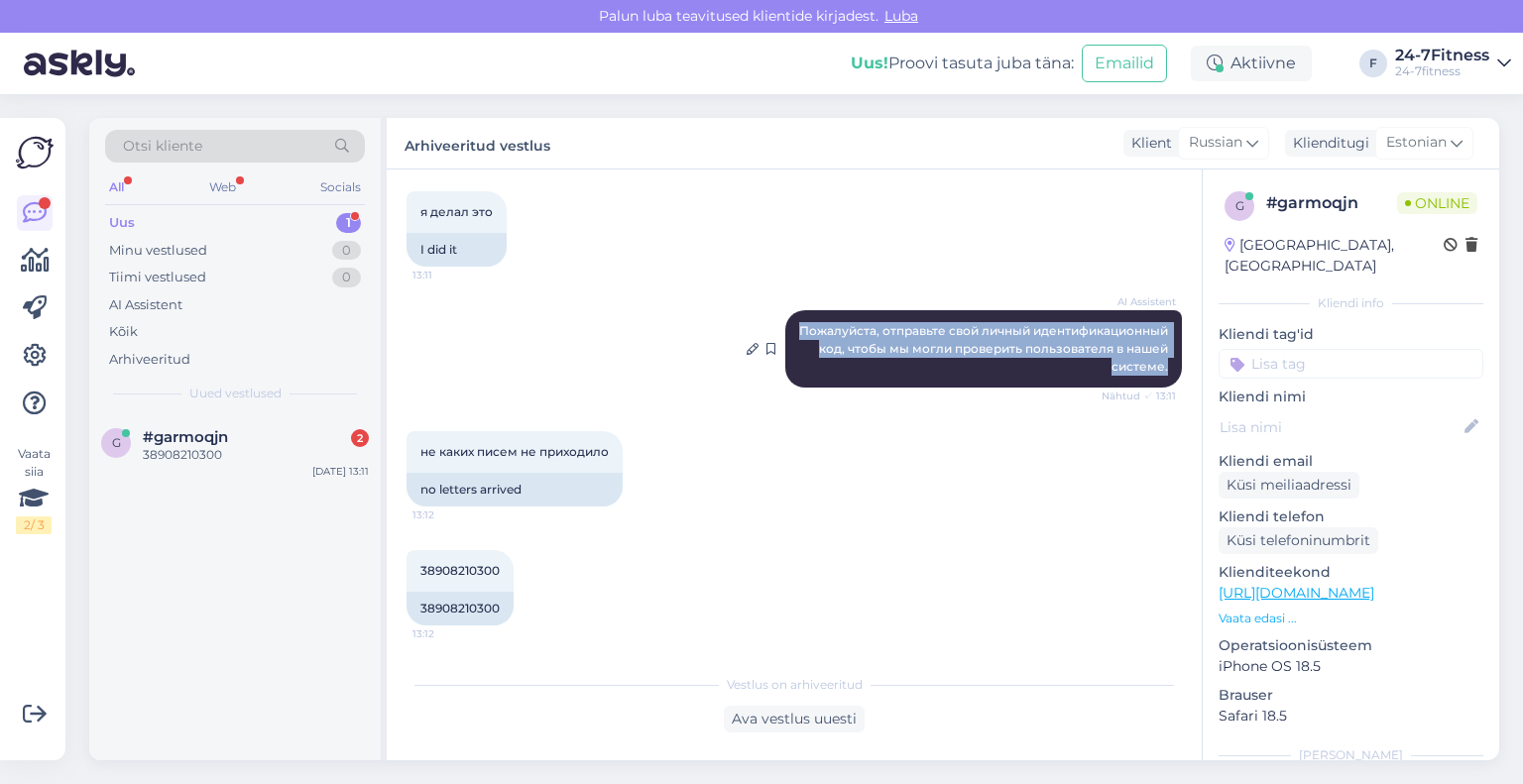 drag, startPoint x: 1154, startPoint y: 367, endPoint x: 912, endPoint y: 332, distance: 244.51789 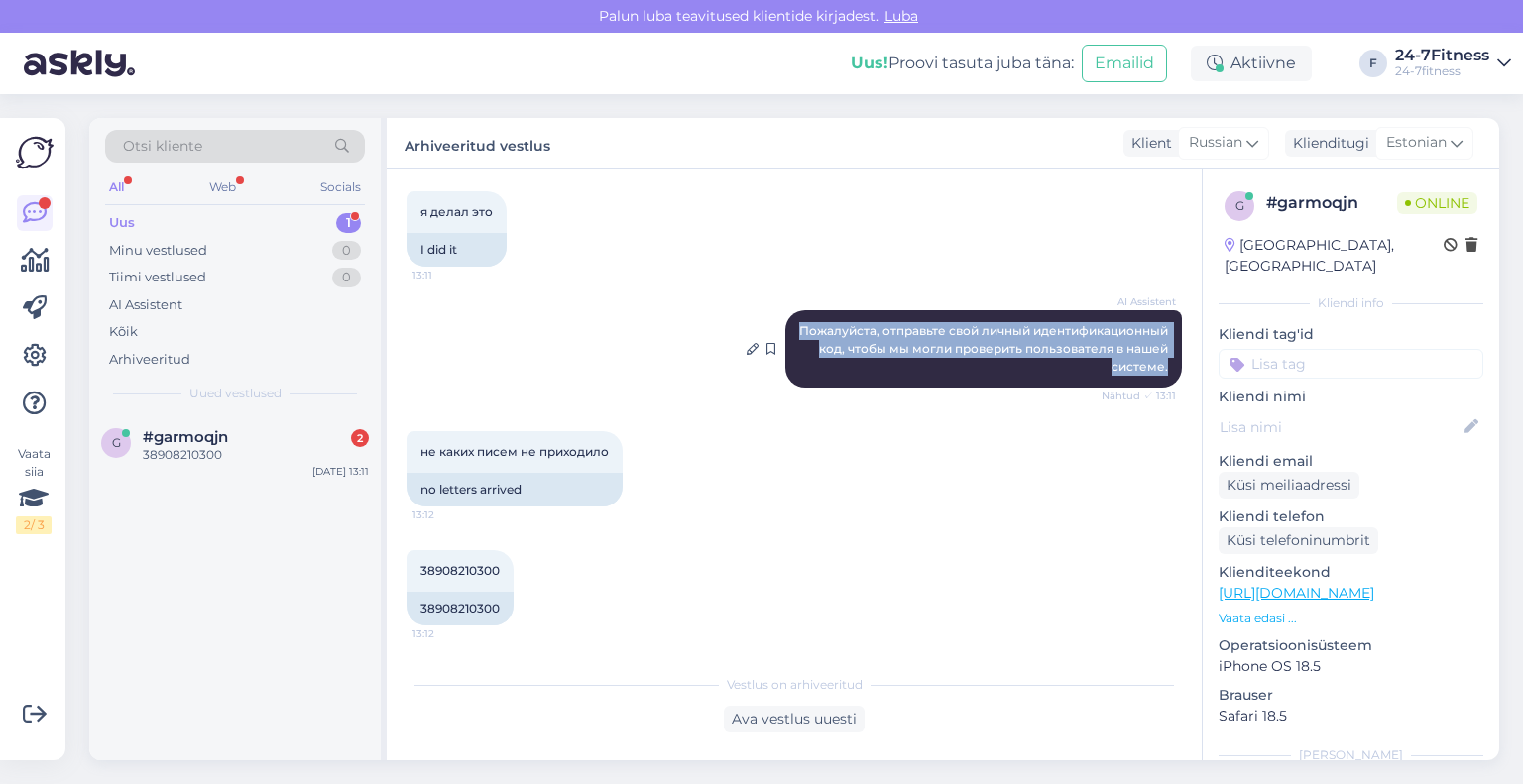 click on "AI Assistent Пожалуйста, отправьте свой личный идентификационный код, чтобы мы могли проверить пользователя в нашей системе. Nähtud ✓ 13:11" at bounding box center [984, 349] 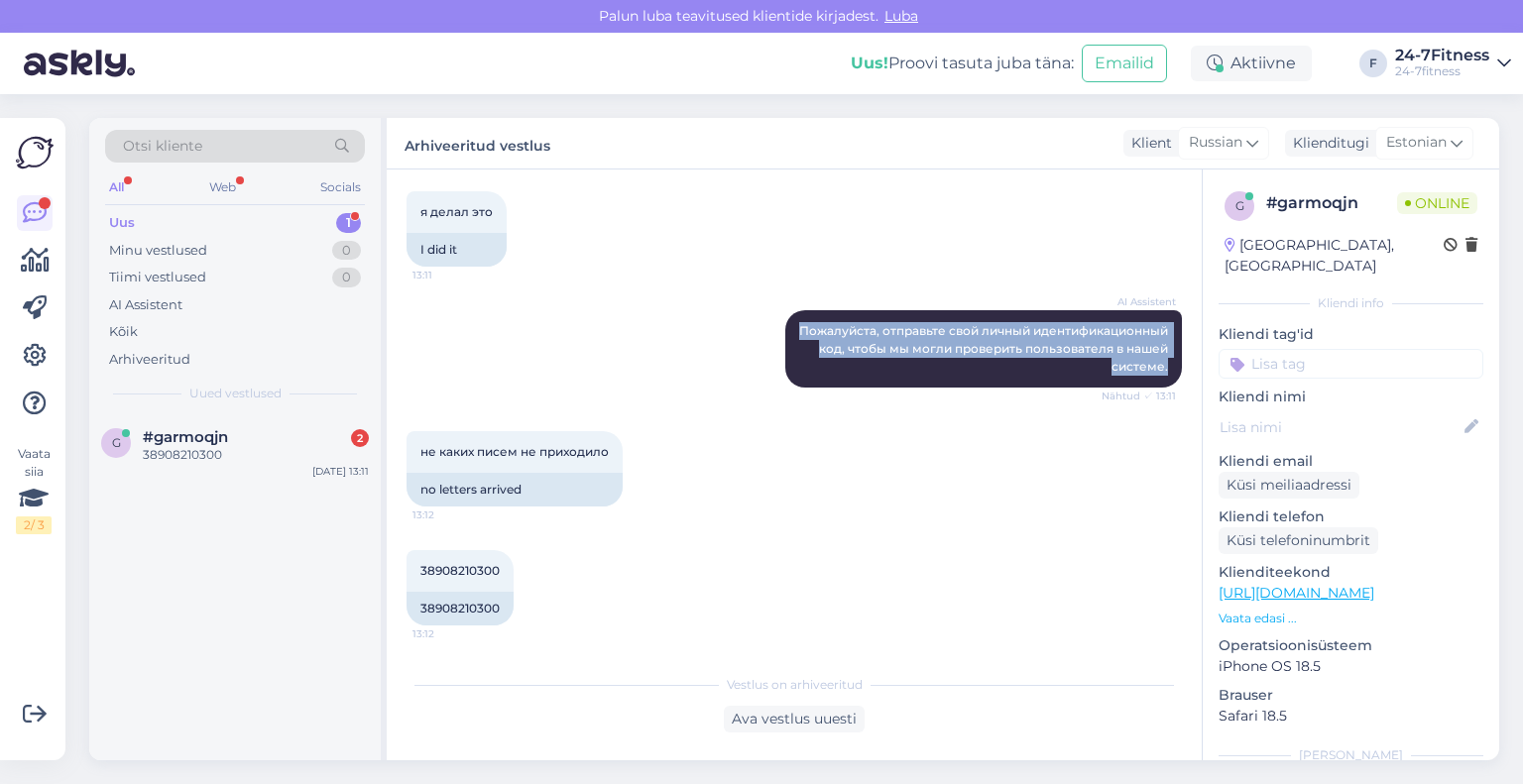 copy on "Пожалуйста, отправьте свой личный идентификационный код, чтобы мы могли проверить пользователя в нашей системе." 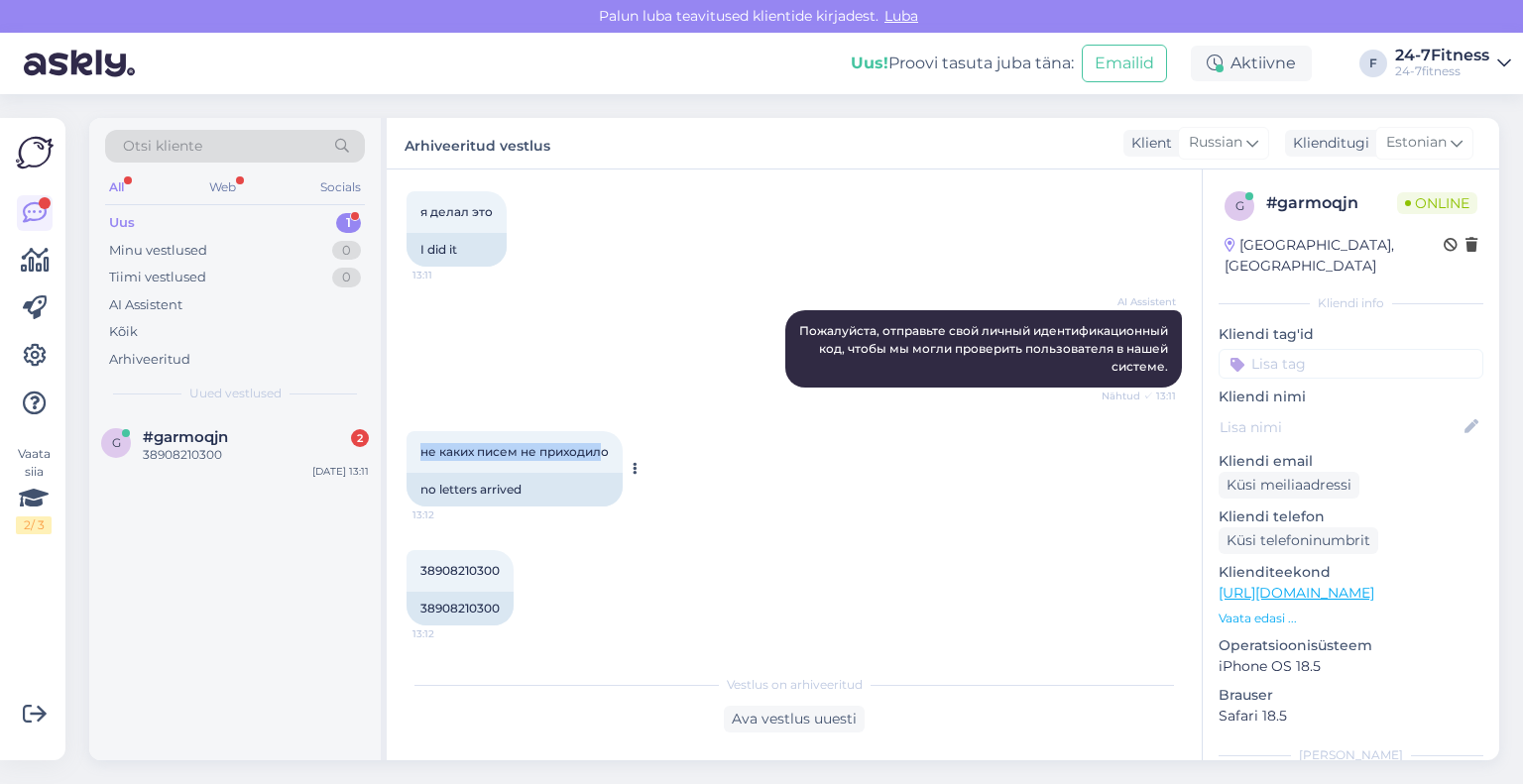 drag, startPoint x: 606, startPoint y: 452, endPoint x: 412, endPoint y: 439, distance: 194.43508 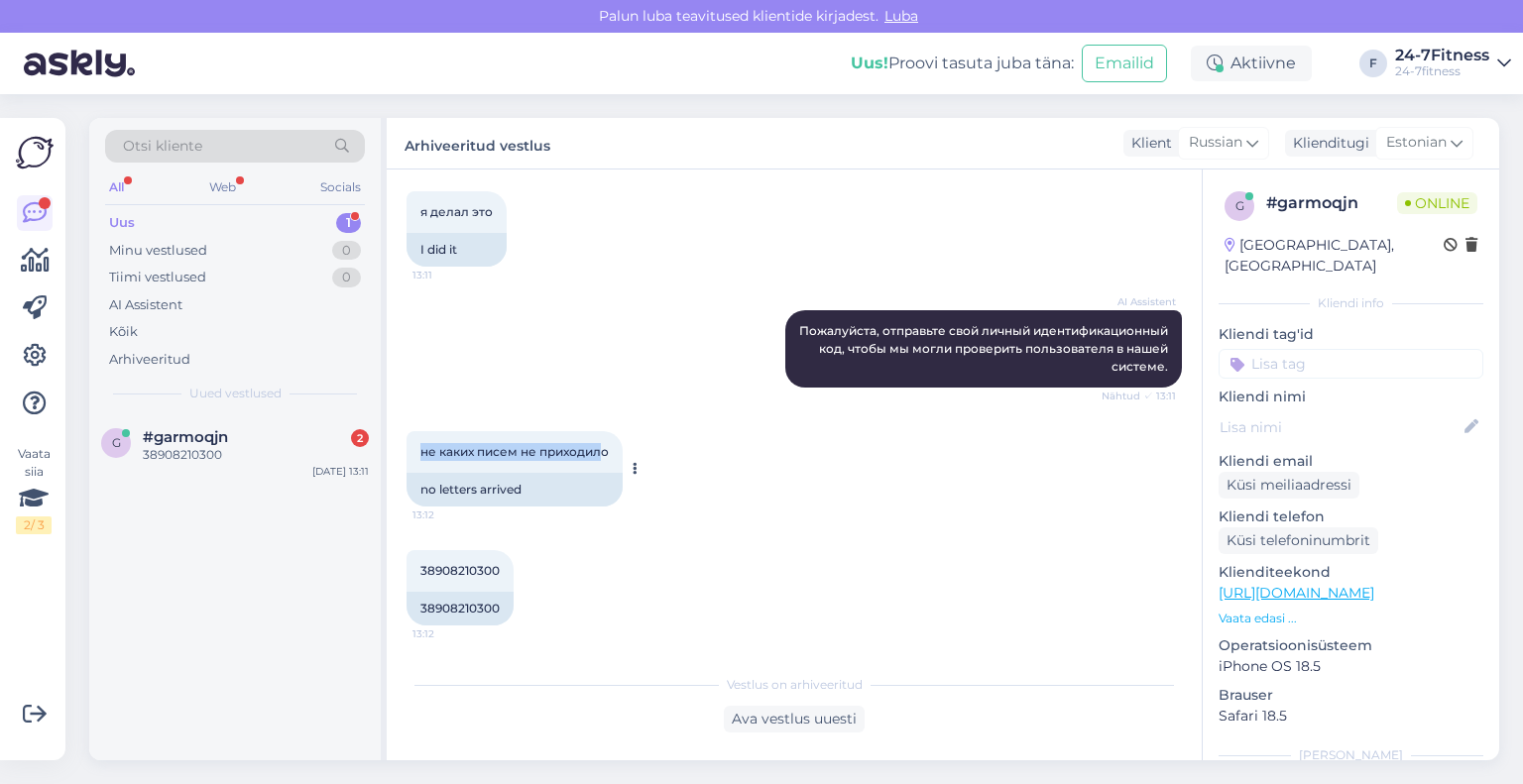 click on "не каких писем не приходило 13:12" at bounding box center (515, 452) 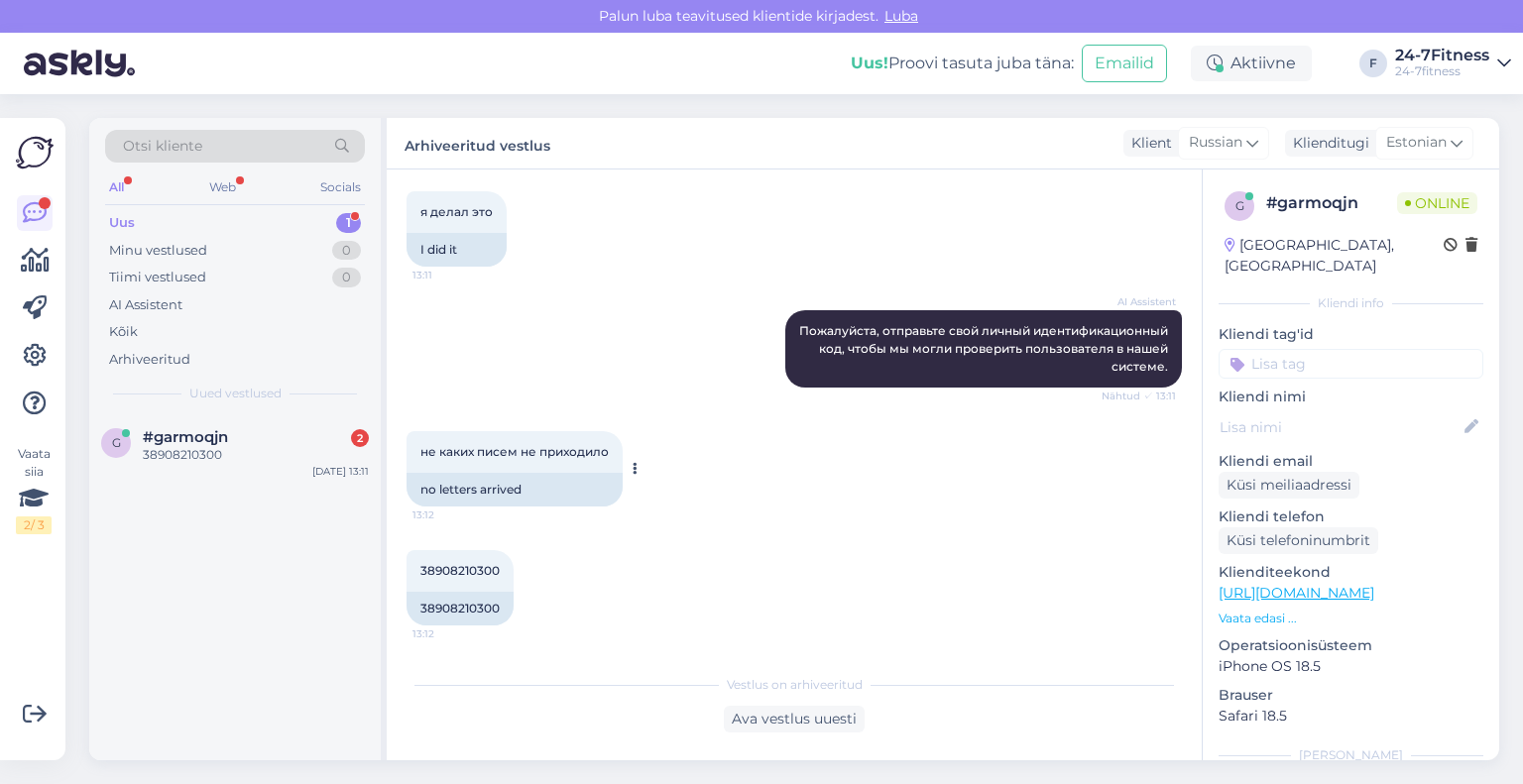 click on "no letters arrived" at bounding box center [515, 490] 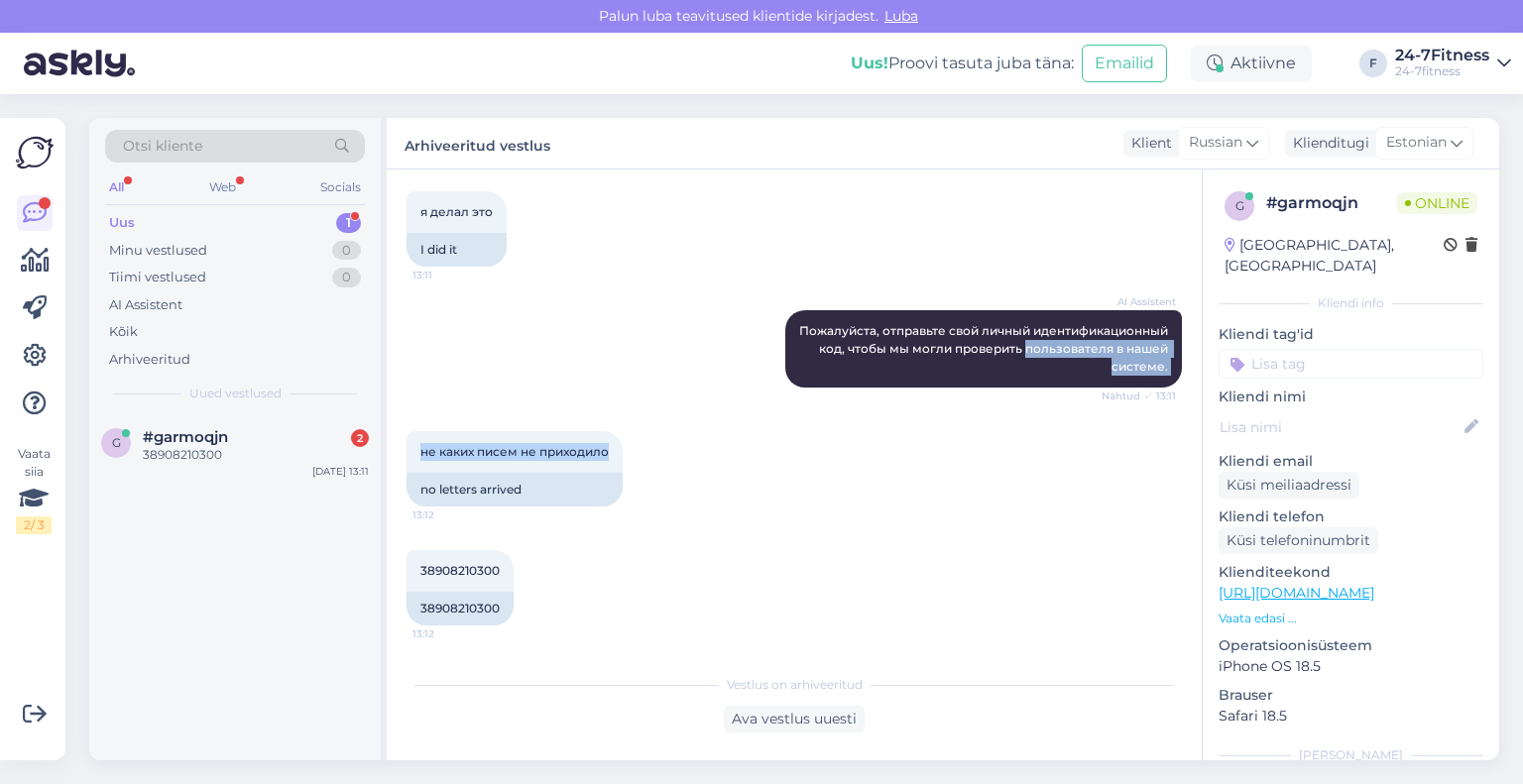 drag, startPoint x: 614, startPoint y: 448, endPoint x: 397, endPoint y: 407, distance: 220.83931 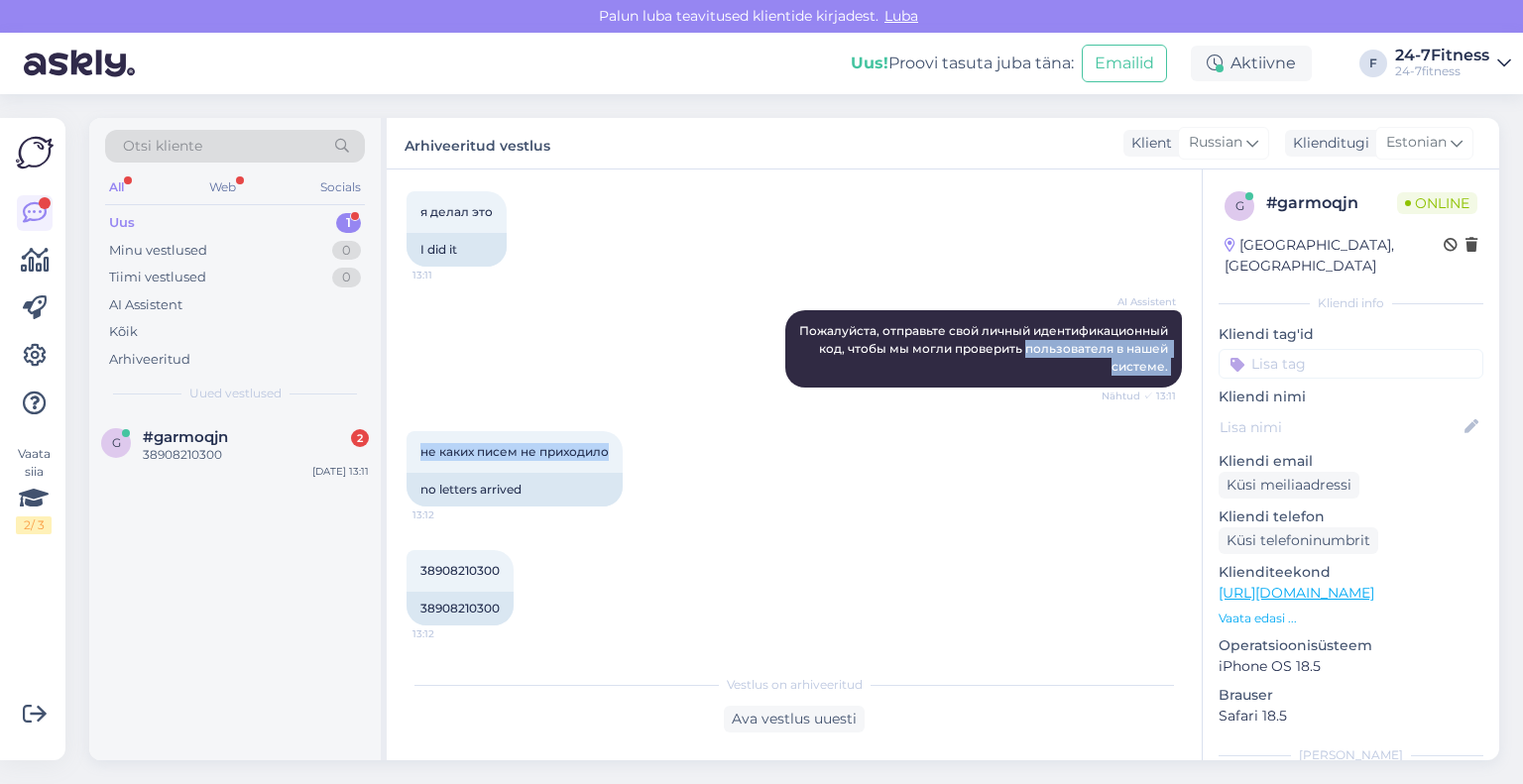 click on "Vestlus algas [DATE] Здравствуйте! 11:40  Tere! AI Assistent Здравствуйте, чем могу помочь? Nähtud ✓ 11:40  не получается зарегистрироваться  11:41  Ma ei saa registreeruda AI Assistent Nähtud ✓ 11:41  11:43  AI Assistent I will forward this question to my colleague, who is responsible for this. The reply will be here during our working hours. Nähtud ✓ 11:43  Я перешлю этот вопрос своему коллеге, который этим занимается. Ответ будет здесь в рабочее время. Я не был клиентом ранее  11:44  Ma pole varem klient olnud 24-7Fitness Tere!
Palun saatke meile telefoninumber ja e-mailiaadress, millega Te proovite registreerida Nähtud ✓ 12:39  [PHONE_NUMBER]:46  [PHONE_NUMBER] AI Assistent Nähtud ✓ 12:46  [EMAIL_ADDRESS][DOMAIN_NAME] 12:46  [EMAIL_ADDRESS][DOMAIN_NAME] 24-7Fitness Nähtud ✓ 12:53  24-7Fitness Kas see olete Teie? Это ты?" at bounding box center (794, 465) 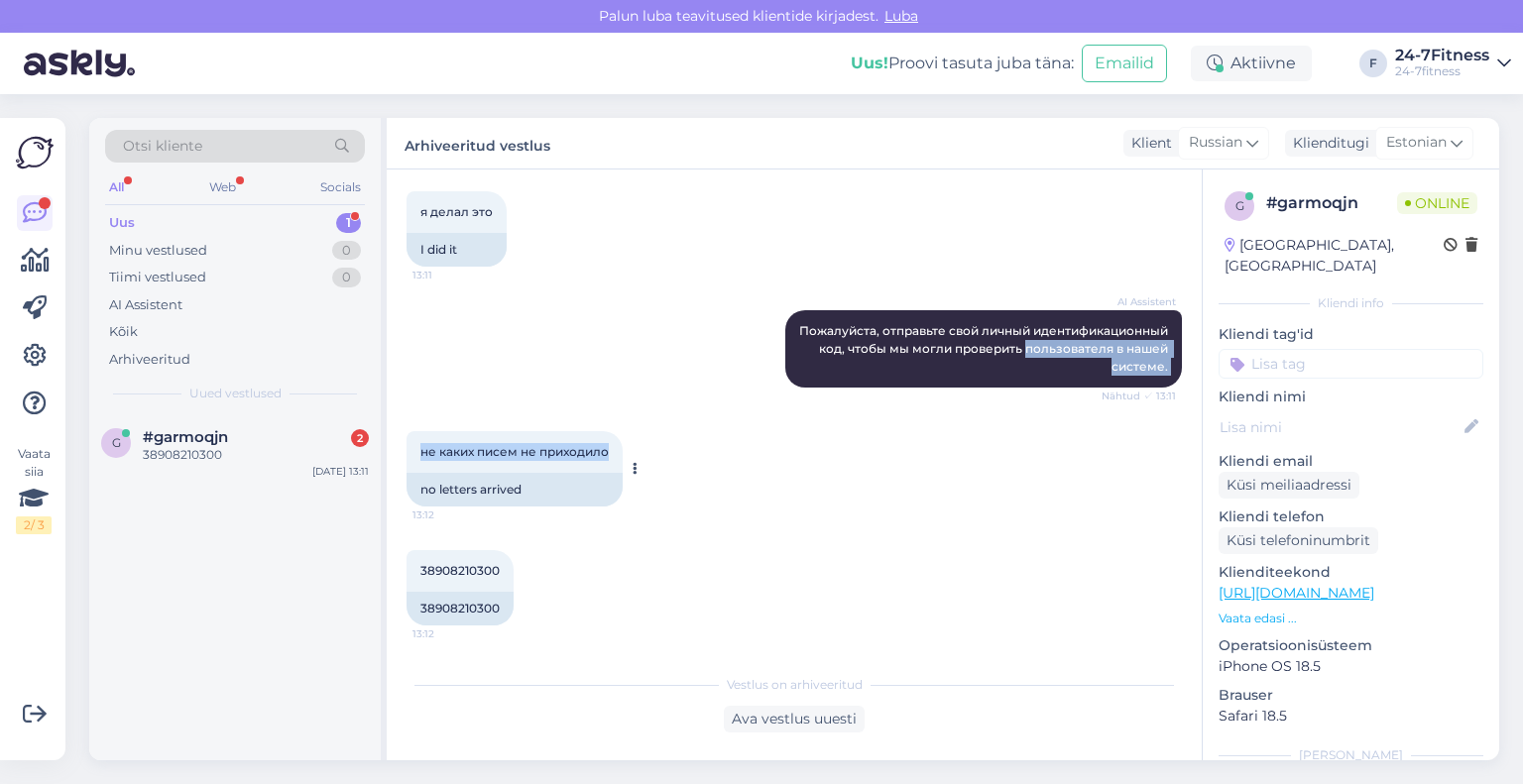 copy on "пользователя в нашей системе. Nähtud ✓ 13:11  не каких писем не приходило" 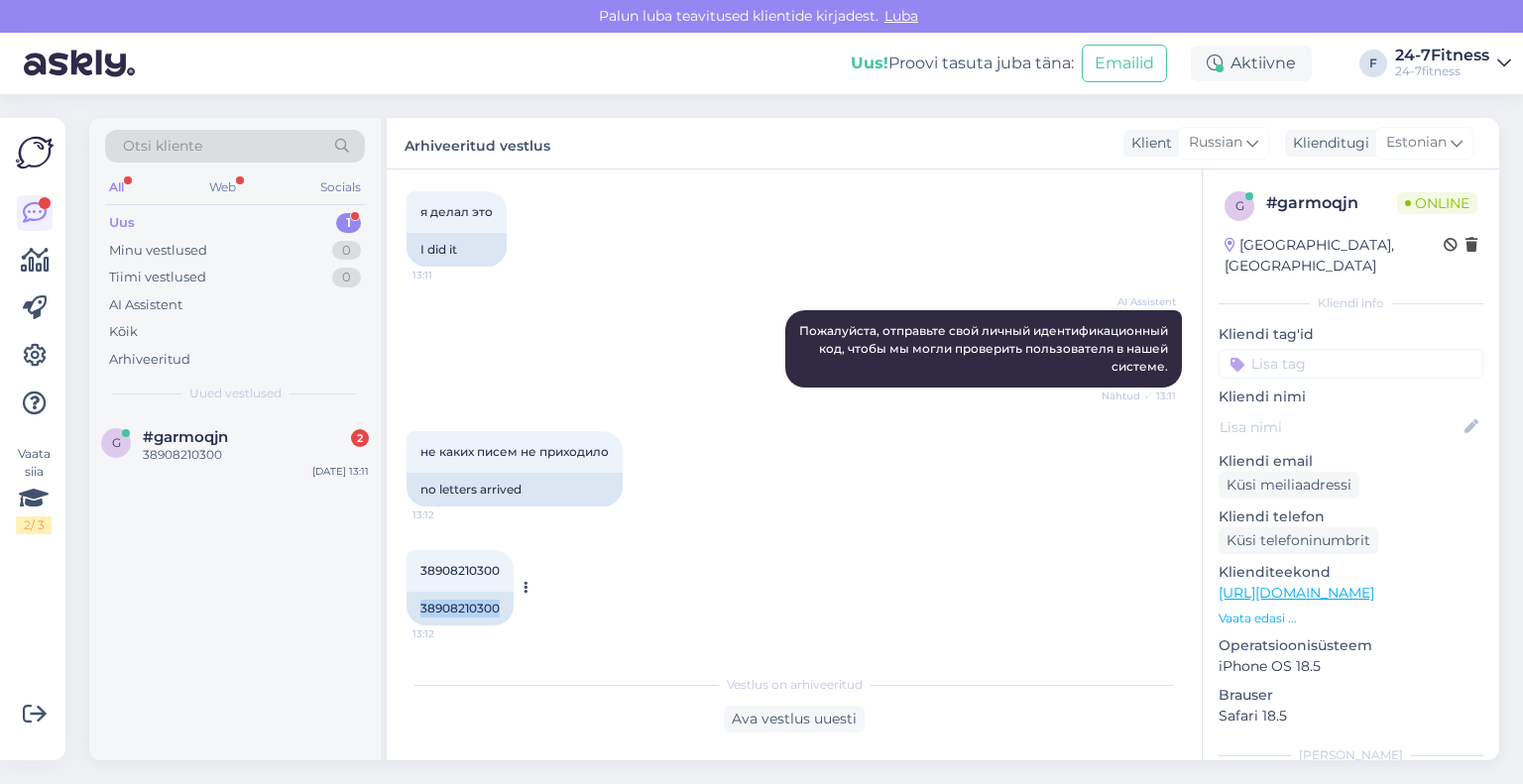 drag, startPoint x: 498, startPoint y: 604, endPoint x: 412, endPoint y: 613, distance: 86.46965 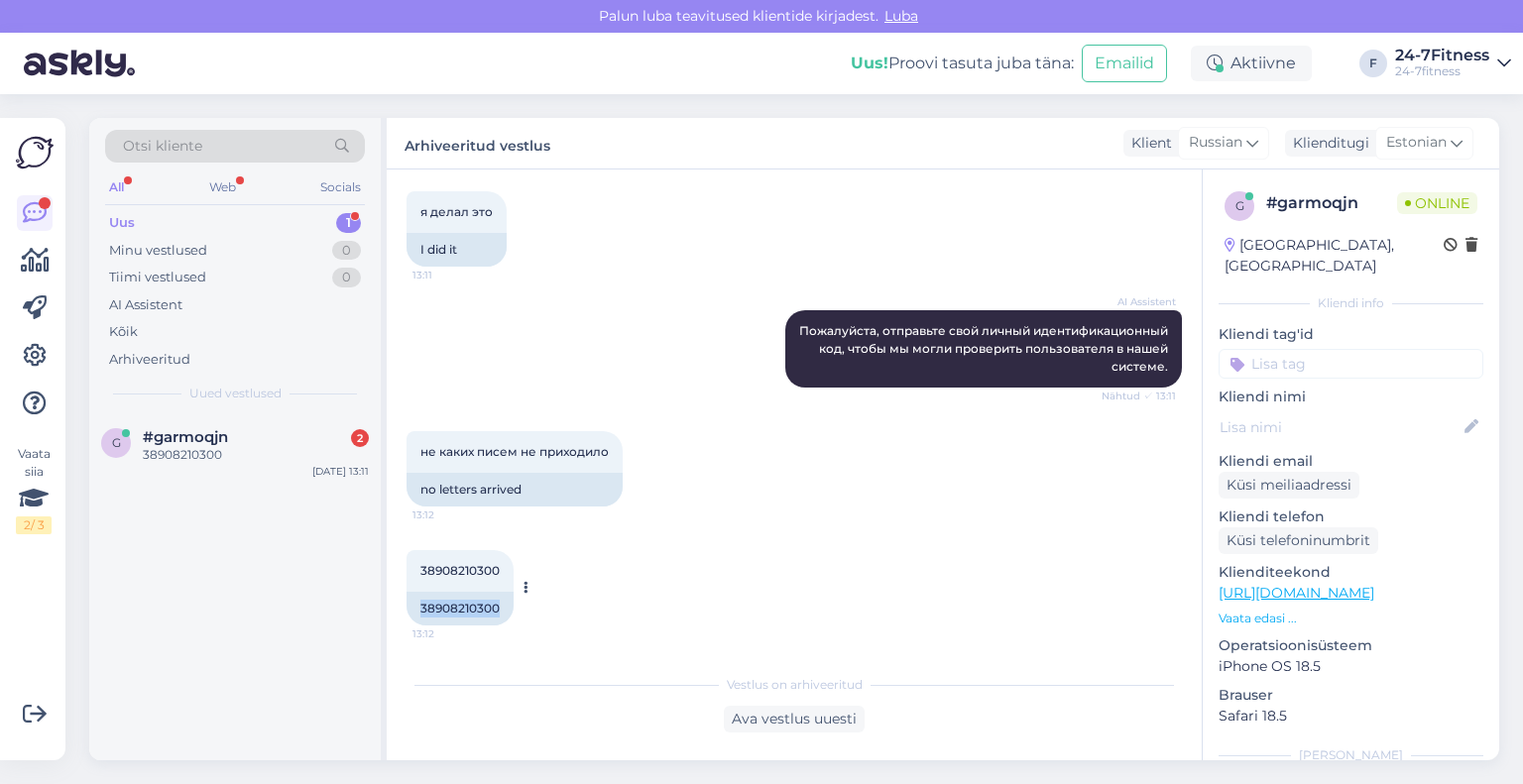 click on "38908210300" at bounding box center [460, 609] 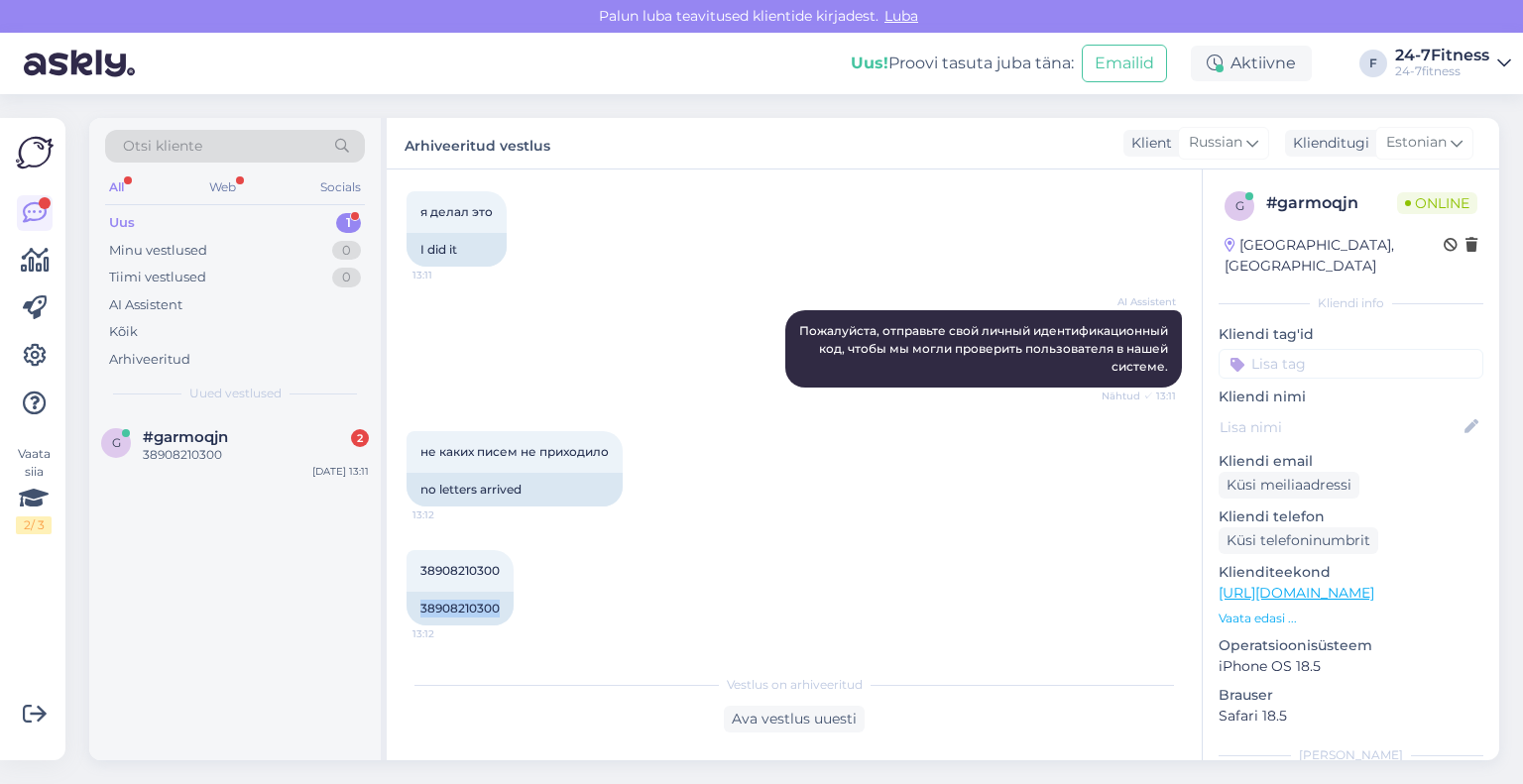 copy on "38908210300" 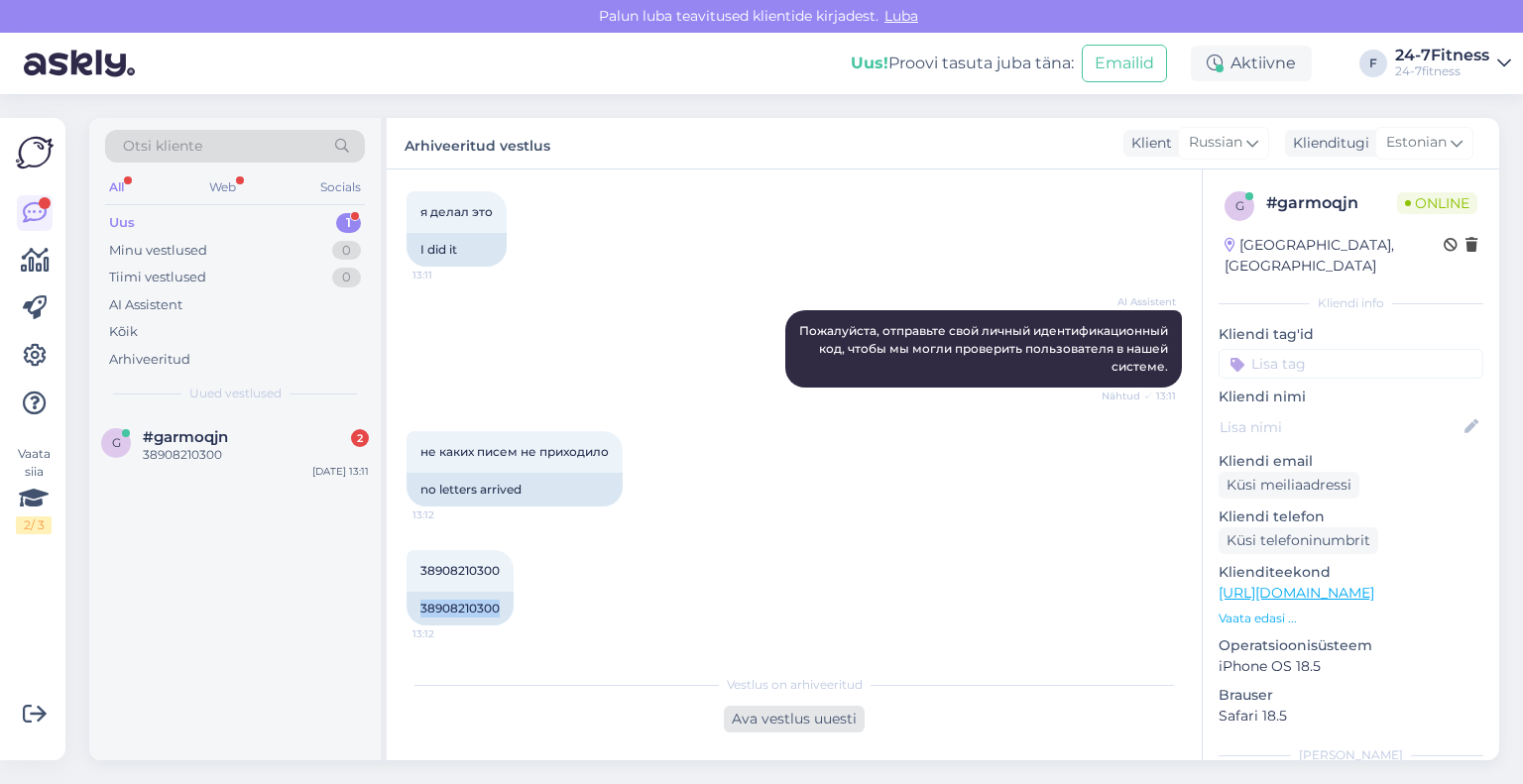 click on "Ava vestlus uuesti" at bounding box center [794, 719] 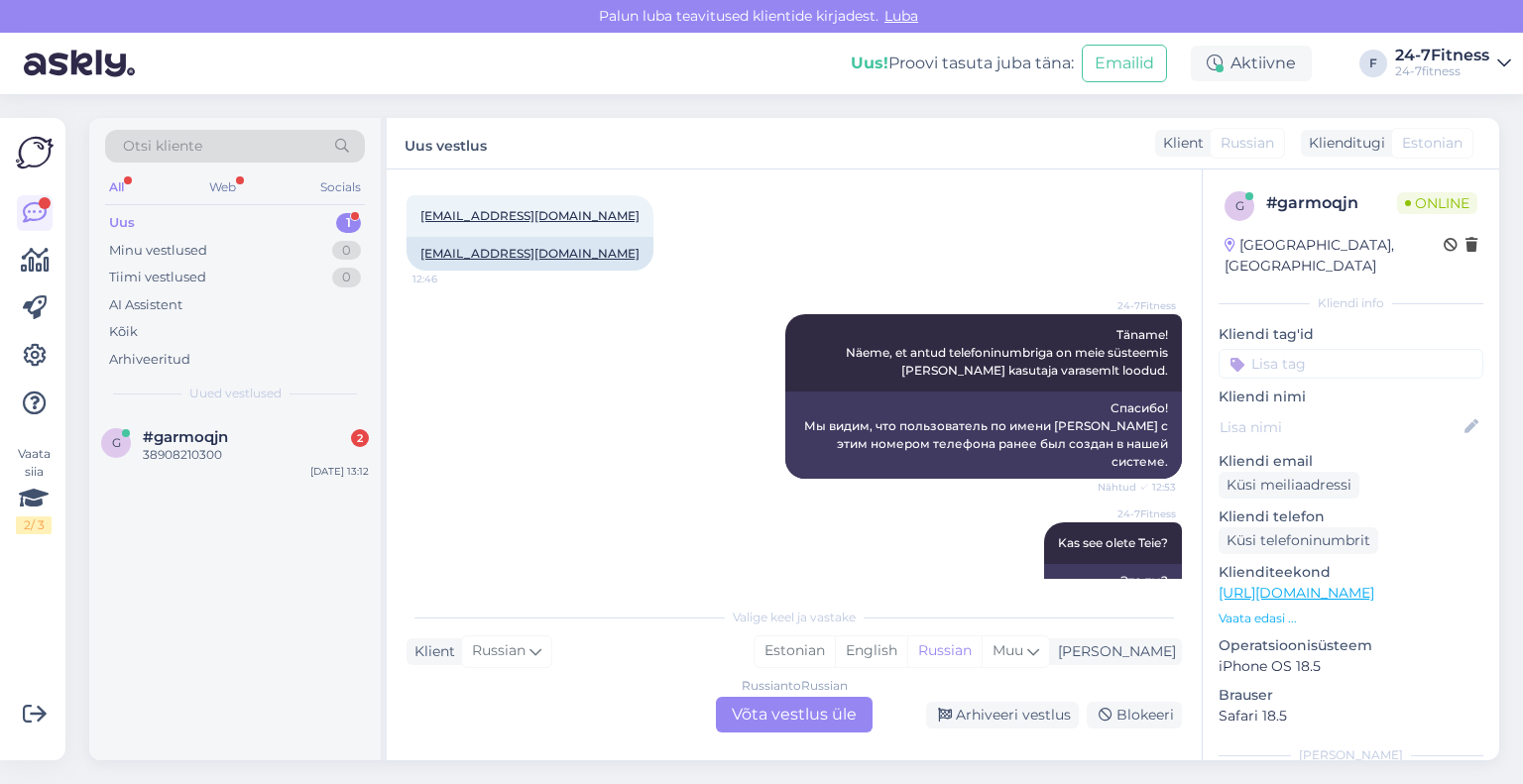 scroll, scrollTop: 1288, scrollLeft: 0, axis: vertical 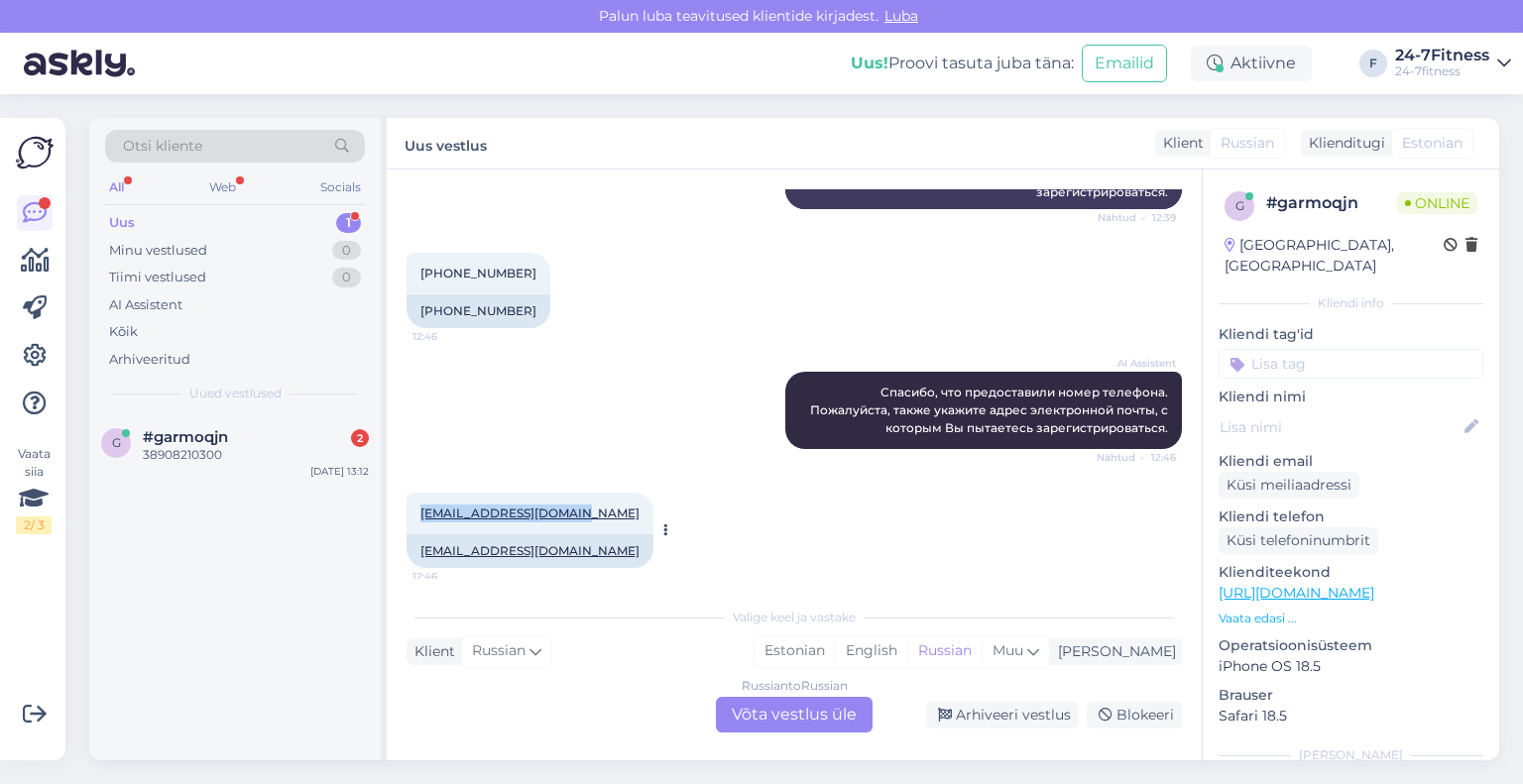 drag, startPoint x: 585, startPoint y: 508, endPoint x: 418, endPoint y: 512, distance: 167.0479 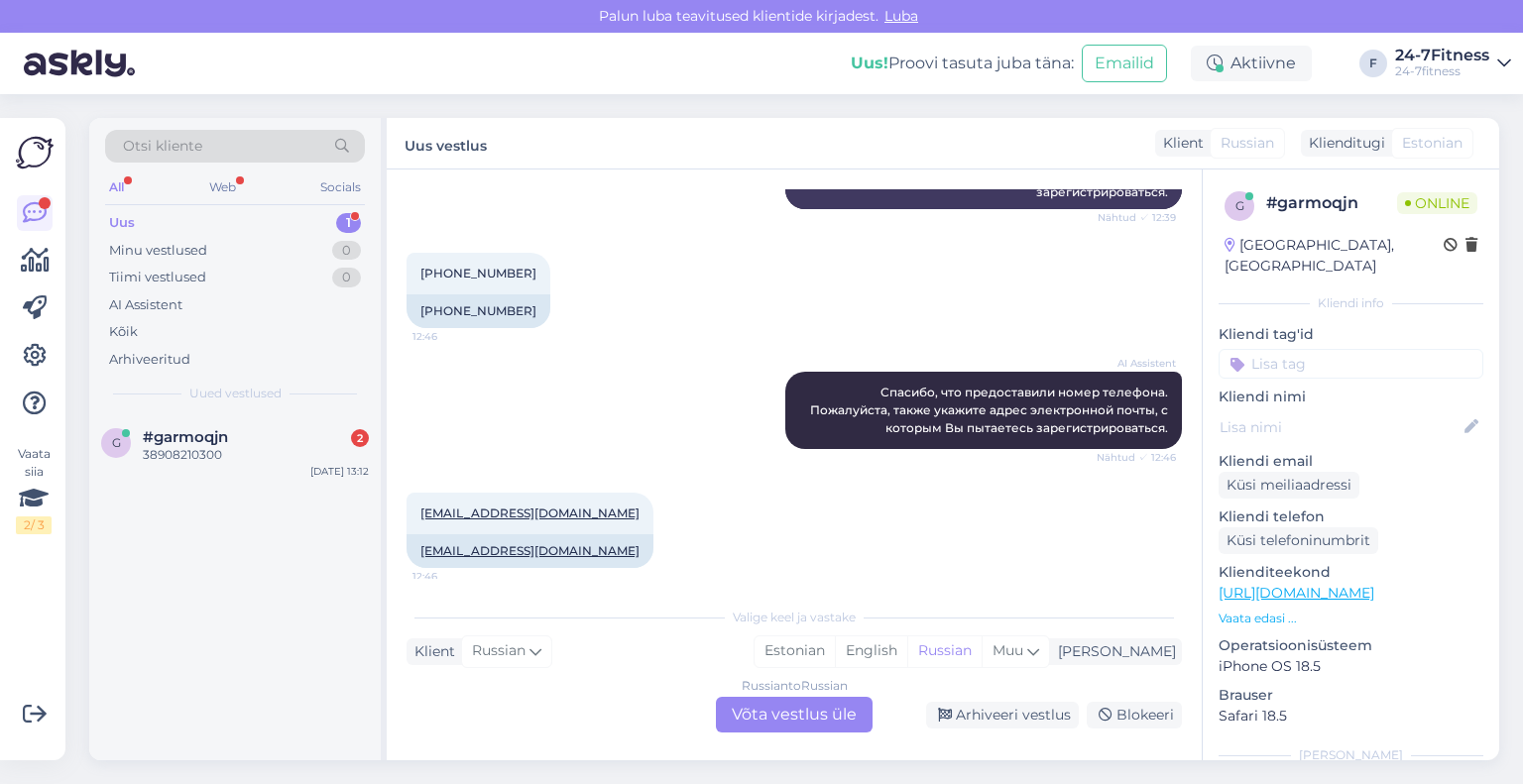 click on "Russian  to  Russian Võta vestlus üle" at bounding box center [794, 715] 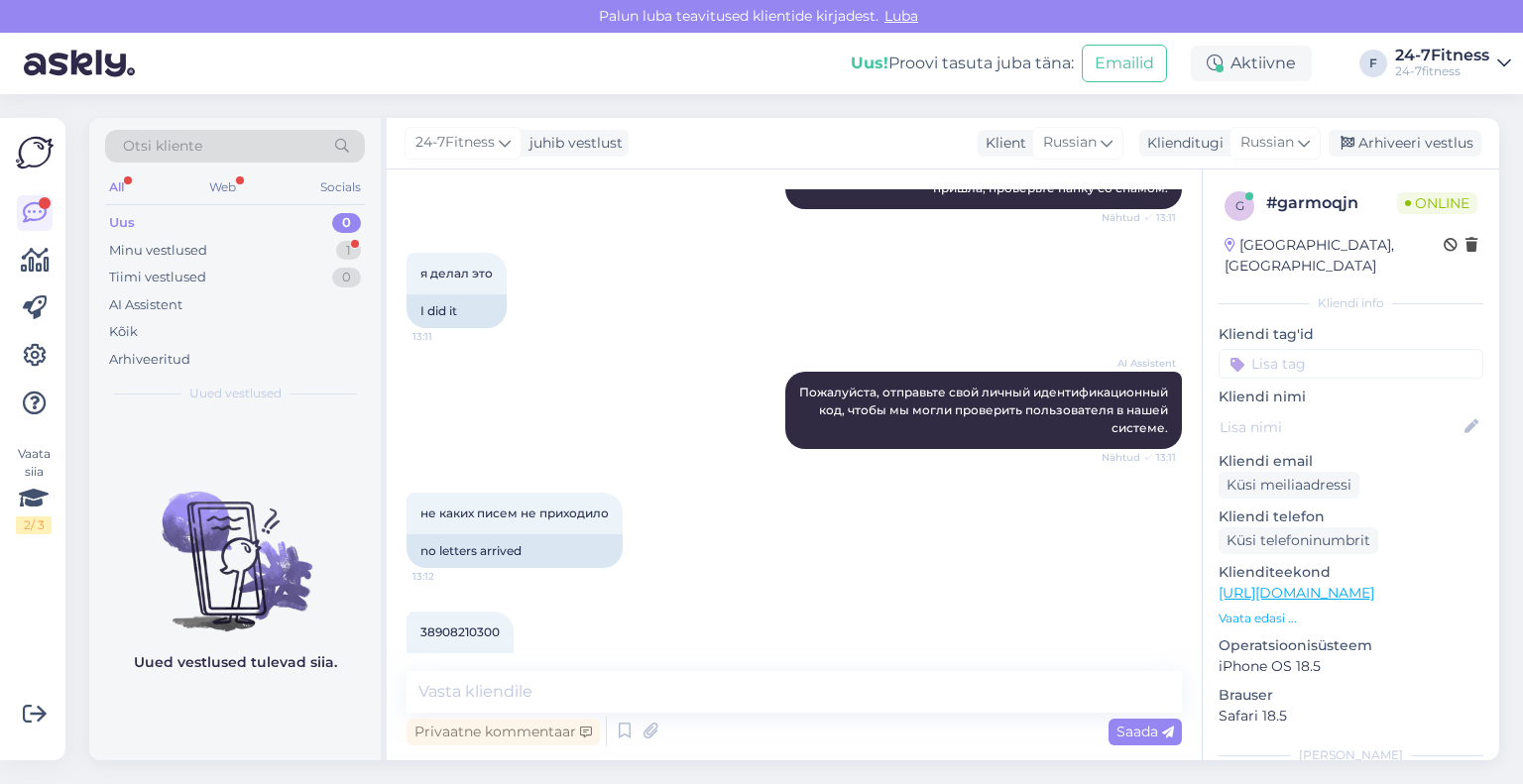scroll, scrollTop: 2304, scrollLeft: 0, axis: vertical 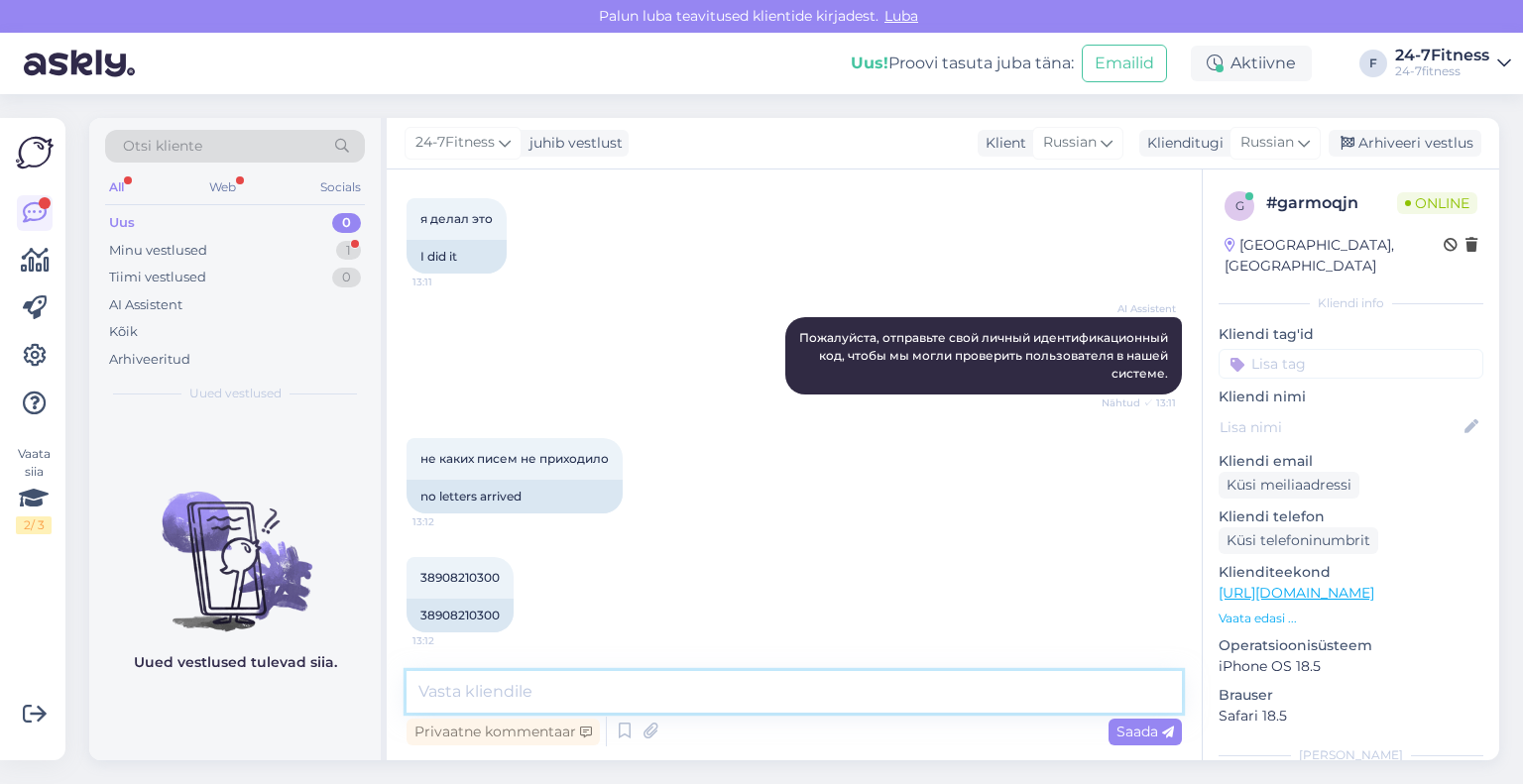 click at bounding box center [794, 692] 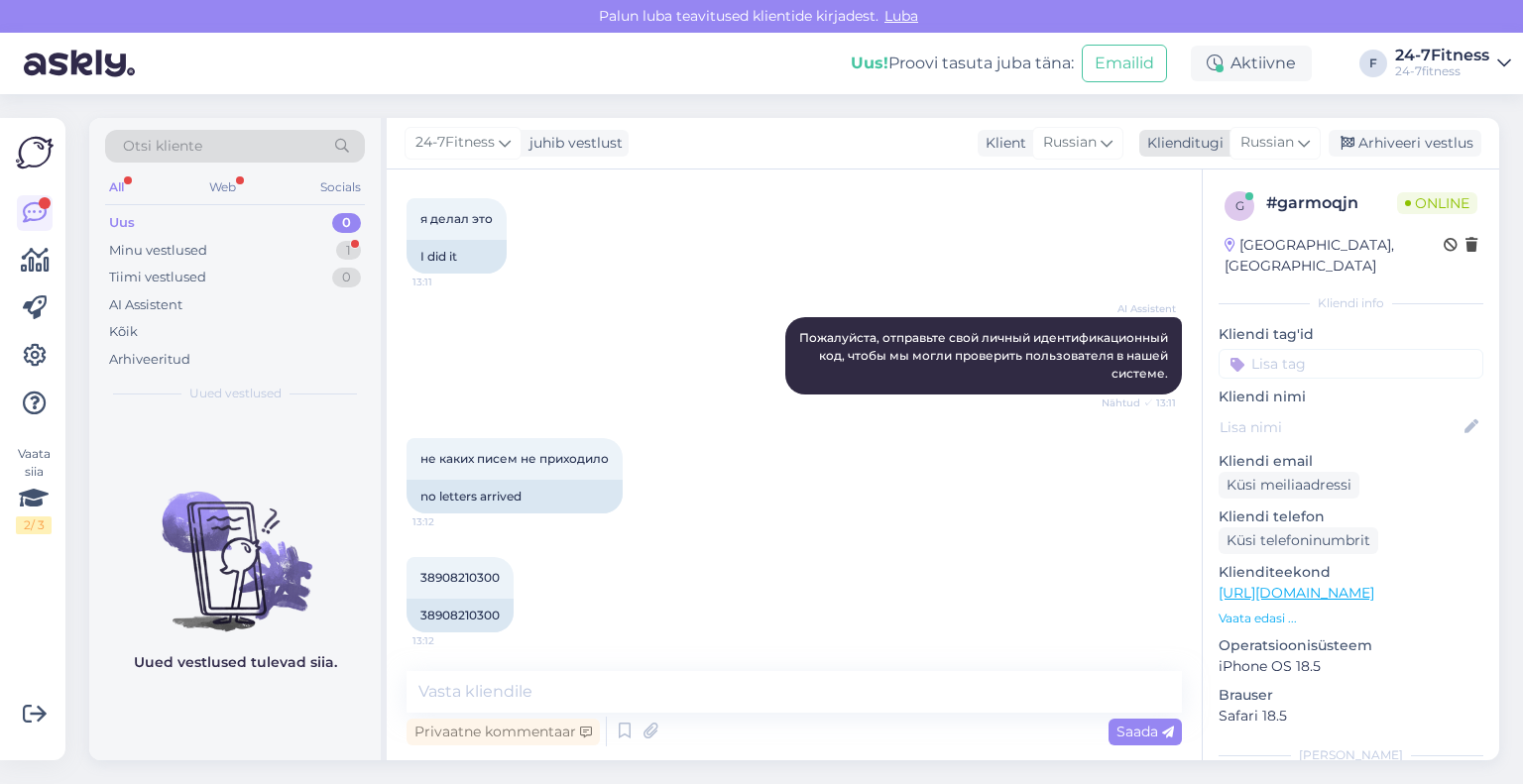 click on "Russian" at bounding box center [1275, 143] 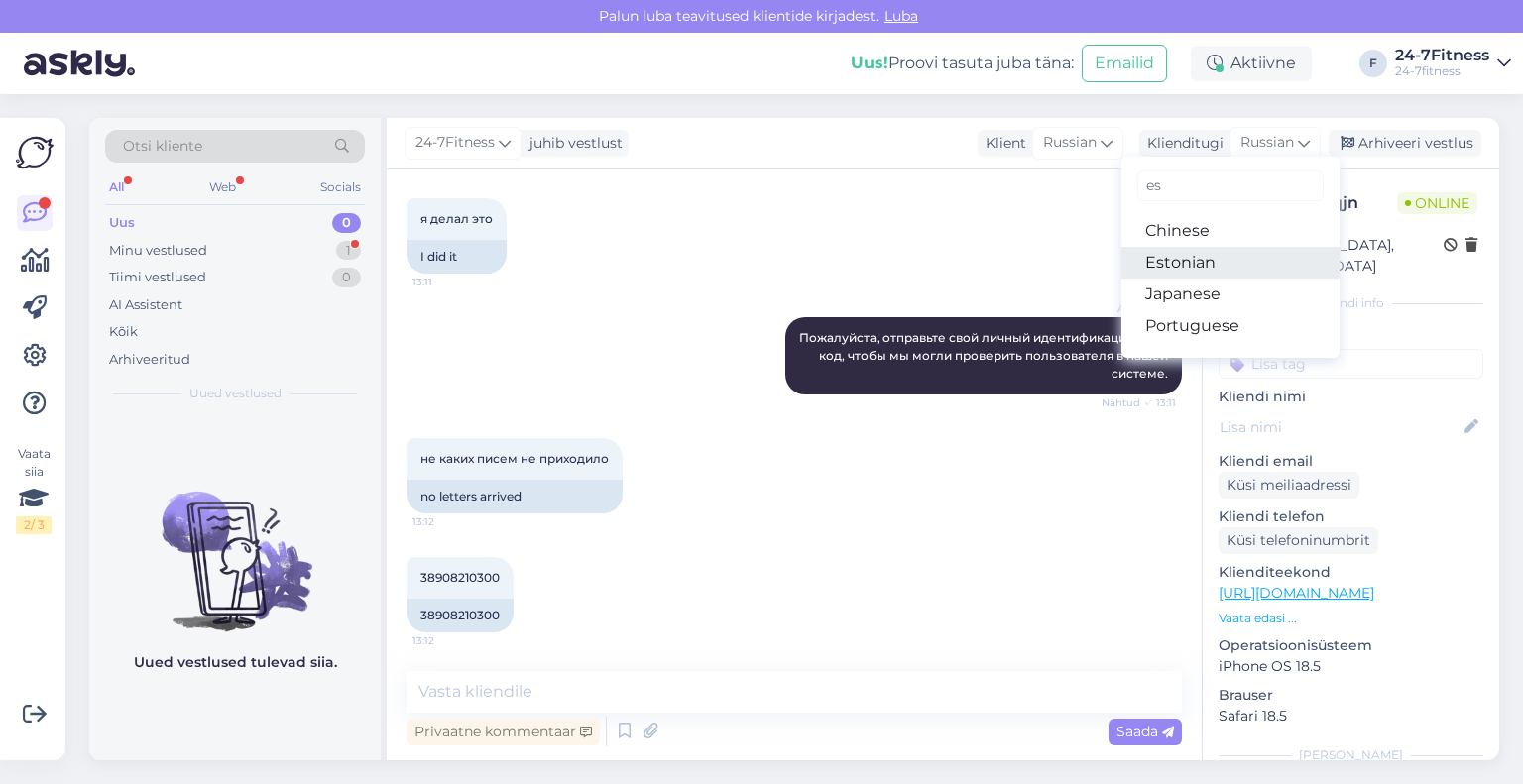click on "Estonian" at bounding box center (1230, 263) 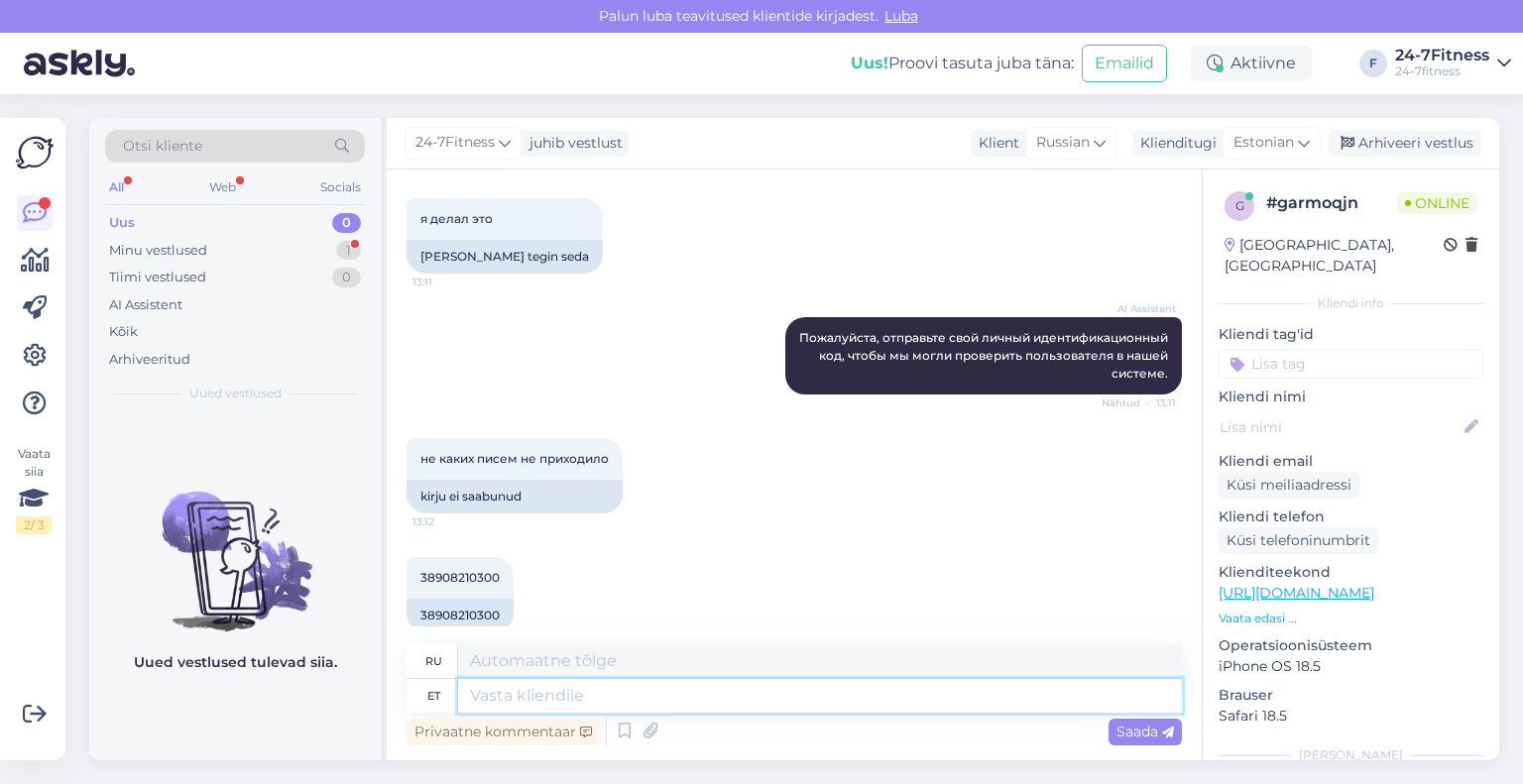click at bounding box center (820, 696) 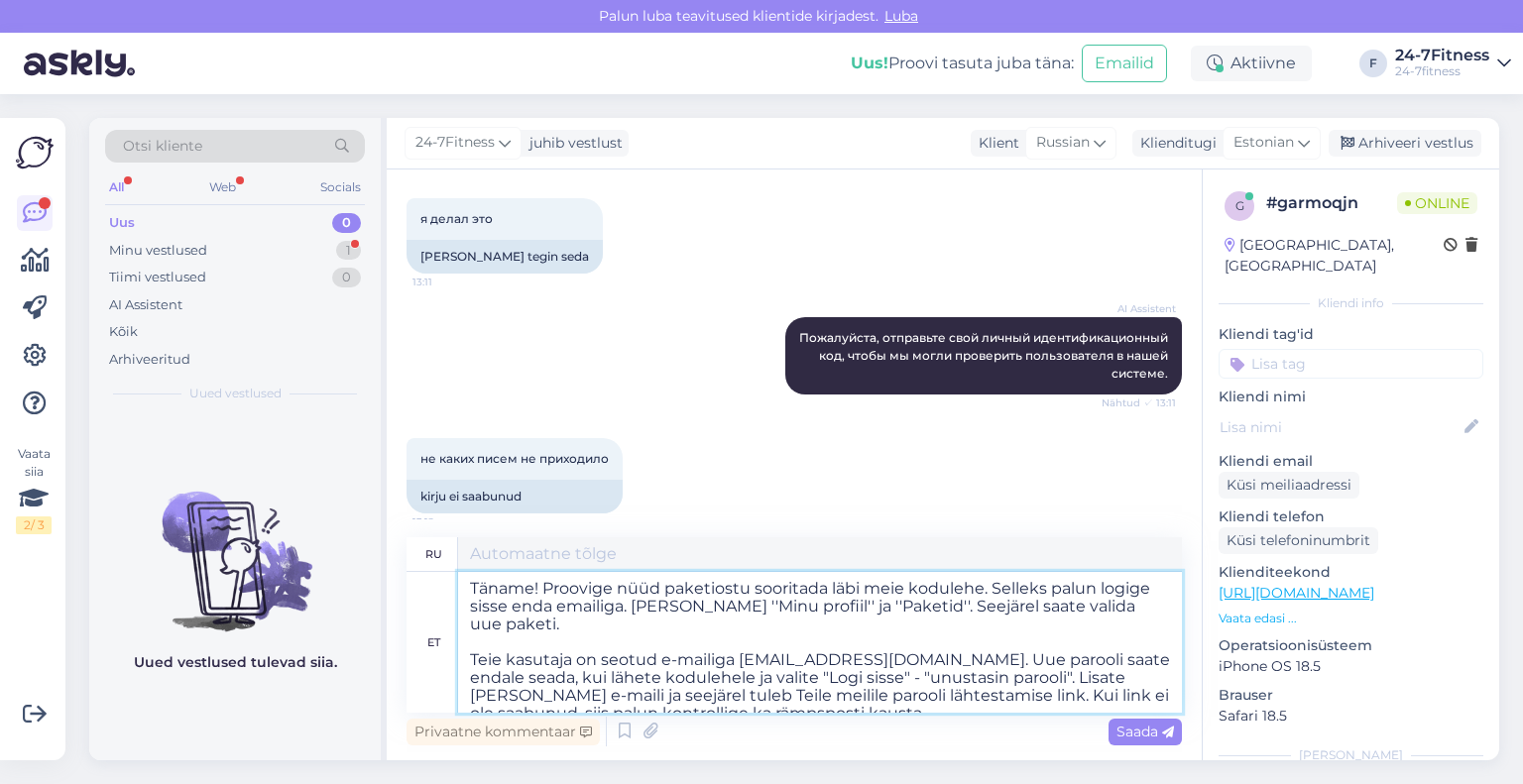 type on "Спасибо! Попробуйте приобрести пакет прямо сейчас на нашем сайте. Для этого войдите в систему, указав свой адрес электронной почты. Выберите «Мой профиль» и «Пакеты». Затем вы сможете выбрать новый пакет.
Ваш пользователь связан с адресом электронной почты [EMAIL_ADDRESS][DOMAIN_NAME]. Вы можете установить новый пароль, перейдя на сайт и выбрав «Войти» - «Забыли пароль». Введите свой адрес электронной почты, и вам будет отправлено письмо со ссылкой для сброса пароля. Если ссылка не пришла, проверьте также папку «Спам»." 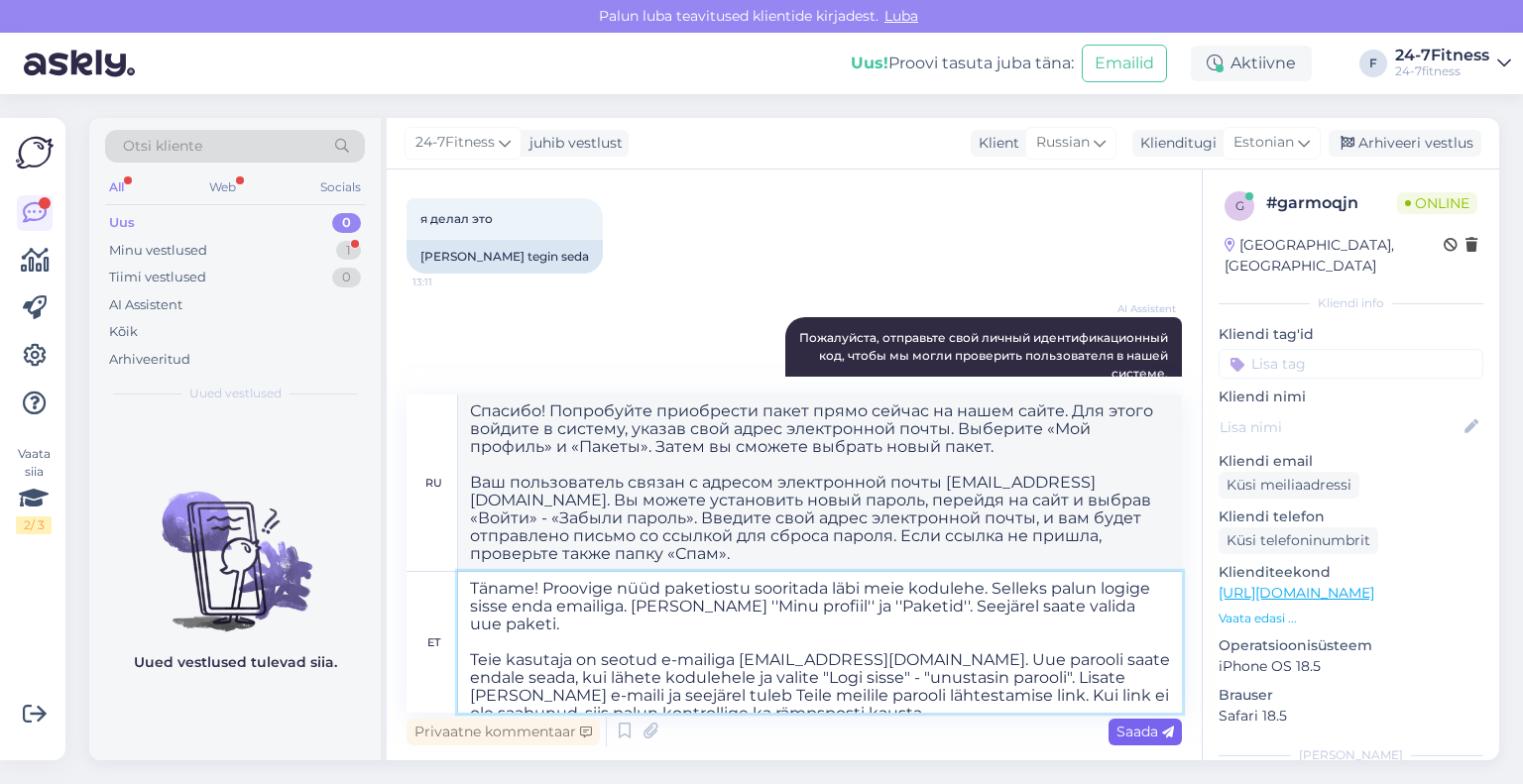 type on "Täname! Proovige nüüd paketiostu sooritada läbi meie kodulehe. Selleks palun logige sisse enda emailiga. [PERSON_NAME] ''Minu profiil'' ja ''Paketid''. Seejärel saate valida uue paketi.
Teie kasutaja on seotud e-mailiga [EMAIL_ADDRESS][DOMAIN_NAME]. Uue parooli saate endale seada, kui lähete kodulehele ja valite "Logi sisse" - "unustasin parooli". Lisate [PERSON_NAME] e-maili ja seejärel tuleb Teile meilile parooli lähtestamise link. Kui link ei ole saabunud, siis palun kontrollige ka rämpsposti kausta." 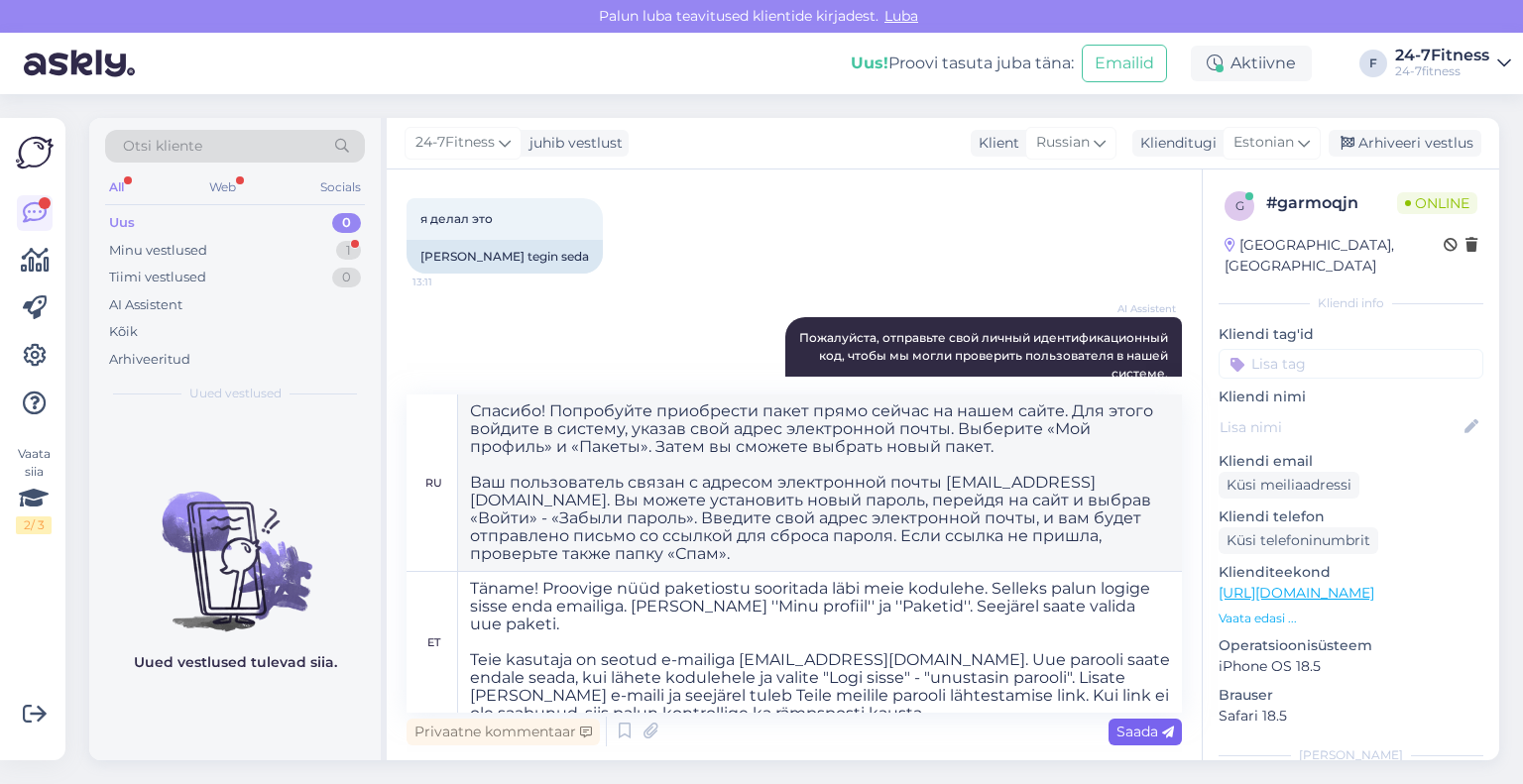 click on "Saada" at bounding box center (1145, 731) 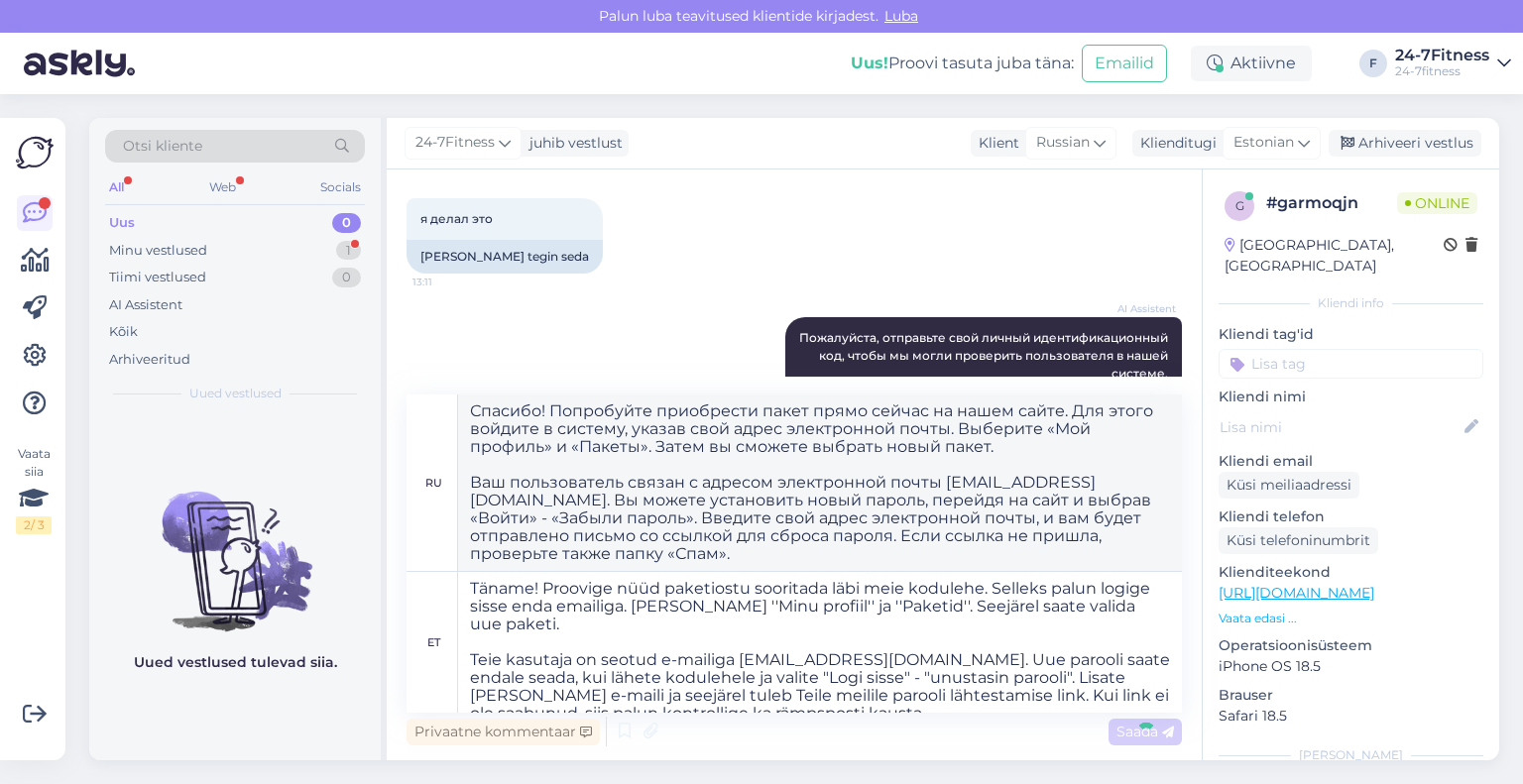 type 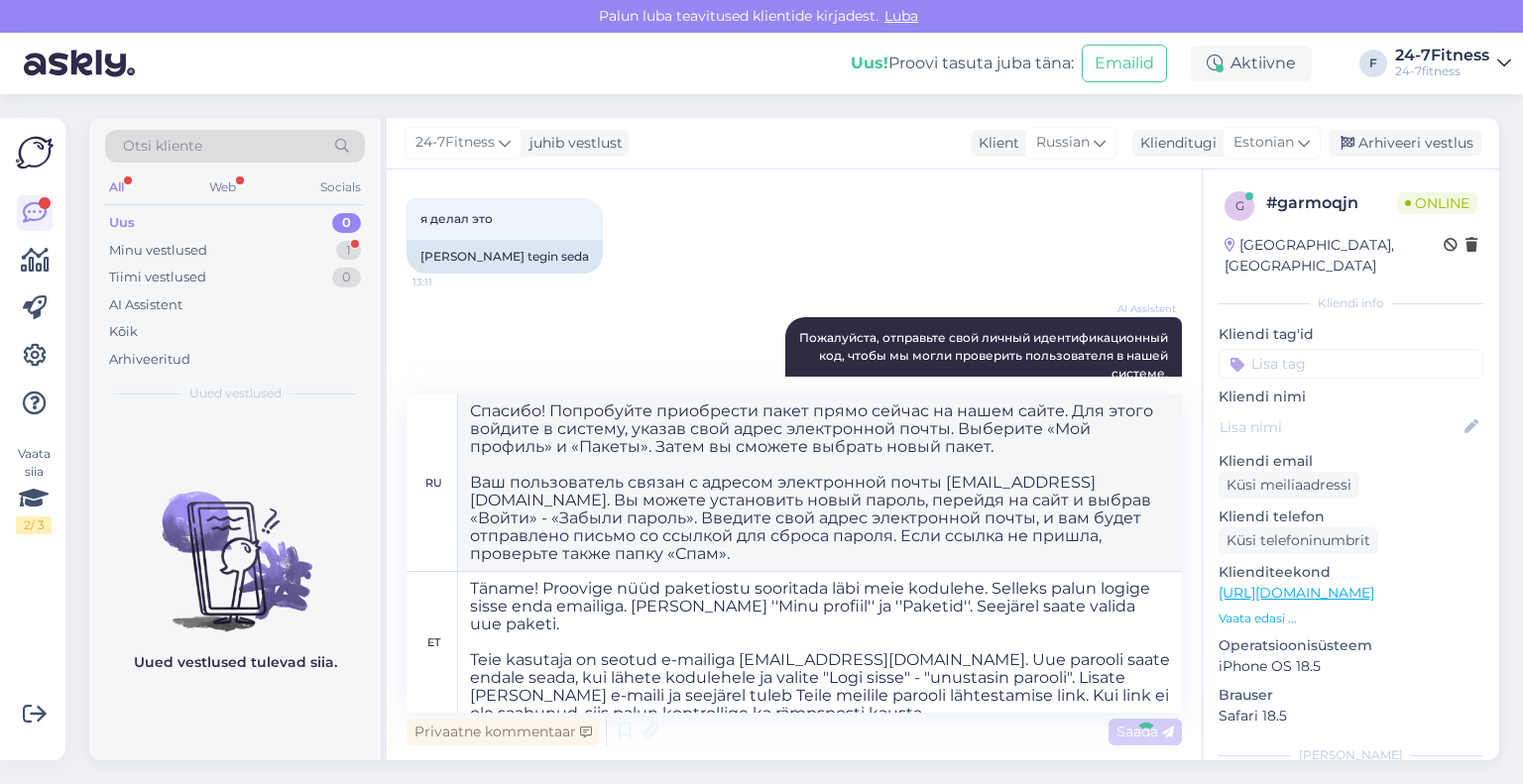type 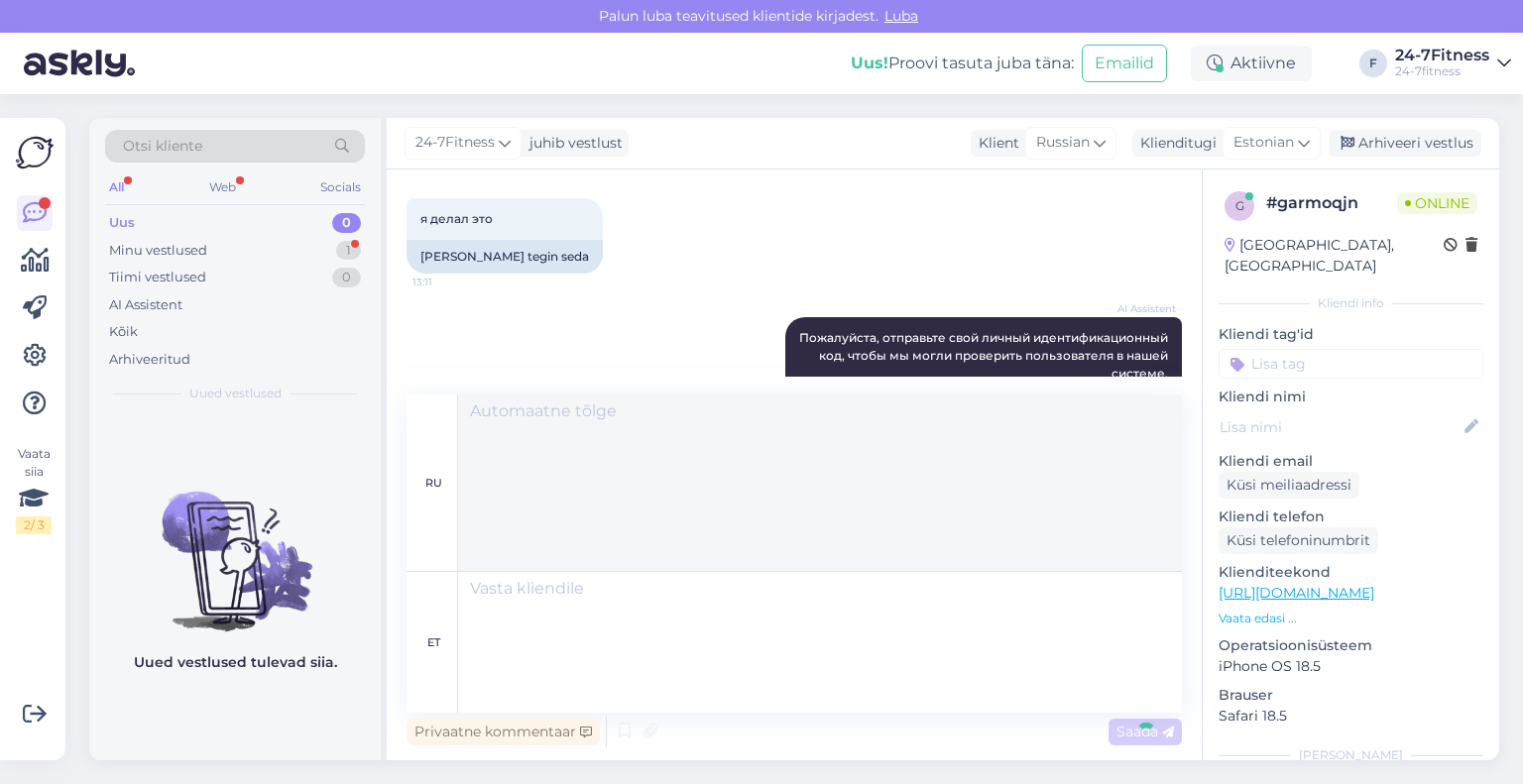 scroll, scrollTop: 2789, scrollLeft: 0, axis: vertical 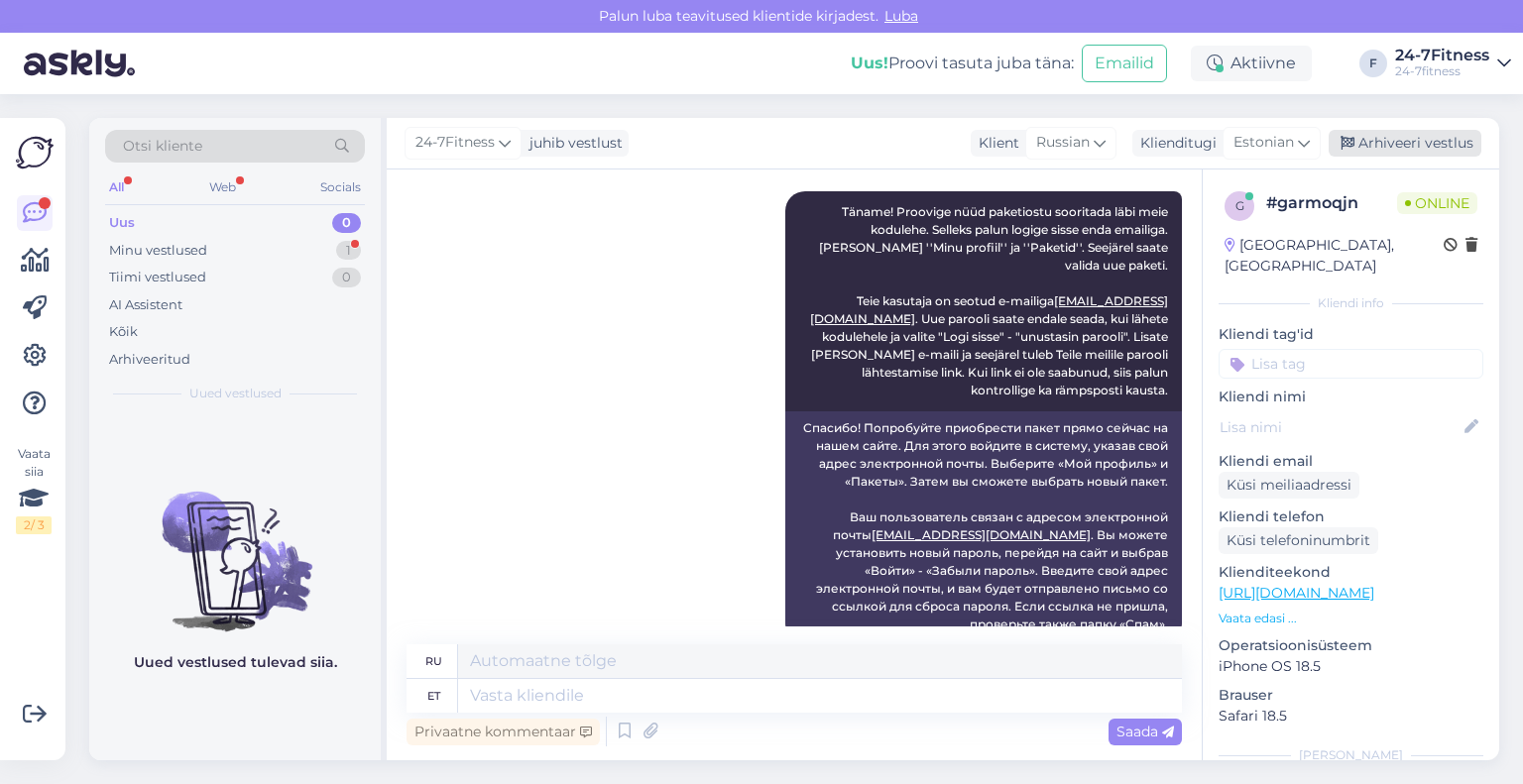 click on "Arhiveeri vestlus" at bounding box center (1405, 143) 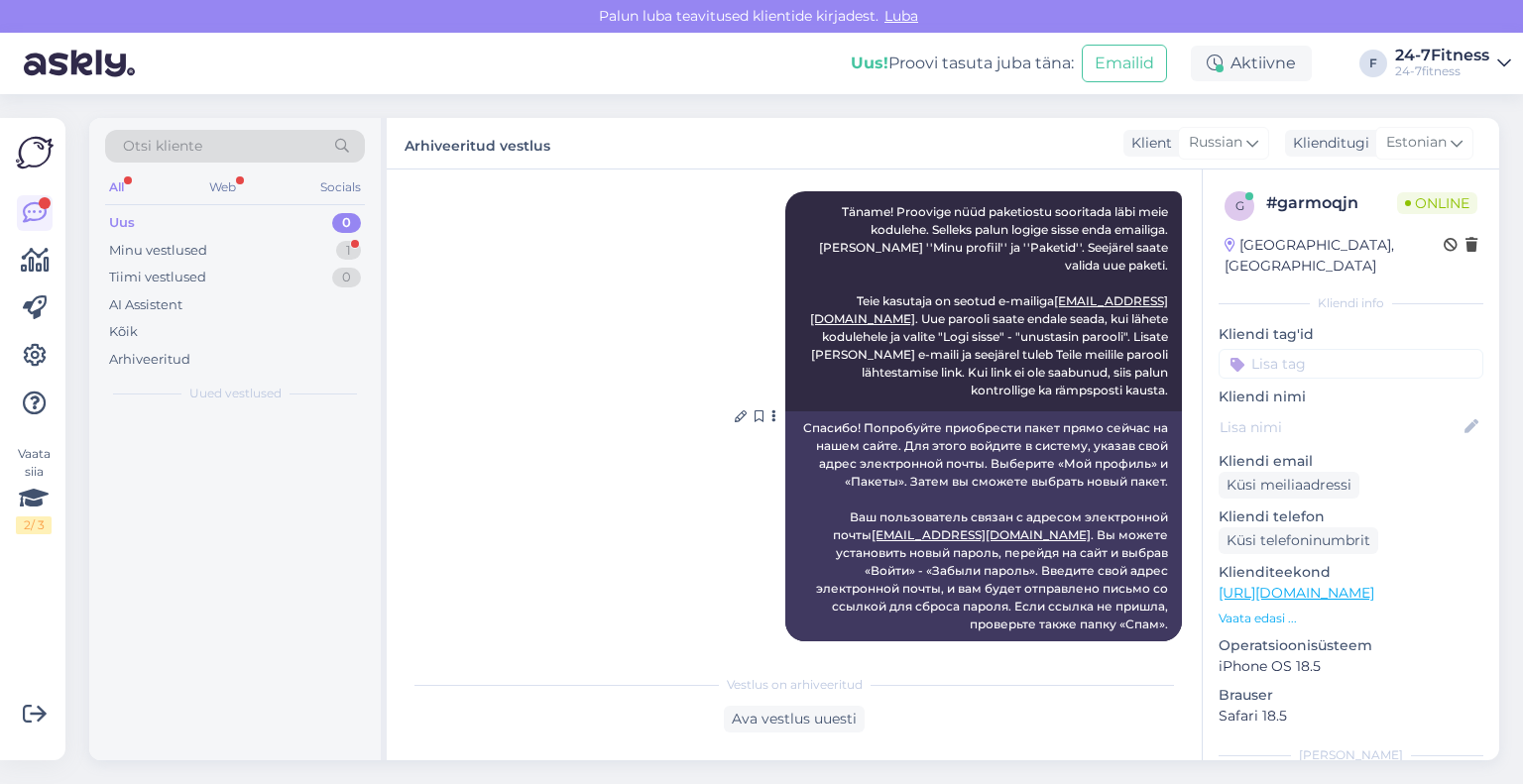 scroll, scrollTop: 2769, scrollLeft: 0, axis: vertical 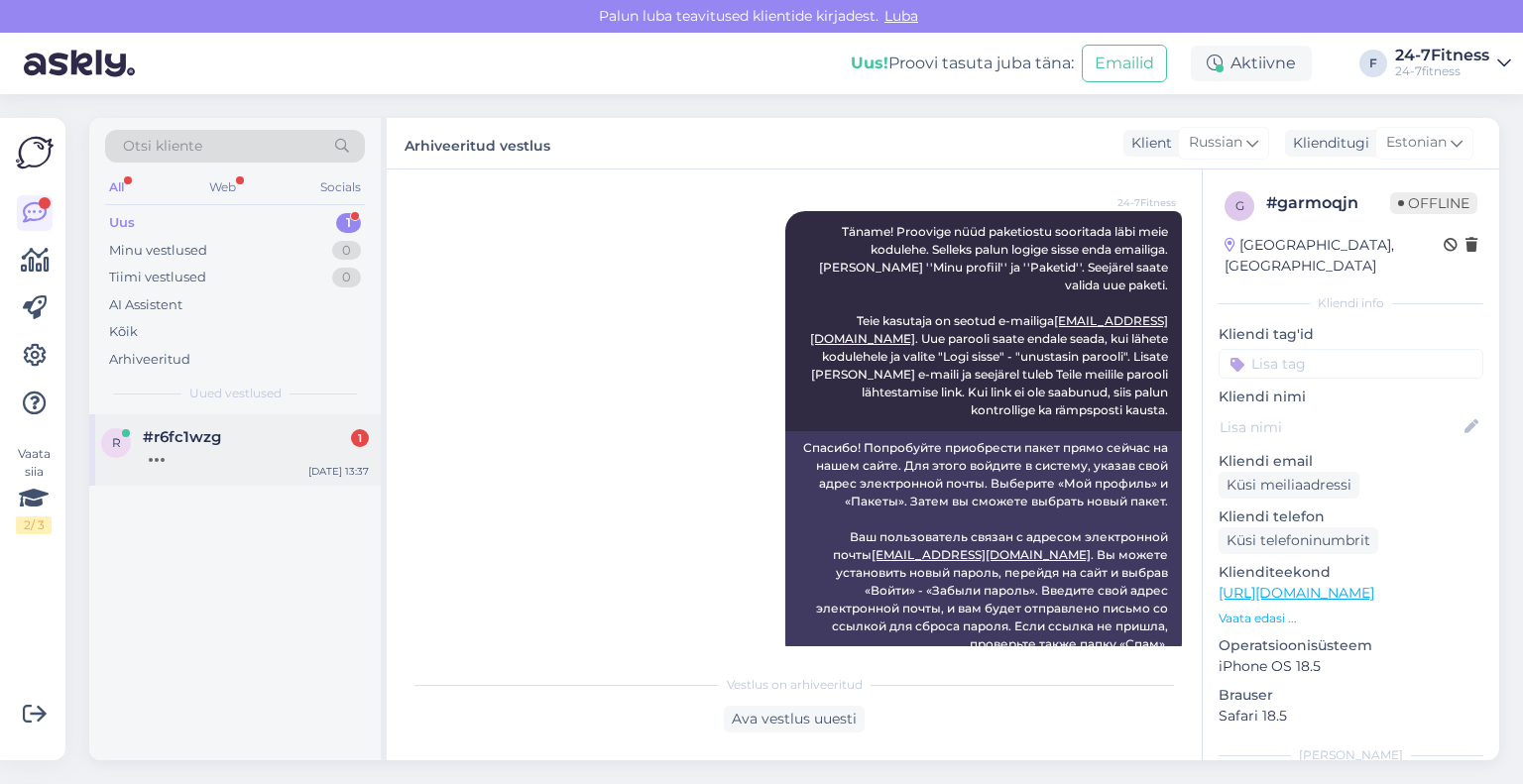 click on "r #r6fc1wzg [DATE] 13:37" at bounding box center [235, 450] 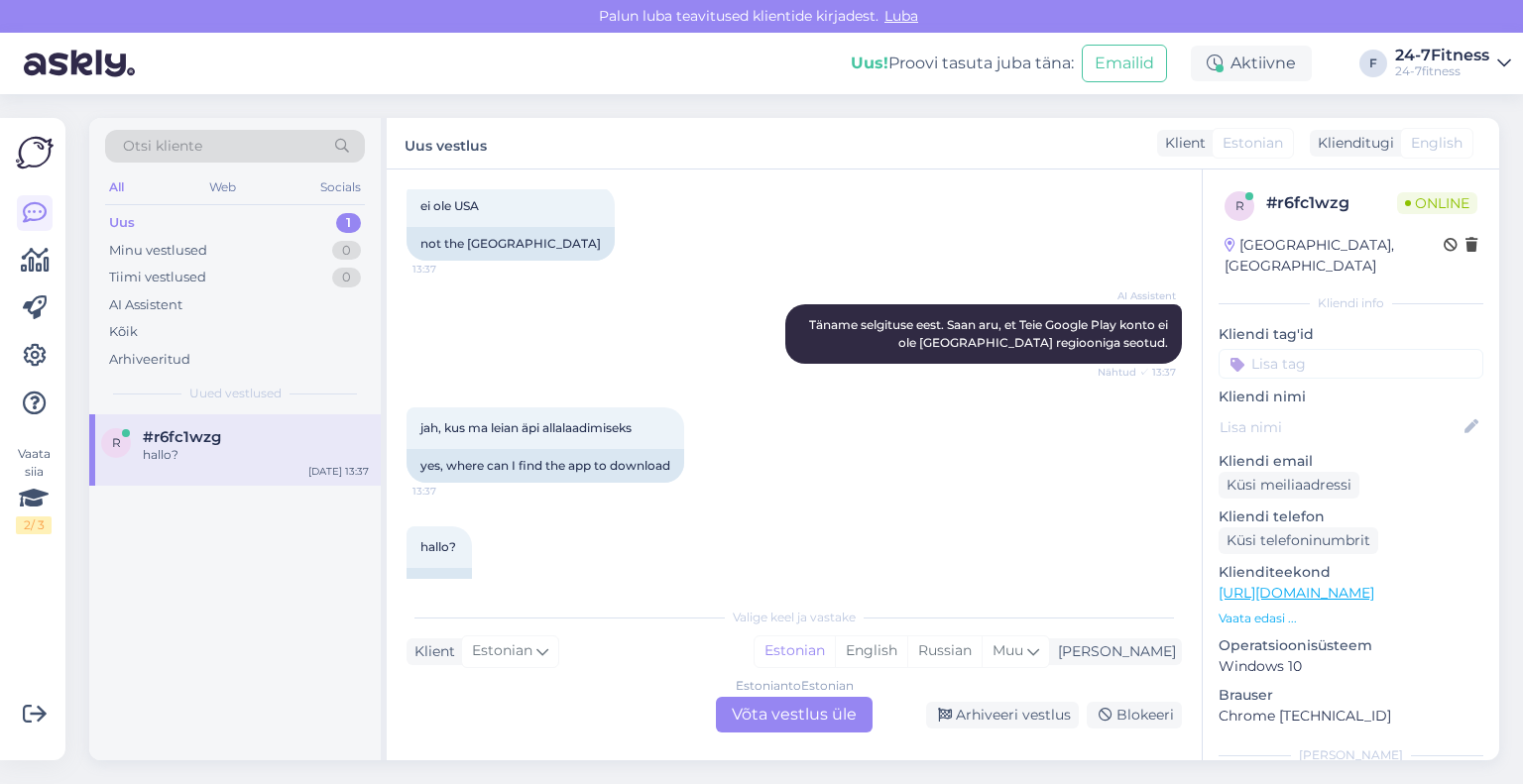 scroll, scrollTop: 686, scrollLeft: 0, axis: vertical 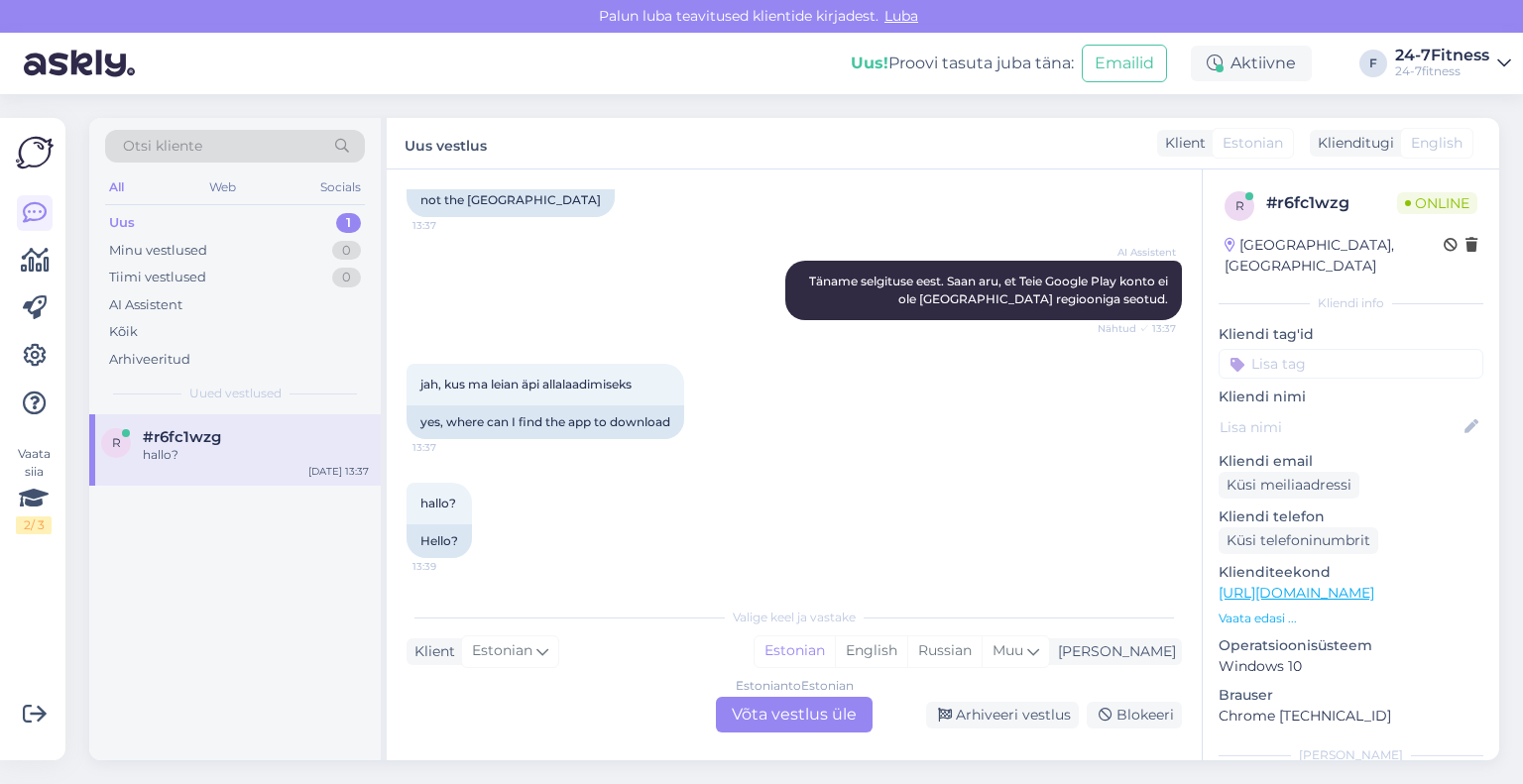 click on "Estonian  to  Estonian Võta vestlus üle" at bounding box center (794, 715) 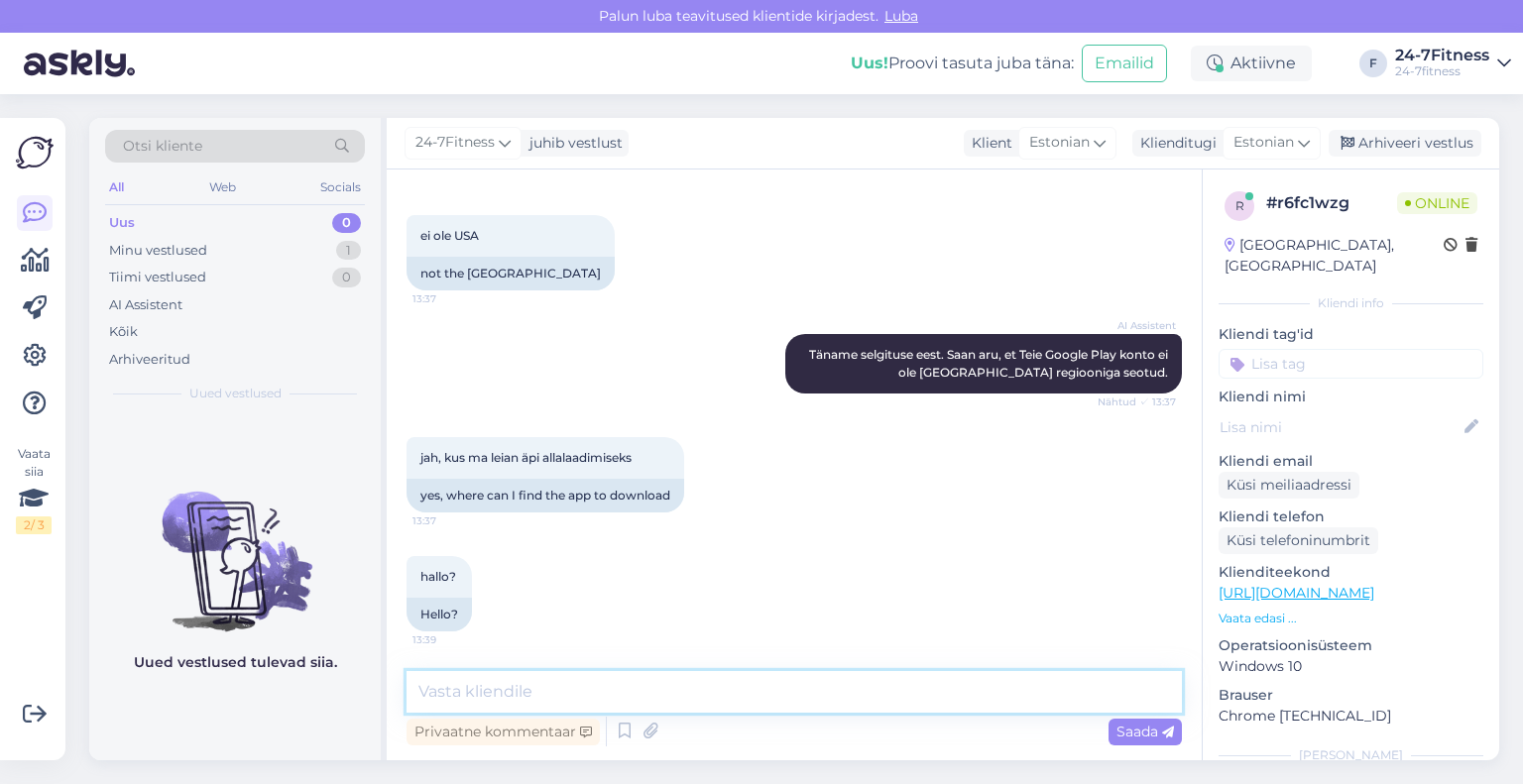 click at bounding box center (794, 692) 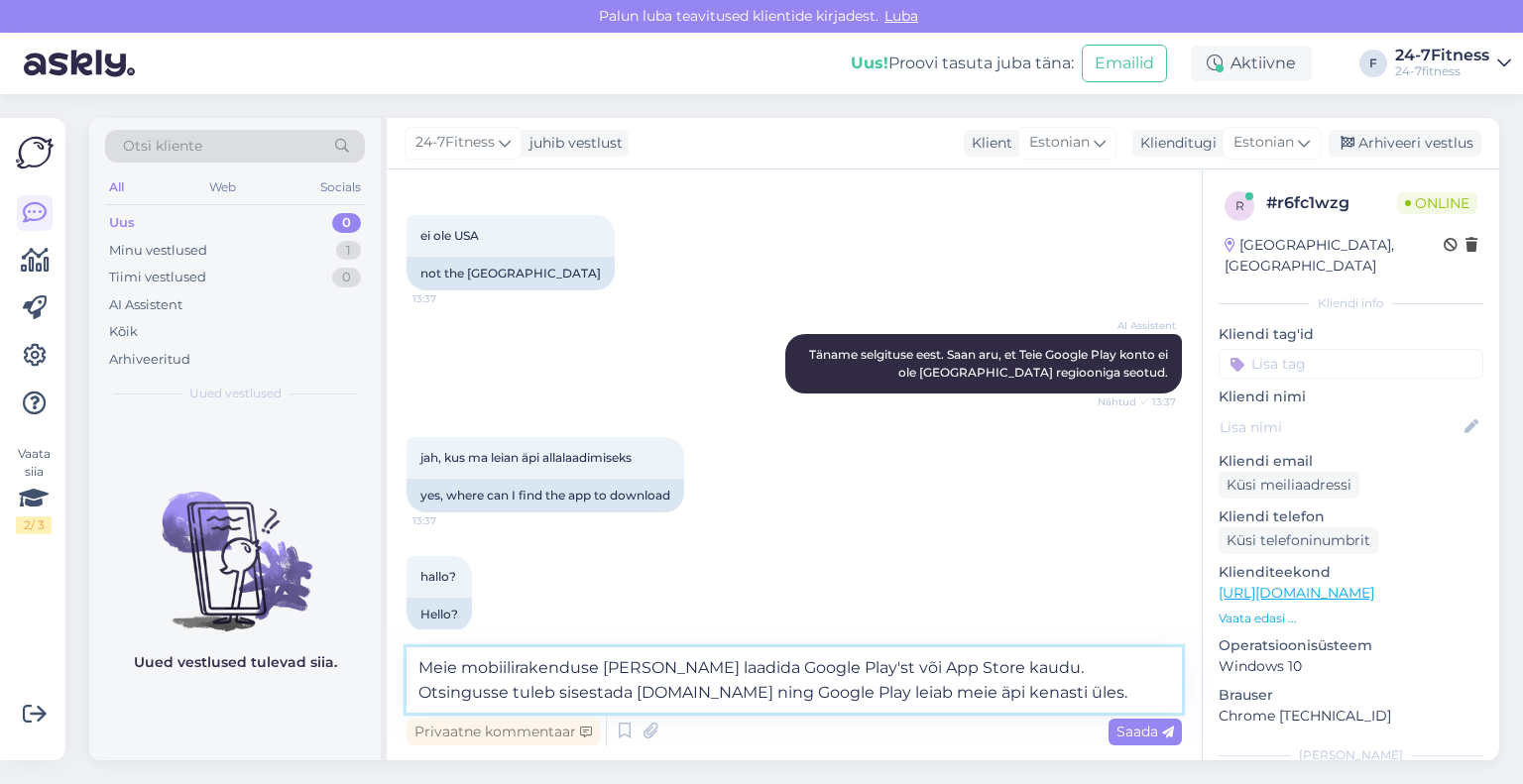 scroll, scrollTop: 636, scrollLeft: 0, axis: vertical 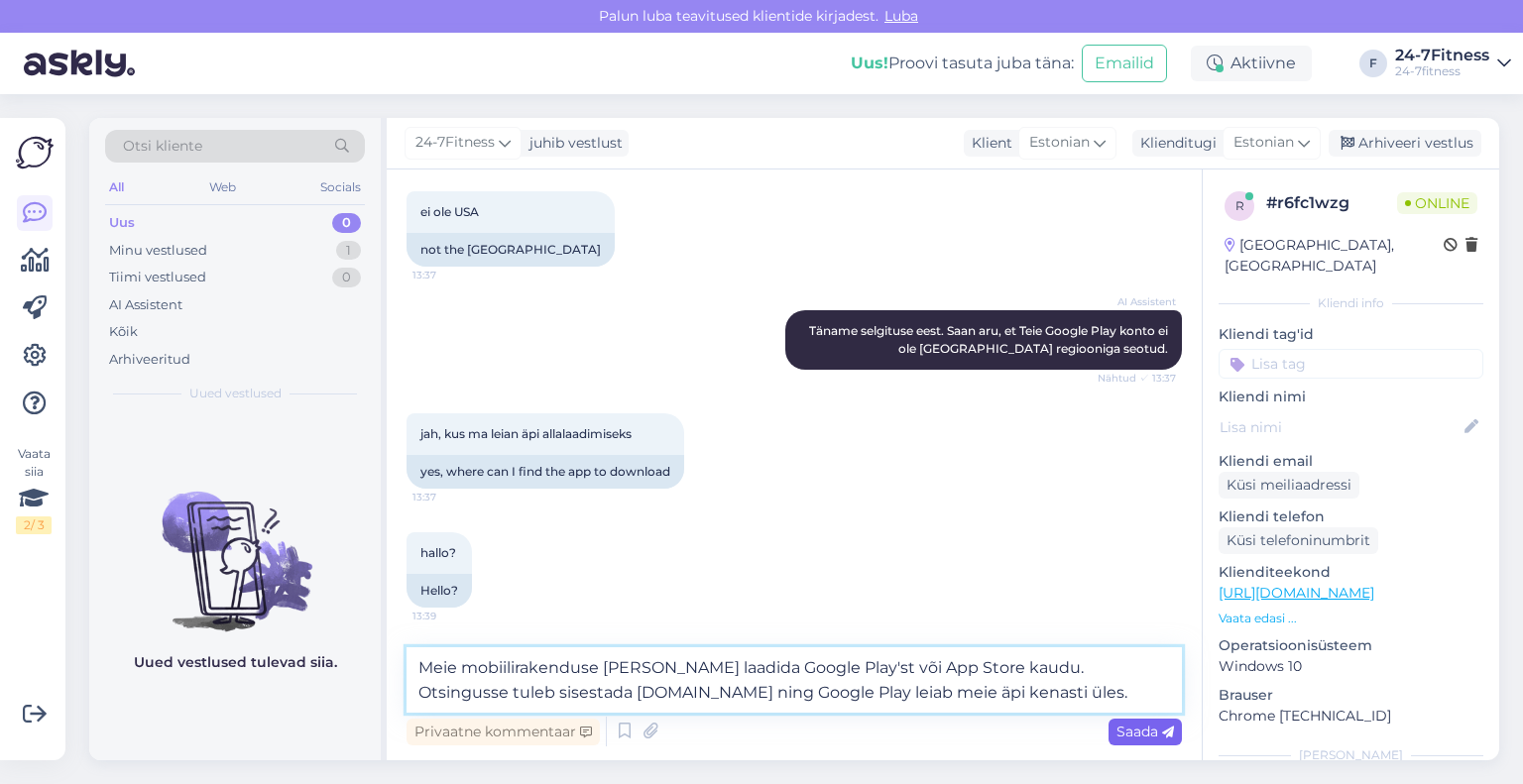 type on "Meie mobiilirakenduse [PERSON_NAME] laadida Google Play'st või App Store kaudu. Otsingusse tuleb sisestada [DOMAIN_NAME] ning Google Play leiab meie äpi kenasti üles." 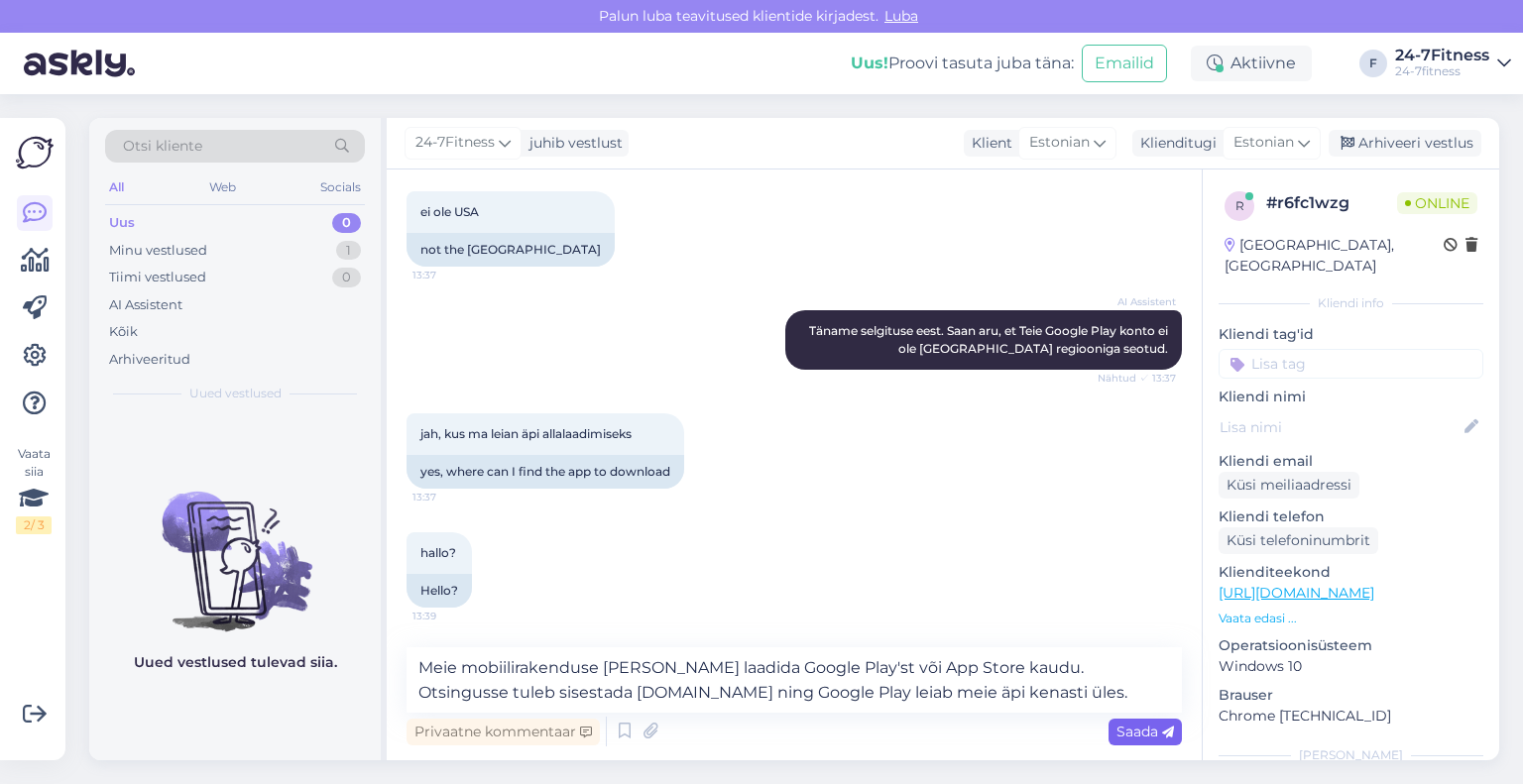 click on "Saada" at bounding box center [1145, 731] 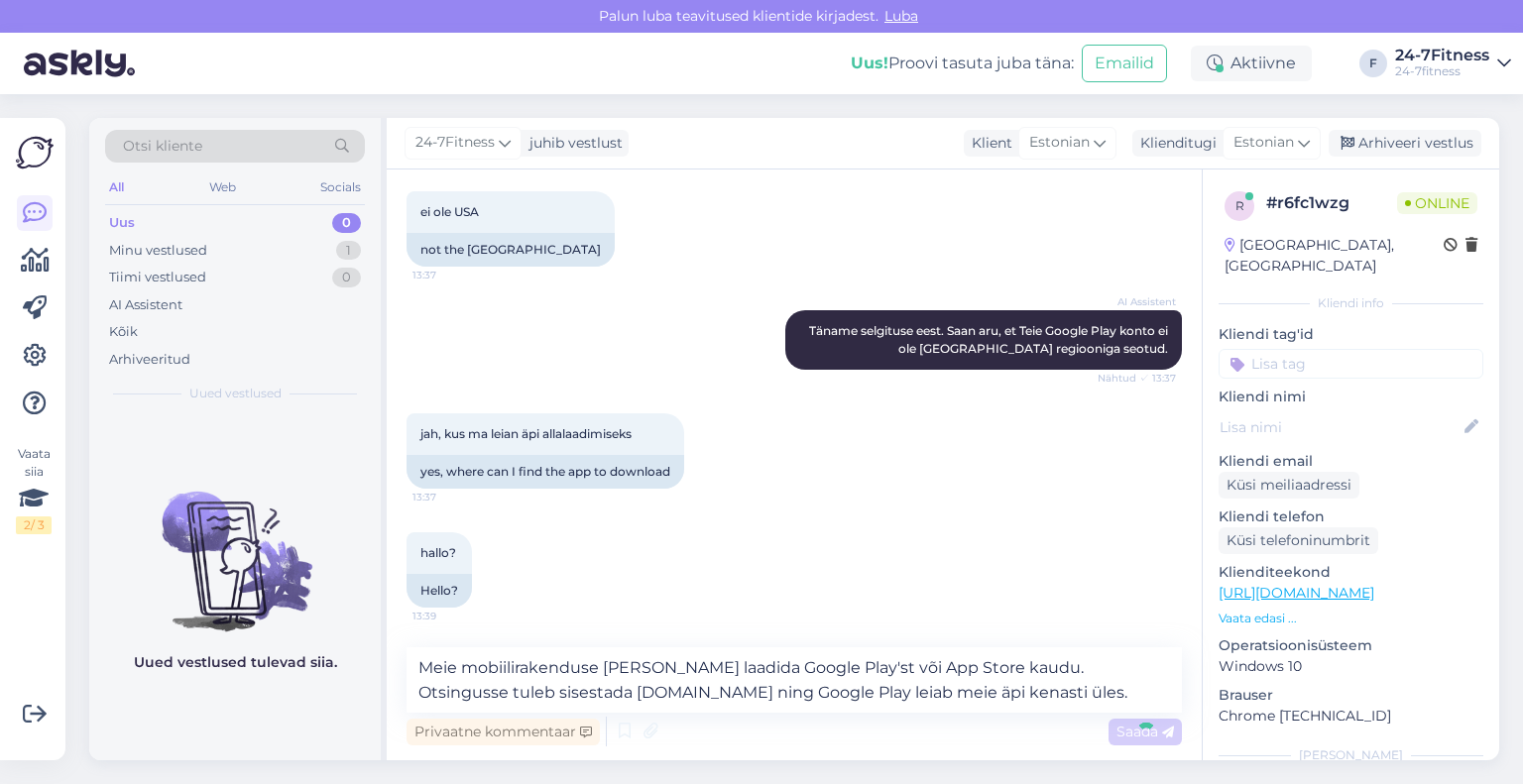 type 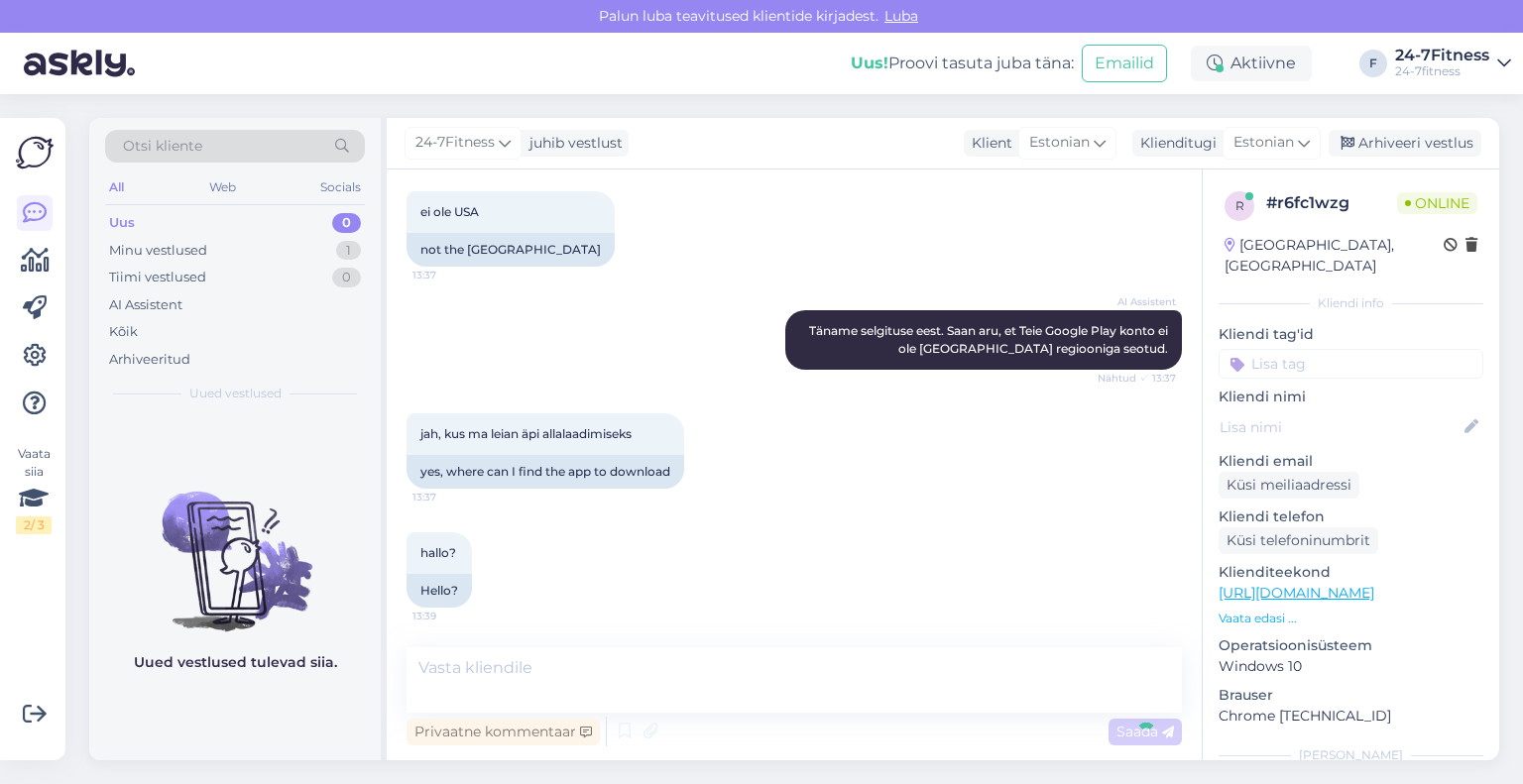 scroll, scrollTop: 733, scrollLeft: 0, axis: vertical 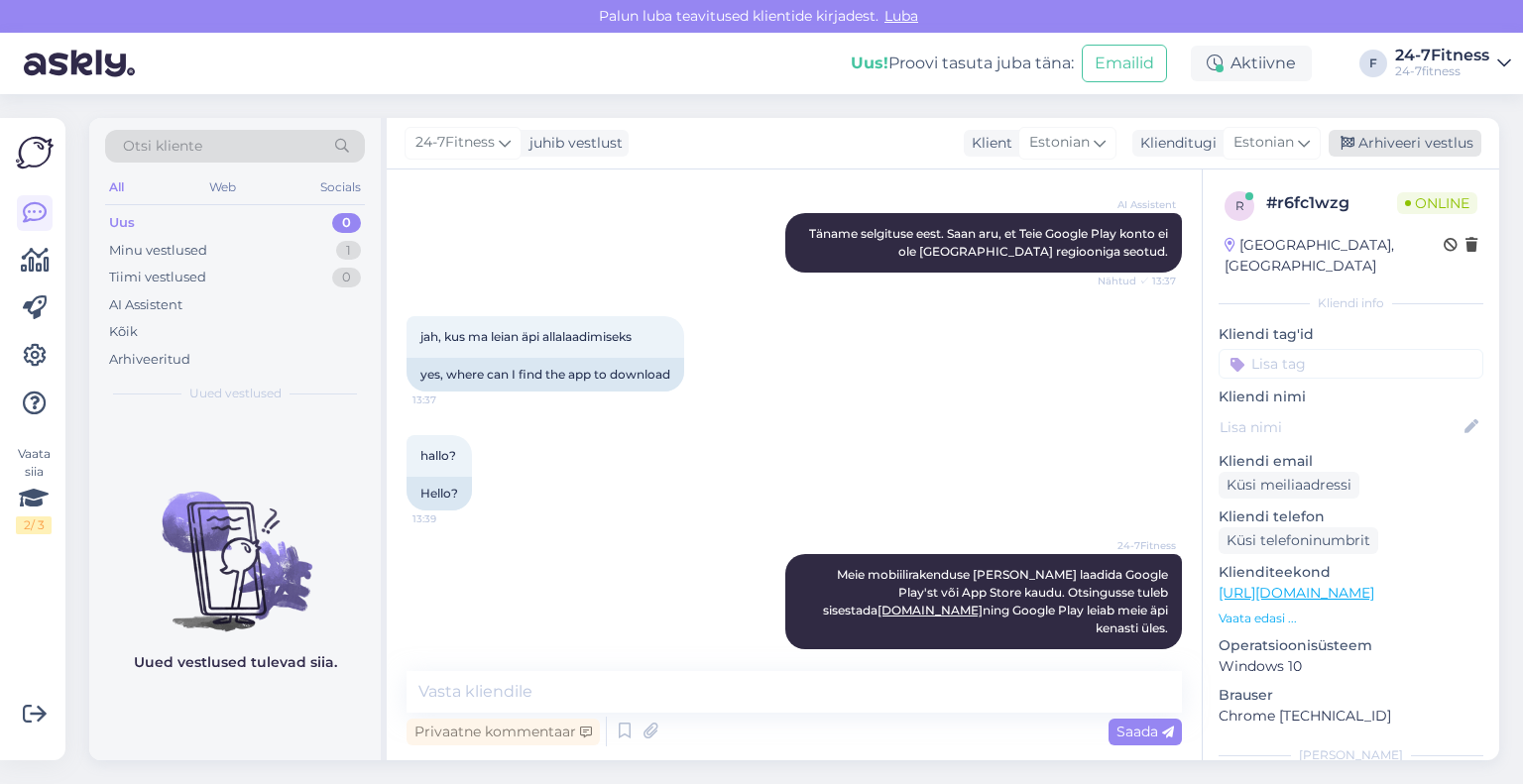 click on "Arhiveeri vestlus" at bounding box center (1405, 143) 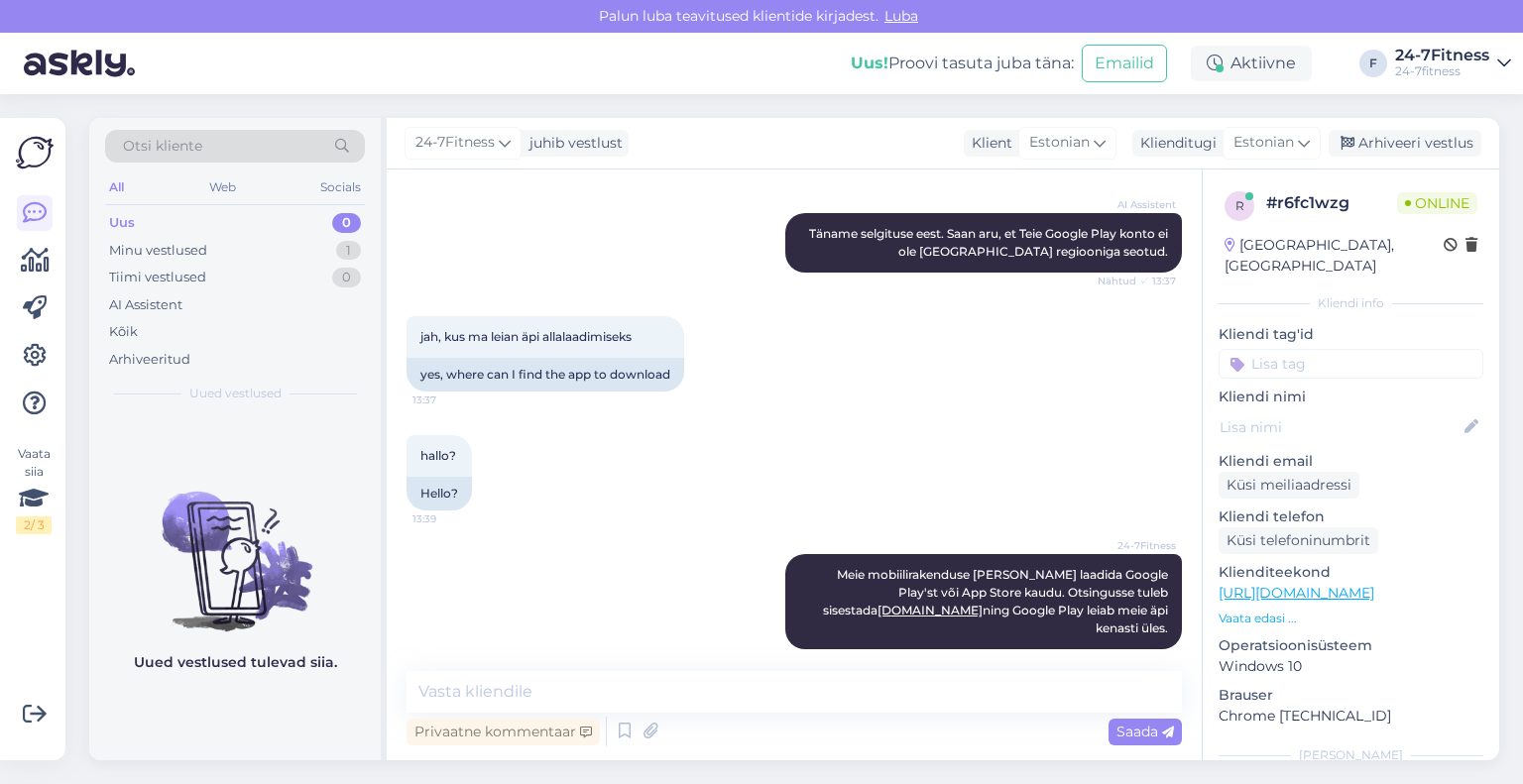 scroll, scrollTop: 739, scrollLeft: 0, axis: vertical 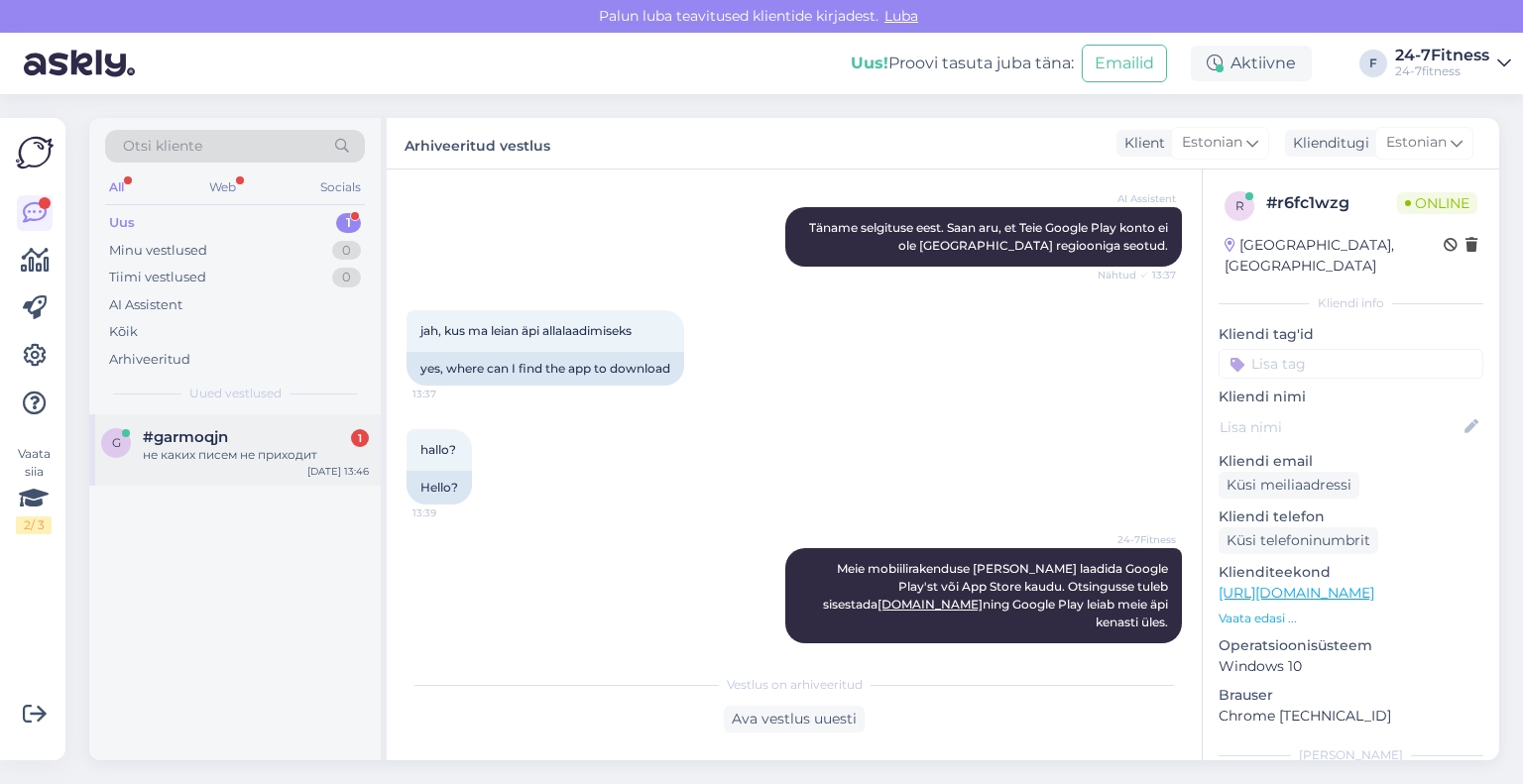 click on "#garmoqjn" at bounding box center (185, 437) 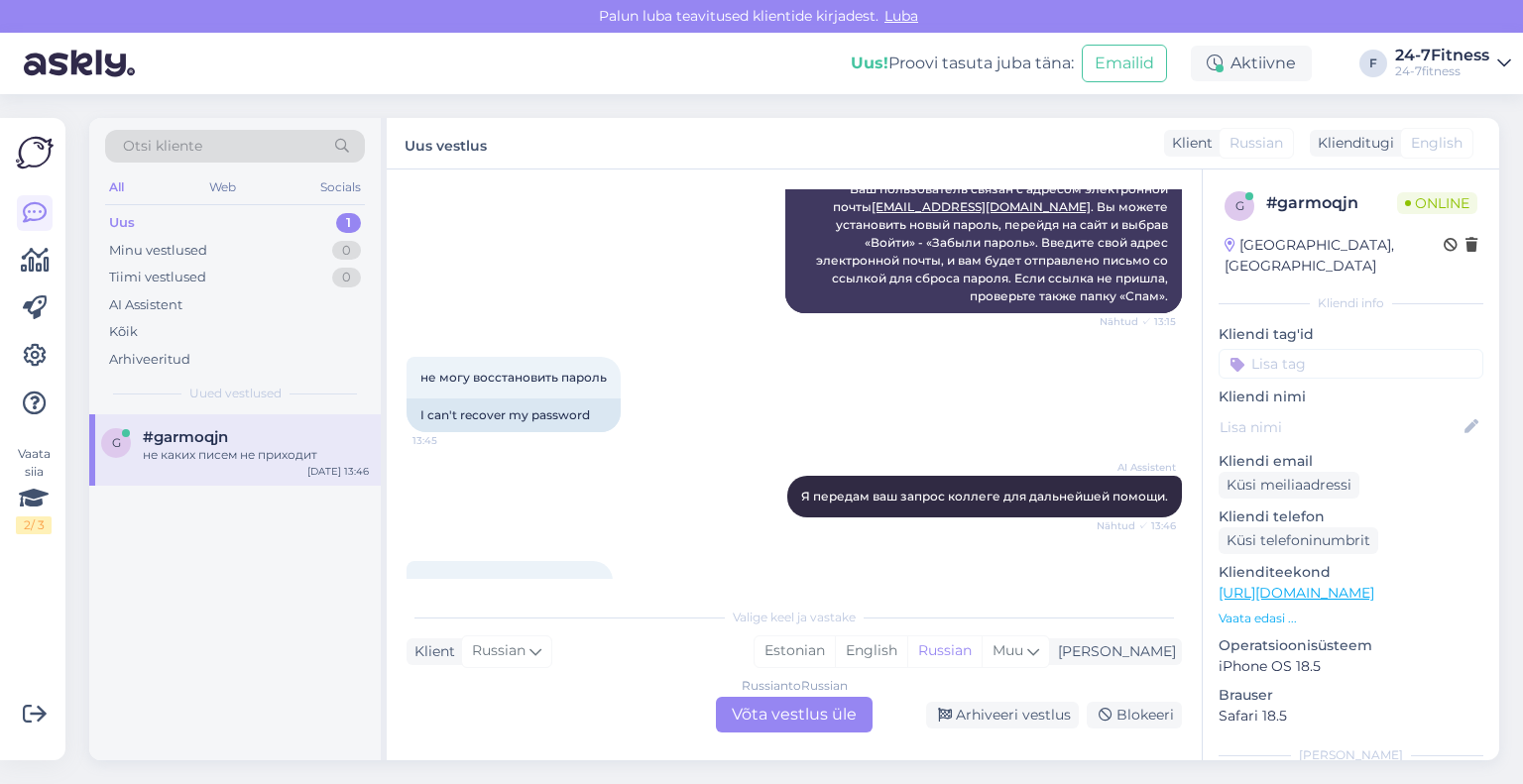 scroll, scrollTop: 3160, scrollLeft: 0, axis: vertical 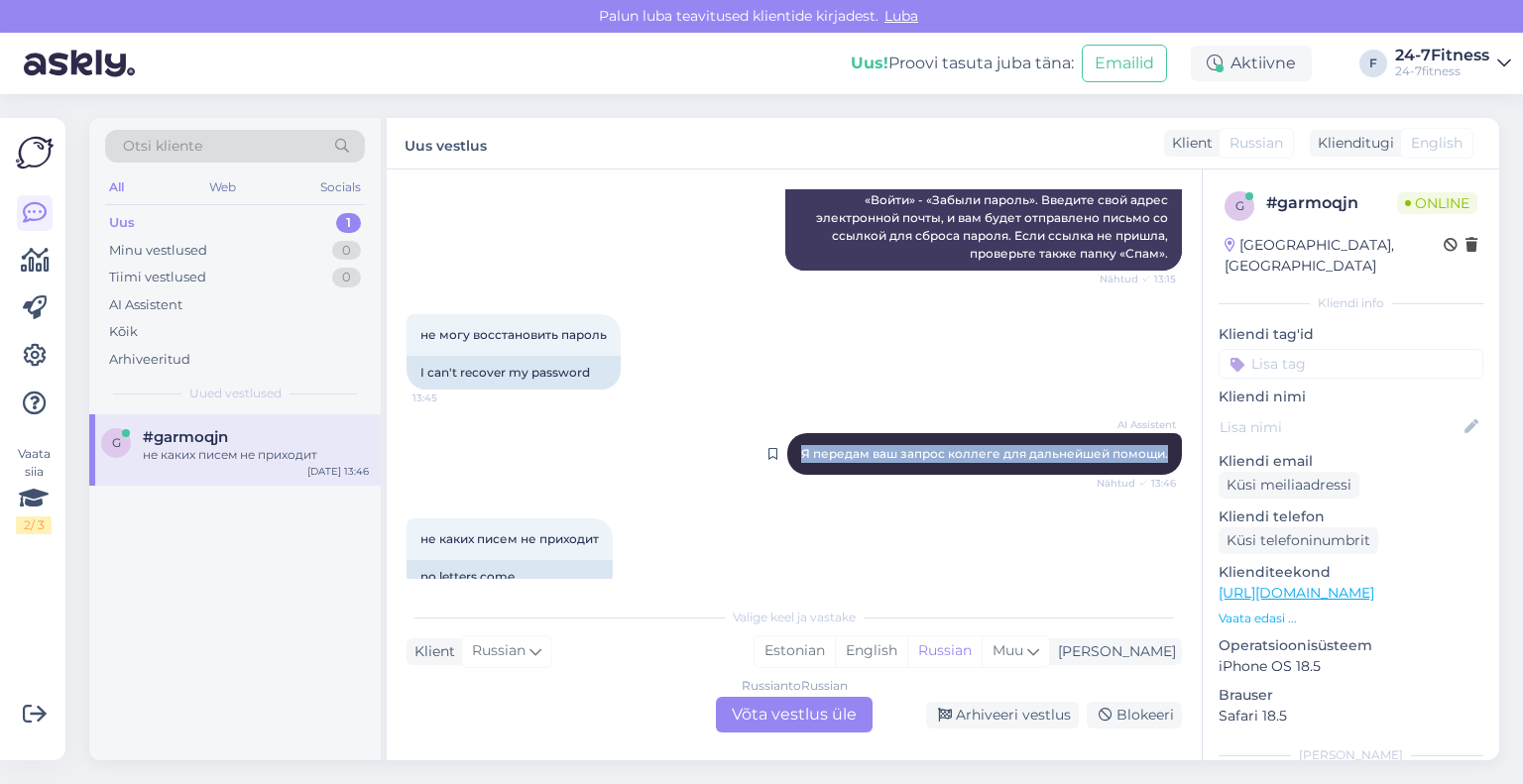 drag, startPoint x: 1154, startPoint y: 415, endPoint x: 789, endPoint y: 426, distance: 365.16572 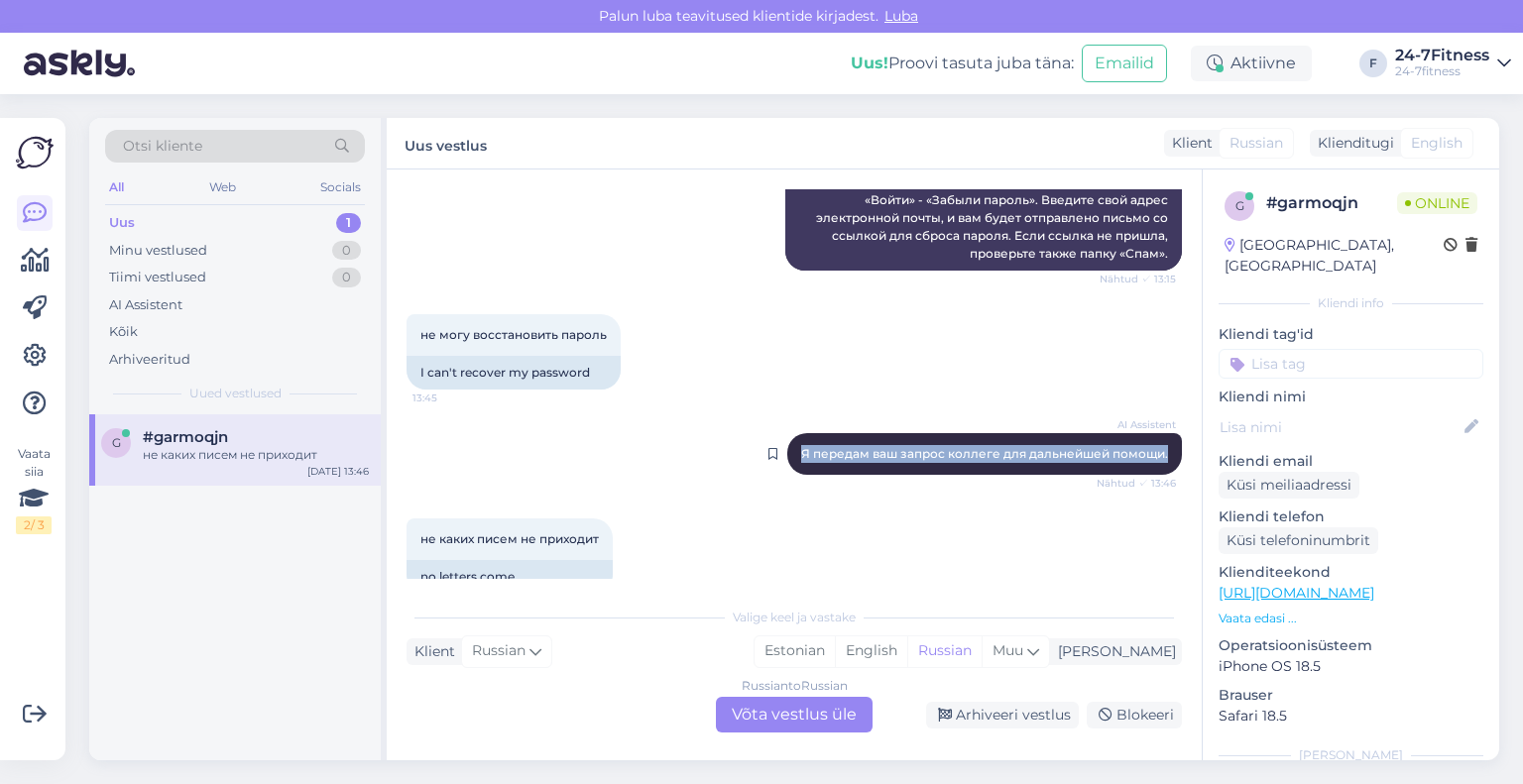 click on "AI Assistent Я передам ваш запрос коллеге для дальнейшей помощи. Nähtud ✓ 13:46" at bounding box center [985, 454] 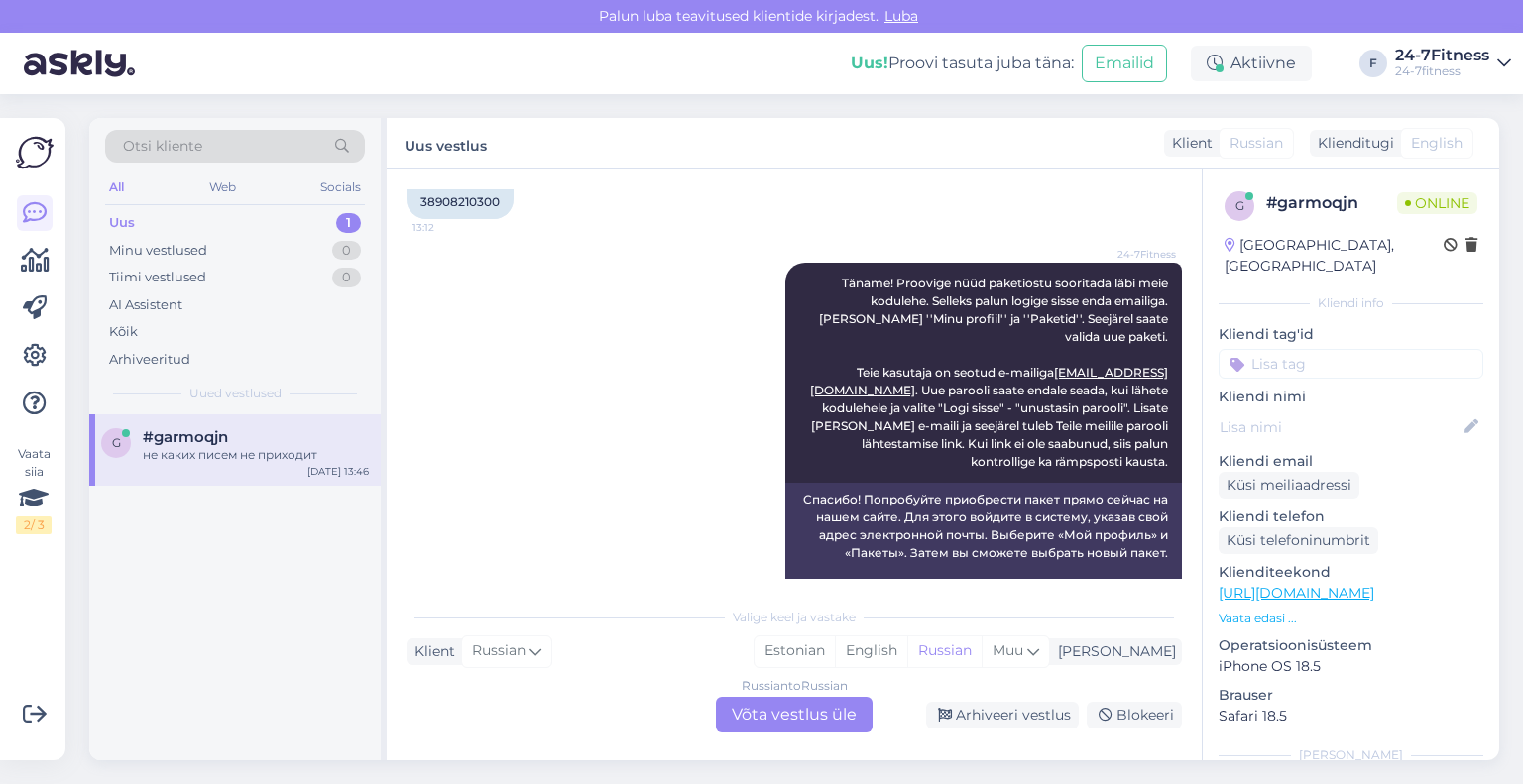 scroll, scrollTop: 2565, scrollLeft: 0, axis: vertical 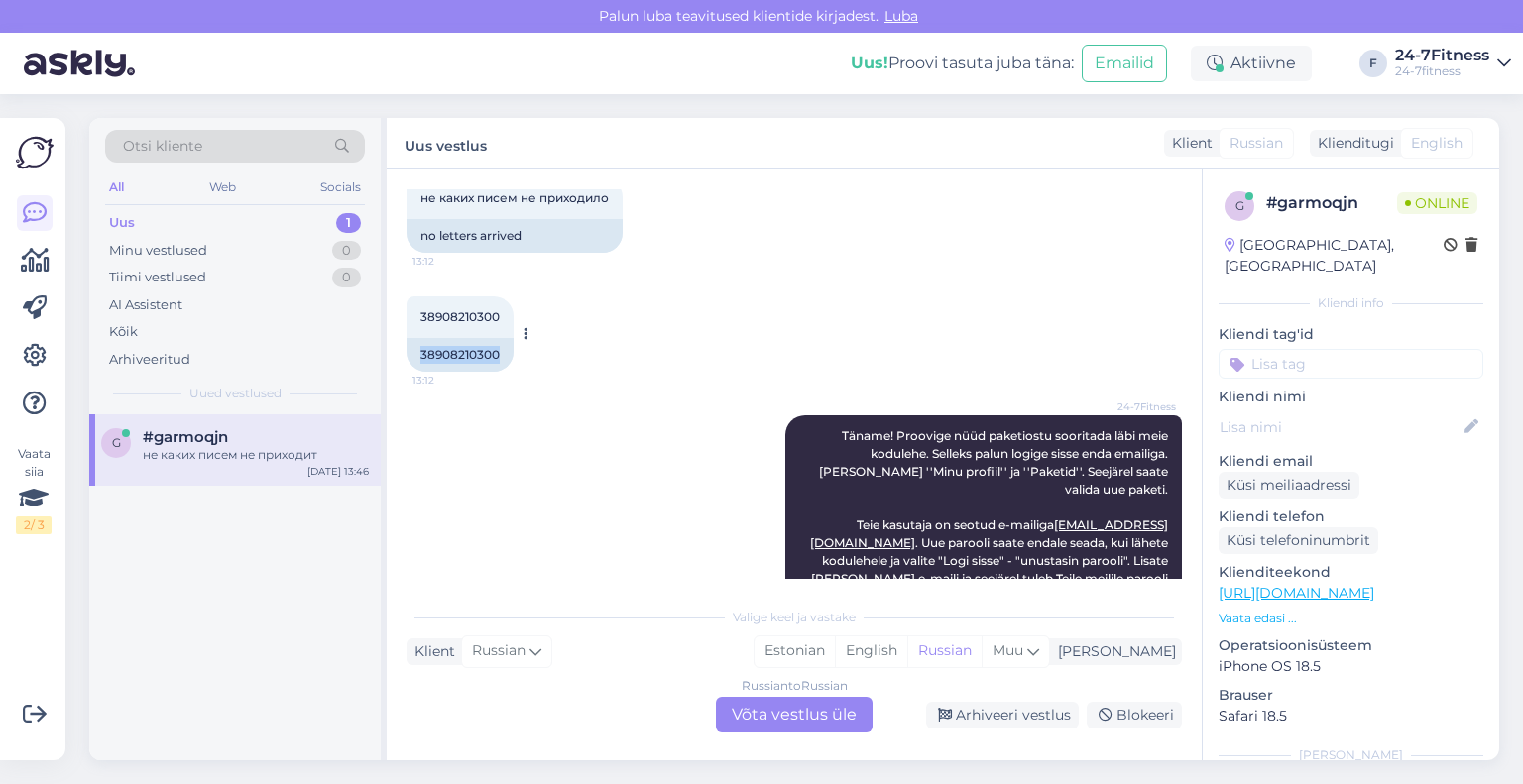 drag, startPoint x: 505, startPoint y: 359, endPoint x: 413, endPoint y: 355, distance: 92.086915 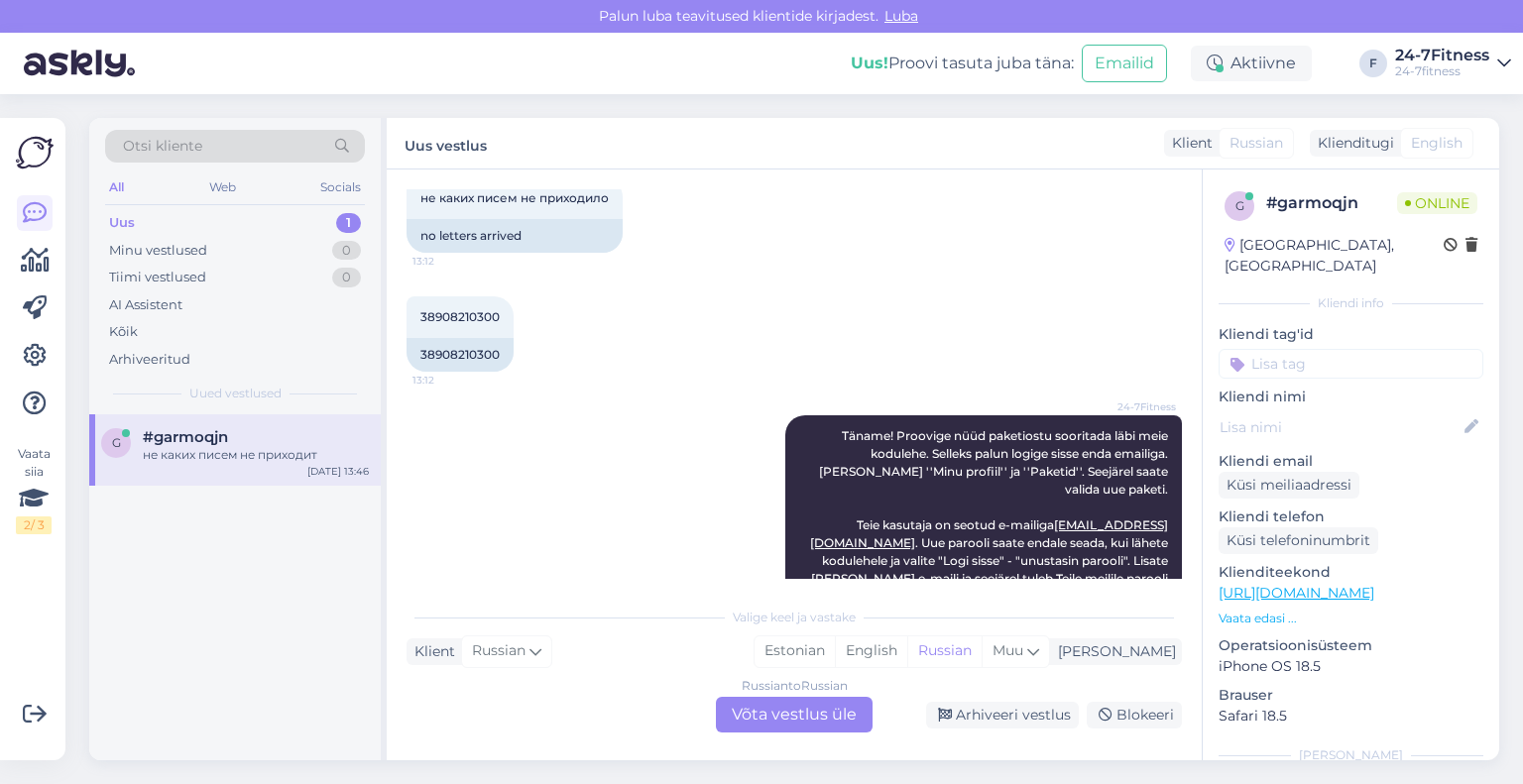 click on "Russian  to  Russian Võta vestlus üle" at bounding box center [794, 715] 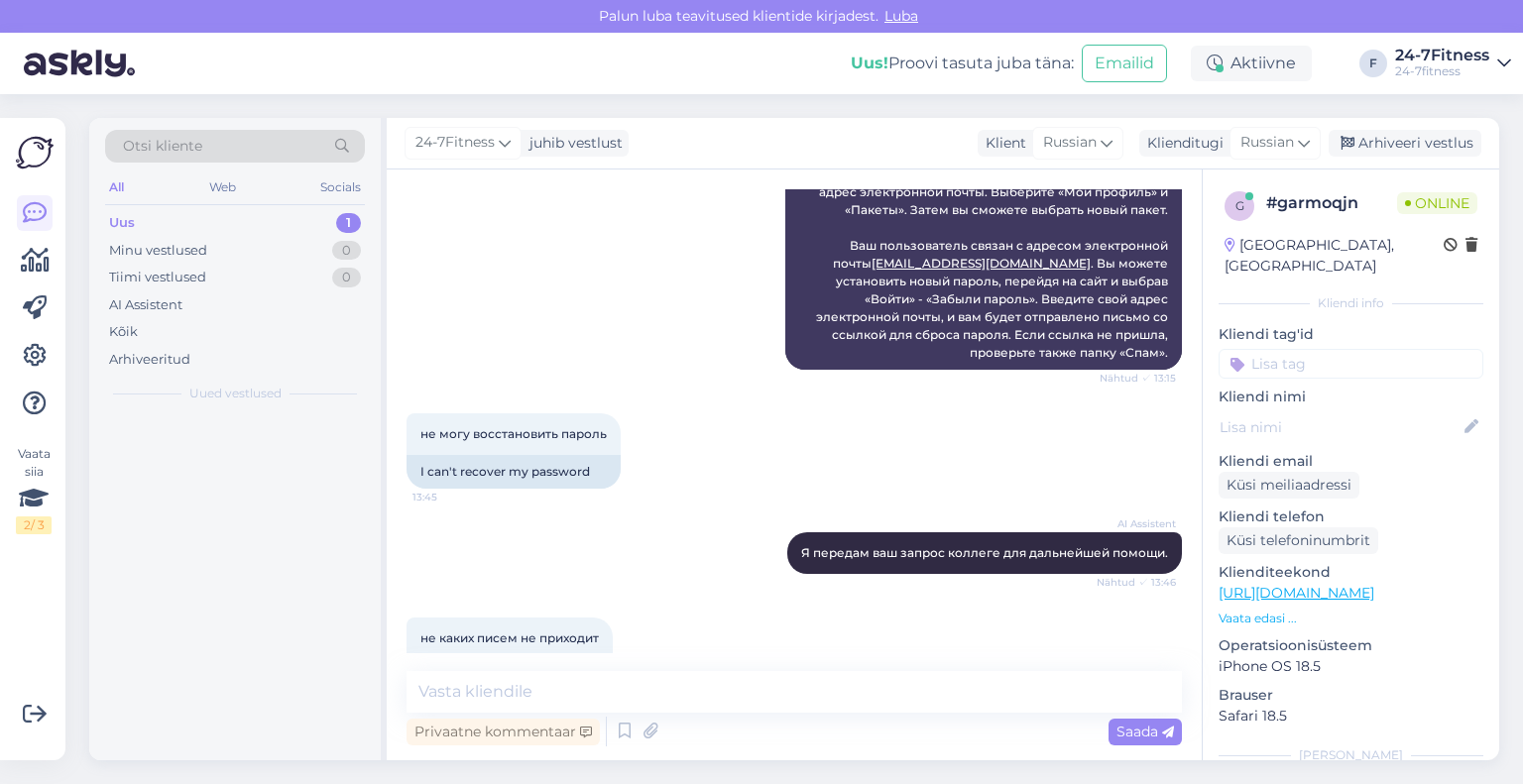 scroll, scrollTop: 3085, scrollLeft: 0, axis: vertical 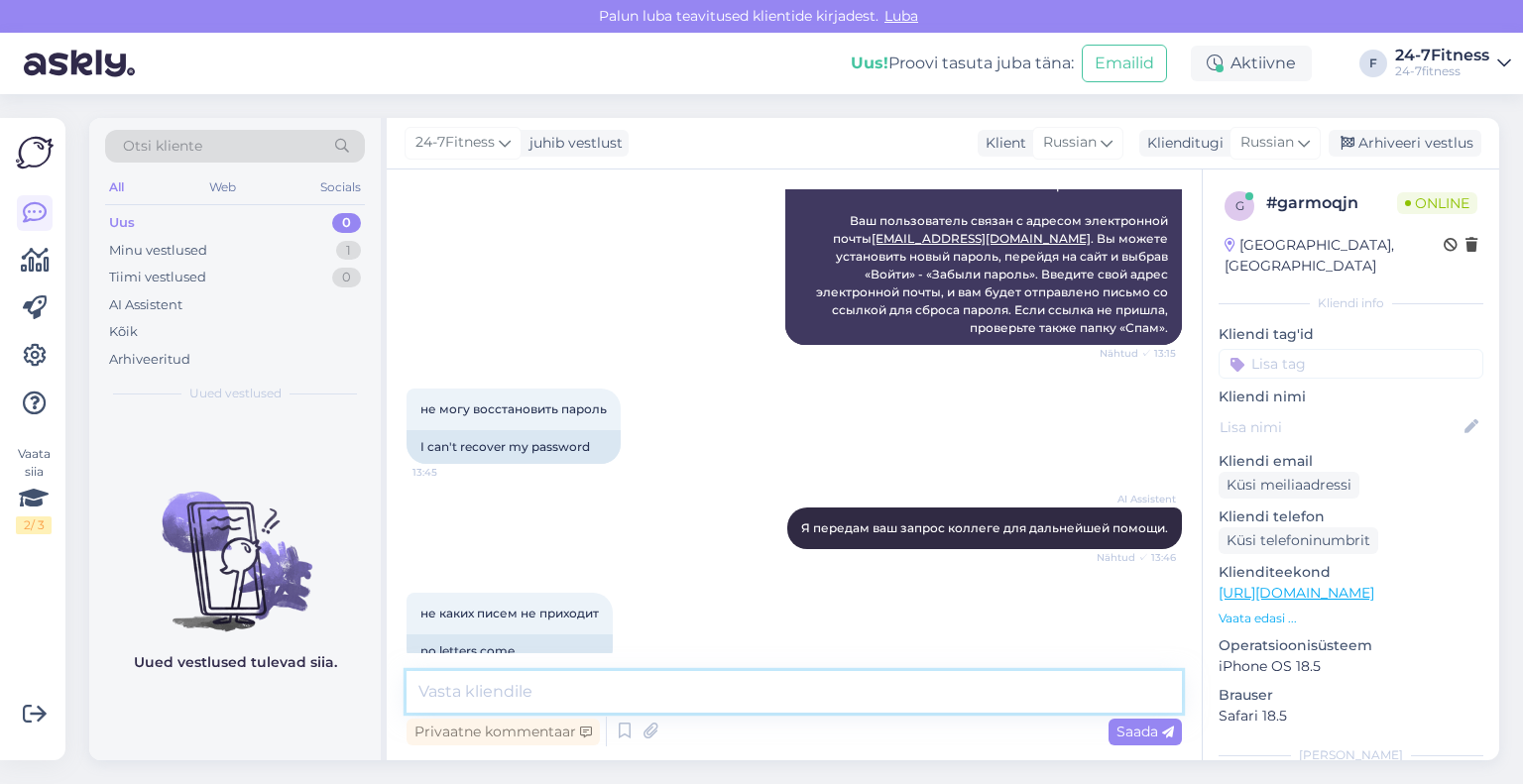 click at bounding box center [794, 692] 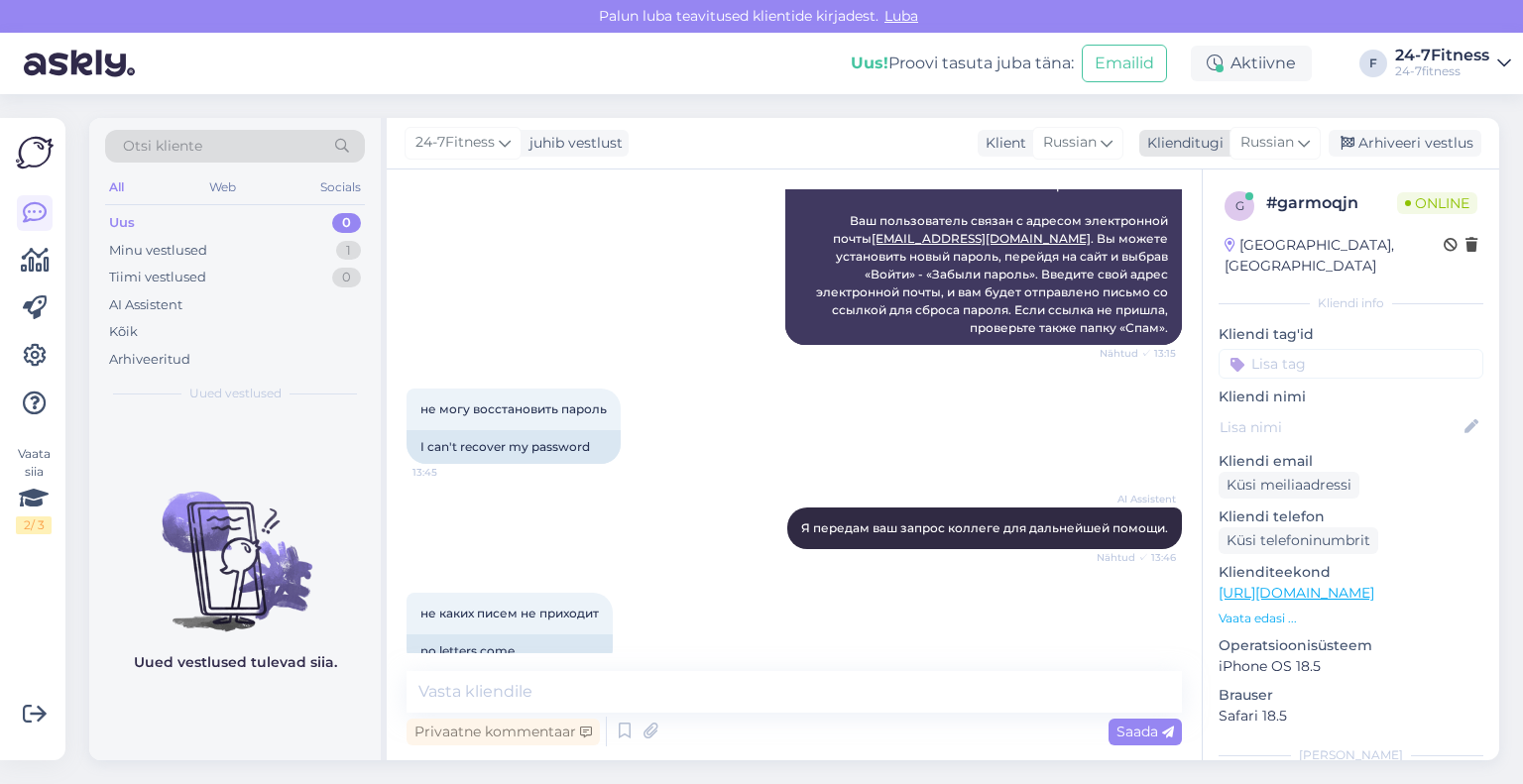 click on "Russian" at bounding box center (1267, 143) 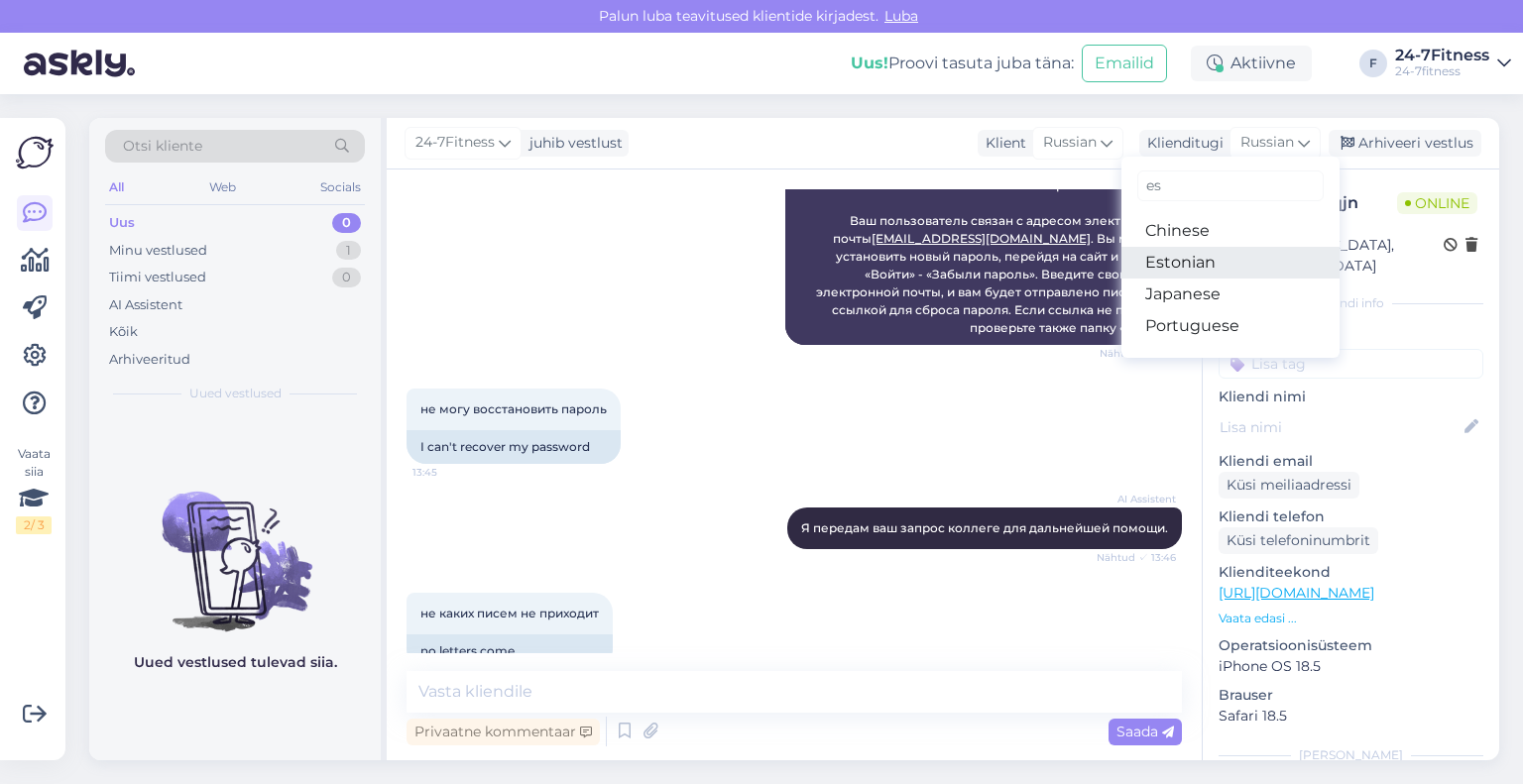 click on "Estonian" at bounding box center [1230, 263] 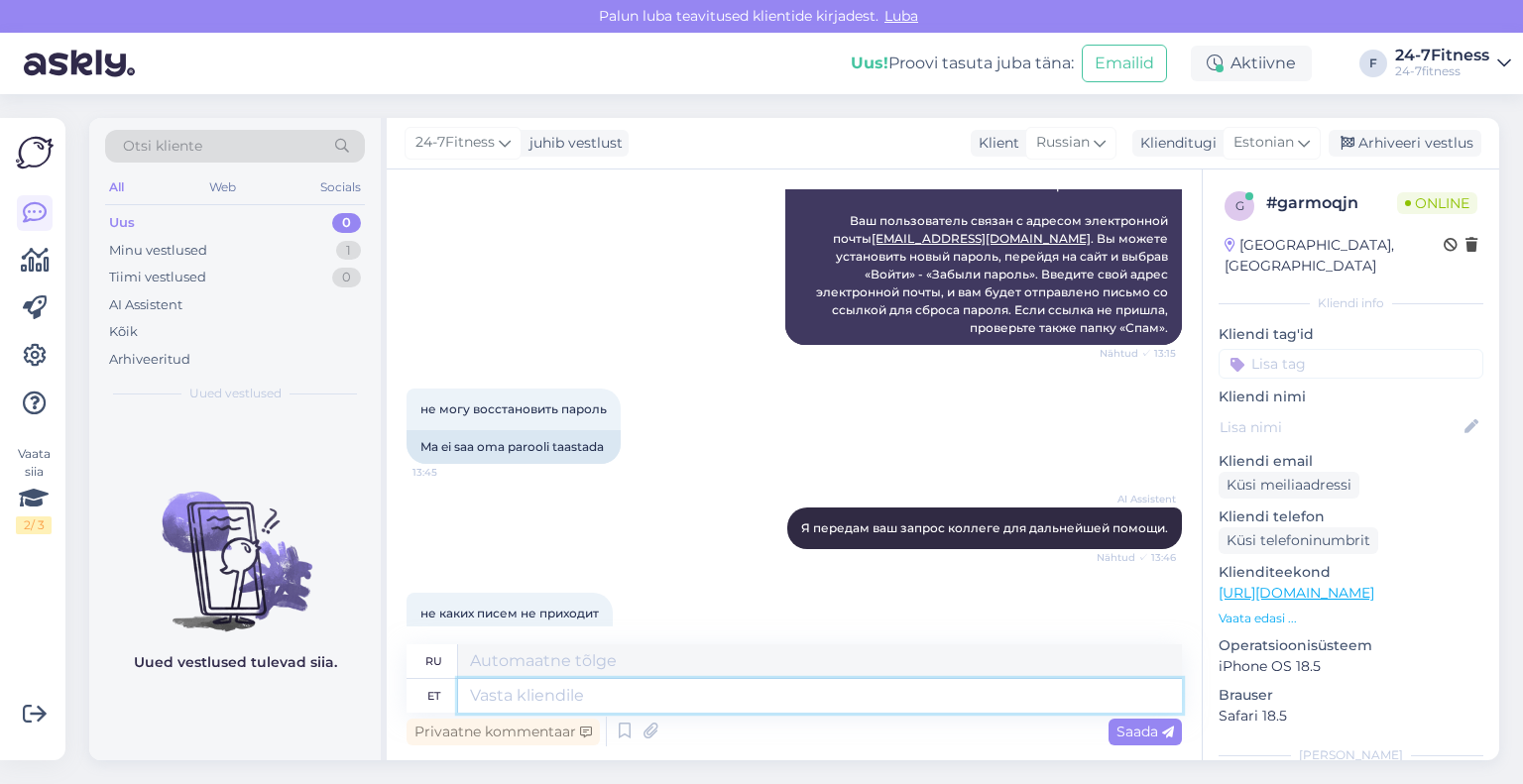 click at bounding box center [820, 696] 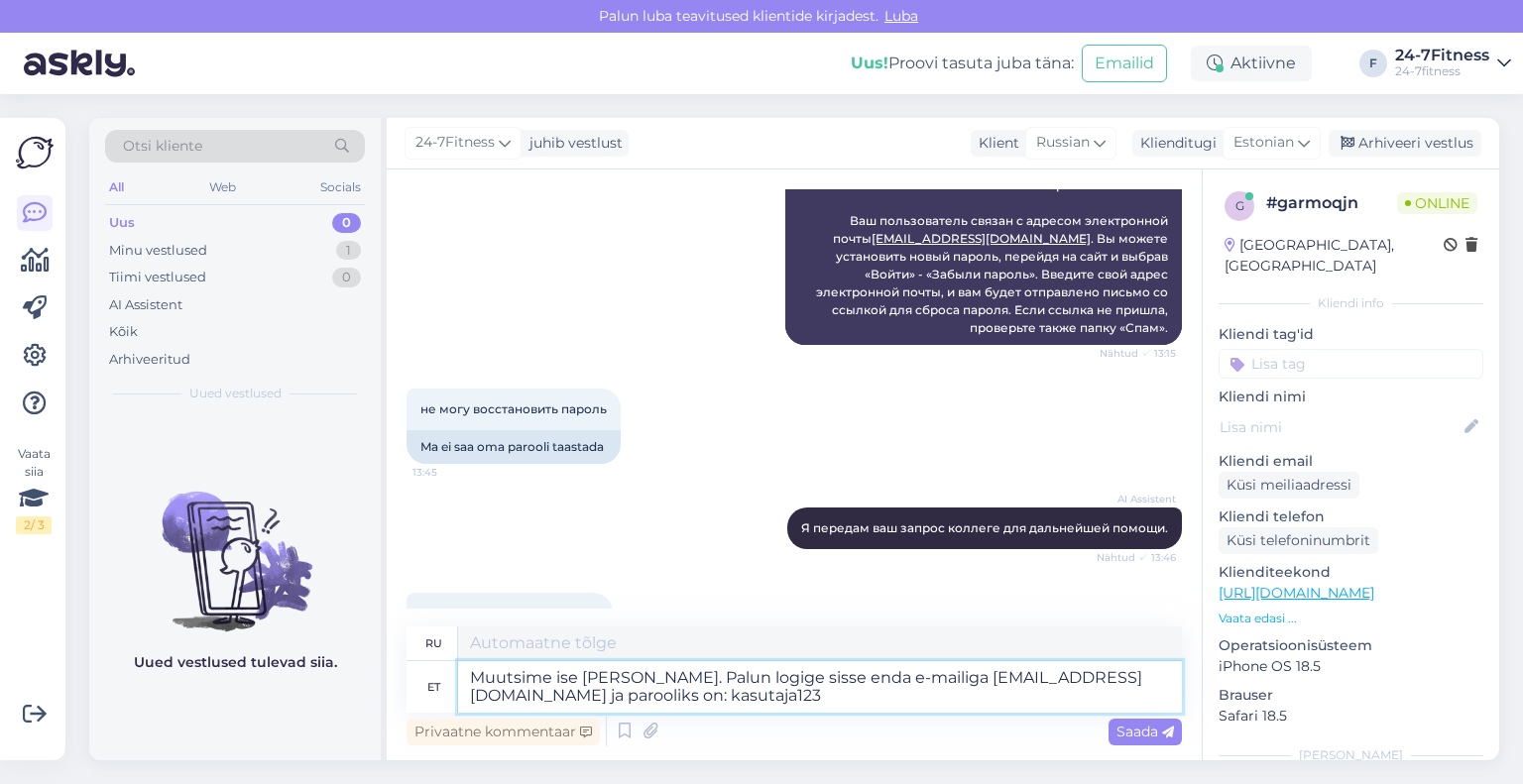 type on "Мы сами изменили ваш пароль. Пожалуйста, войдите в систему, используя адрес электронной почты [EMAIL_ADDRESS][DOMAIN_NAME] и пароль: user123." 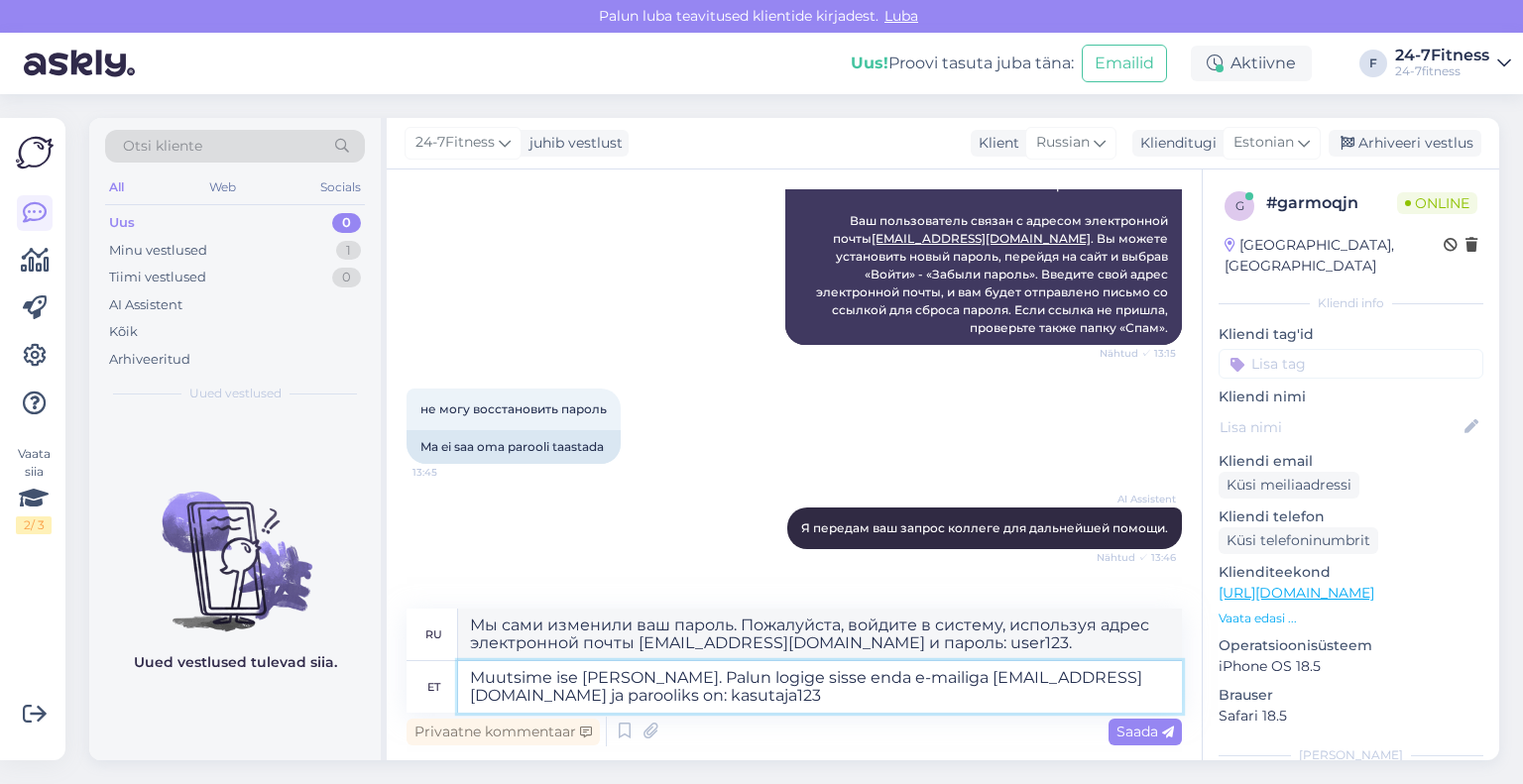 type on "Muutsime ise [PERSON_NAME]. Palun logige sisse enda e-mailiga [EMAIL_ADDRESS][DOMAIN_NAME] ja parooliks on: kasutaja123" 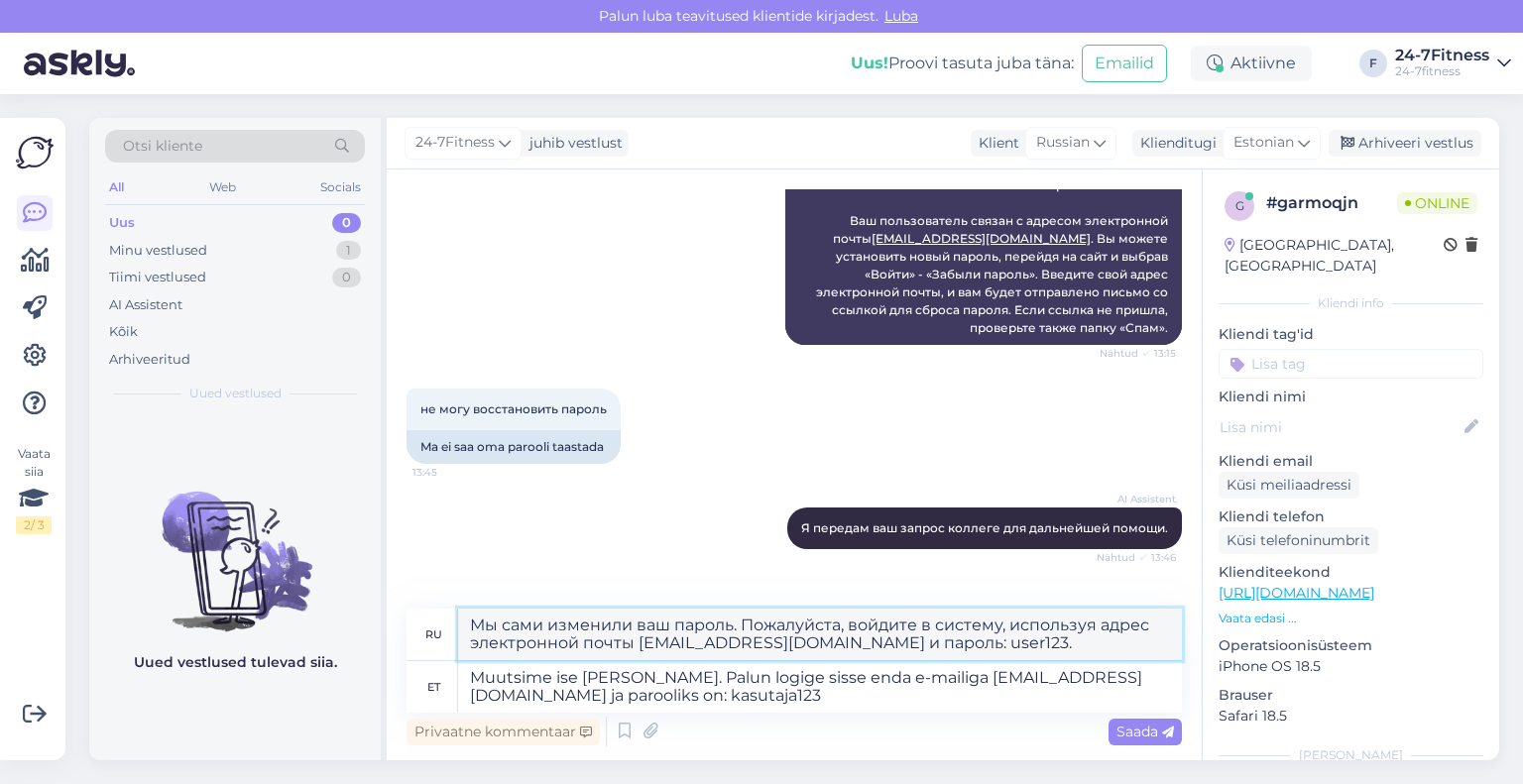 click on "Мы сами изменили ваш пароль. Пожалуйста, войдите в систему, используя адрес электронной почты [EMAIL_ADDRESS][DOMAIN_NAME] и пароль: user123." at bounding box center [820, 634] 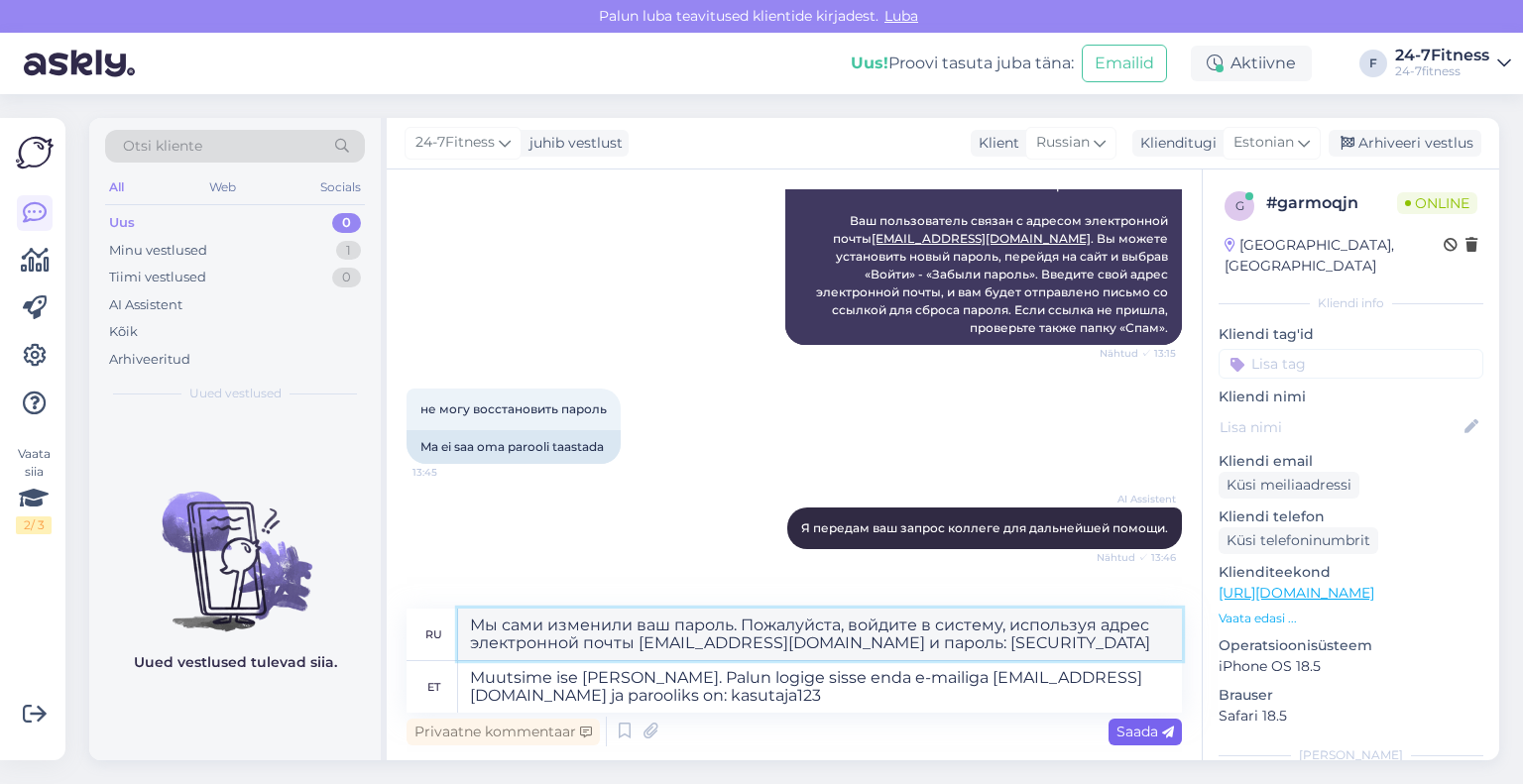 type on "Мы сами изменили ваш пароль. Пожалуйста, войдите в систему, используя адрес электронной почты [EMAIL_ADDRESS][DOMAIN_NAME] и пароль: [SECURITY_DATA]" 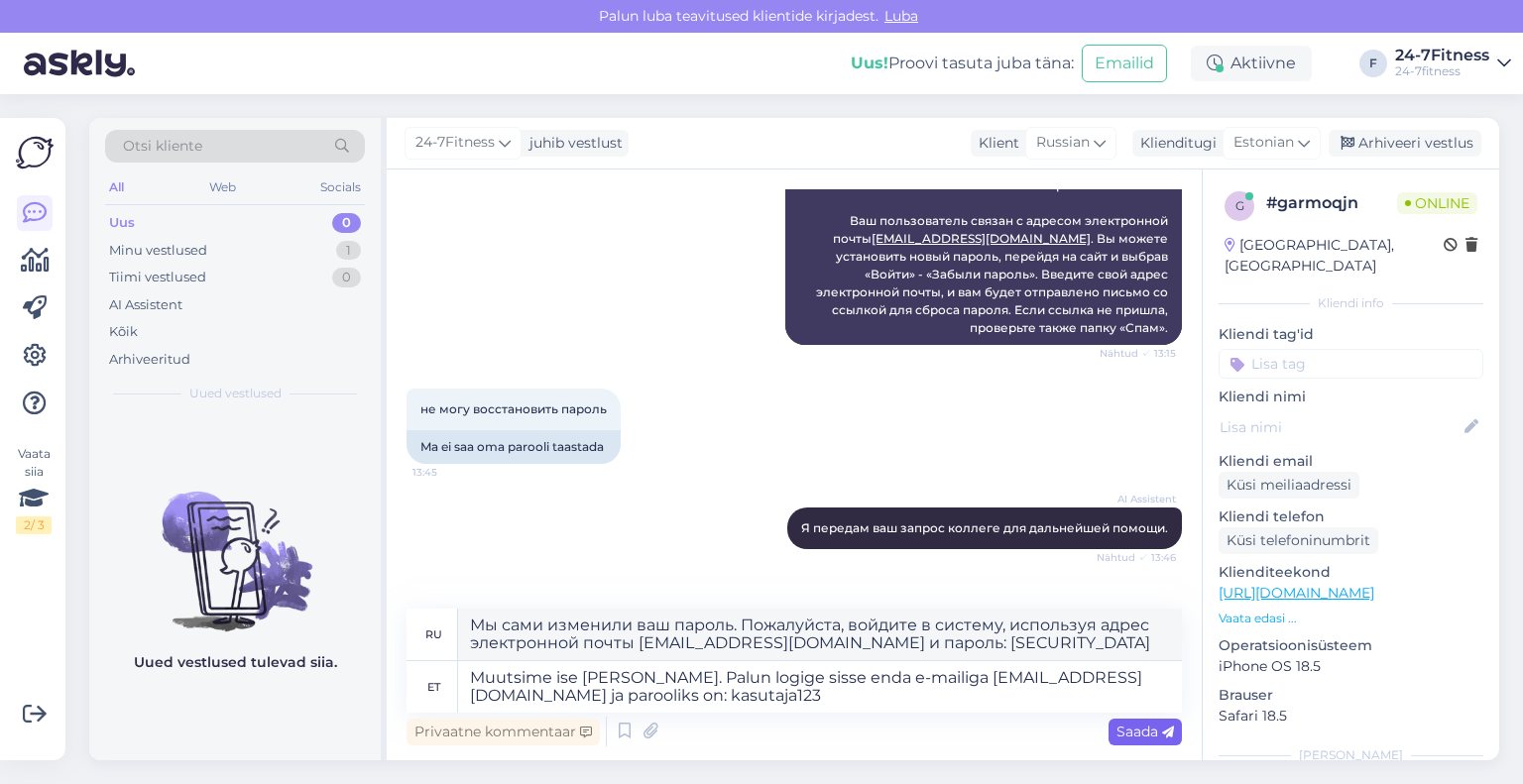 click on "Saada" at bounding box center (1145, 731) 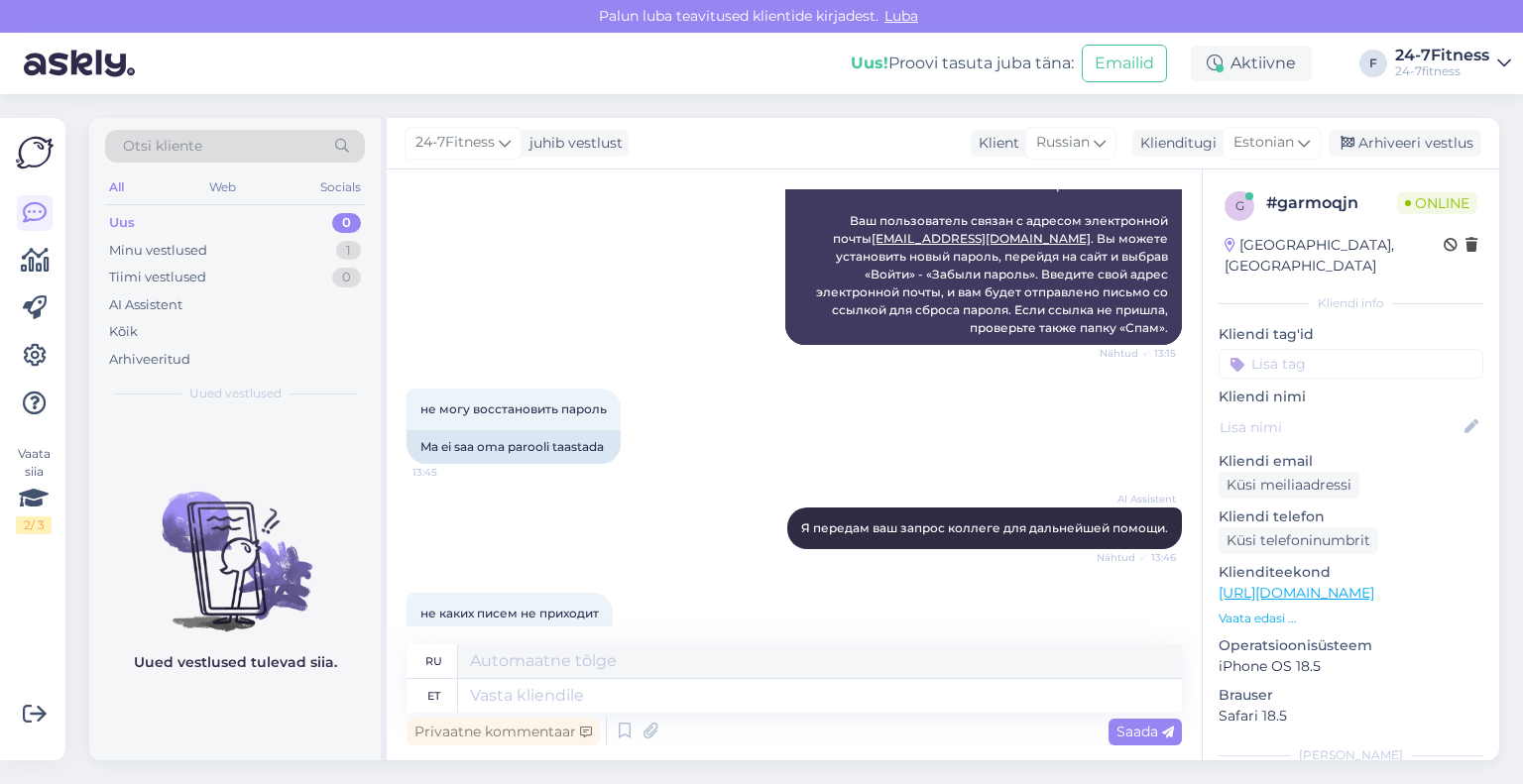 scroll, scrollTop: 3285, scrollLeft: 0, axis: vertical 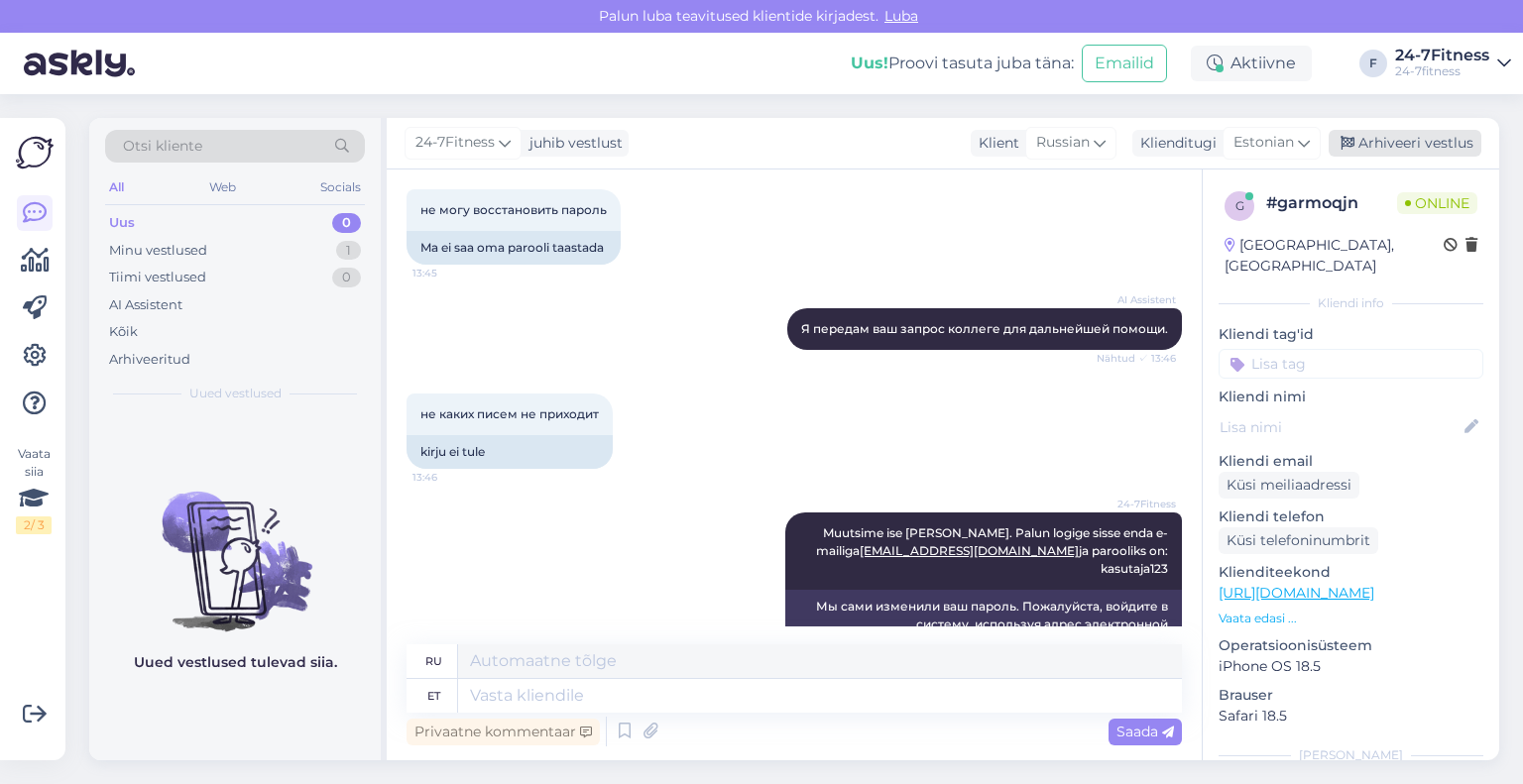 click on "Arhiveeri vestlus" at bounding box center [1405, 143] 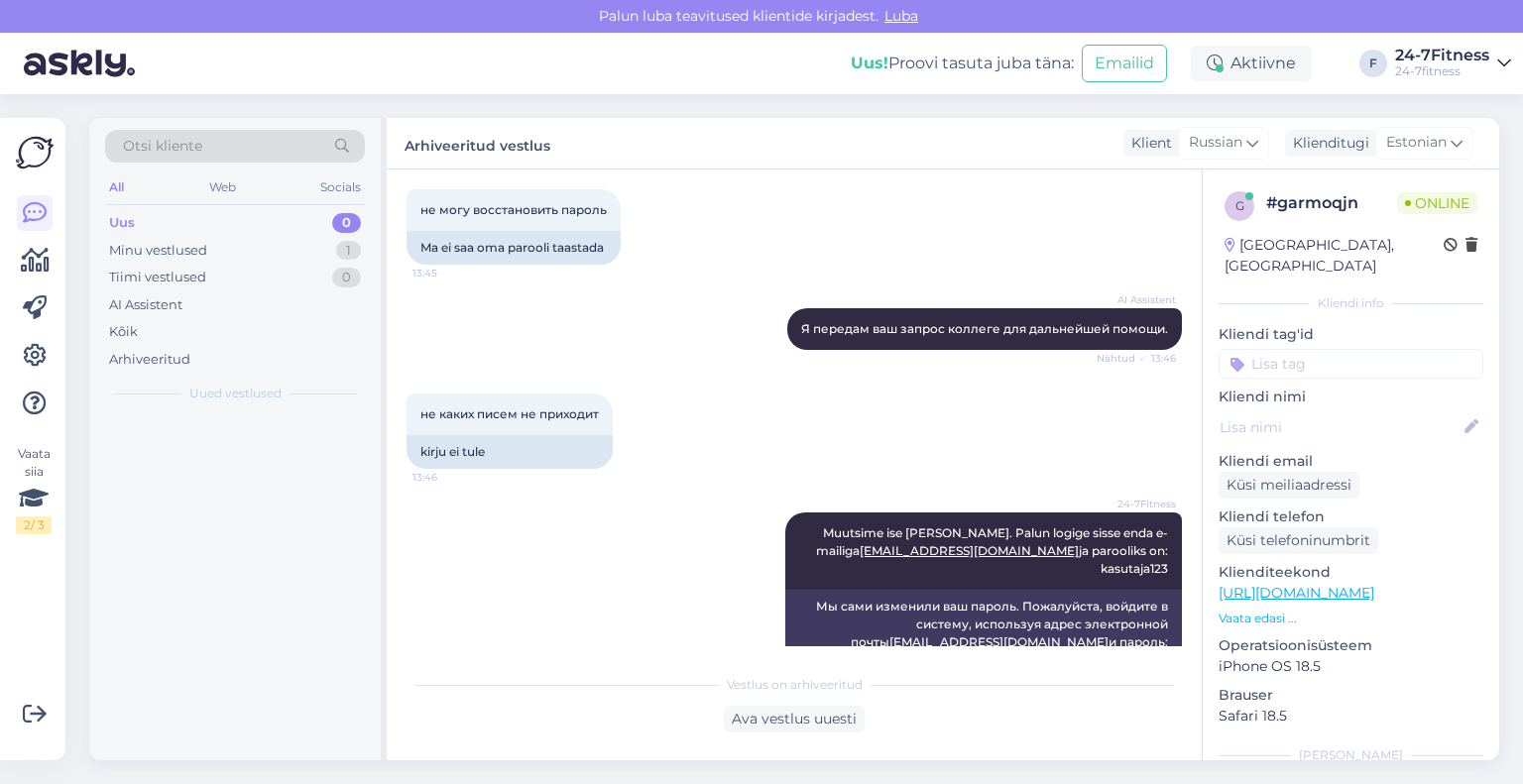 scroll, scrollTop: 3265, scrollLeft: 0, axis: vertical 